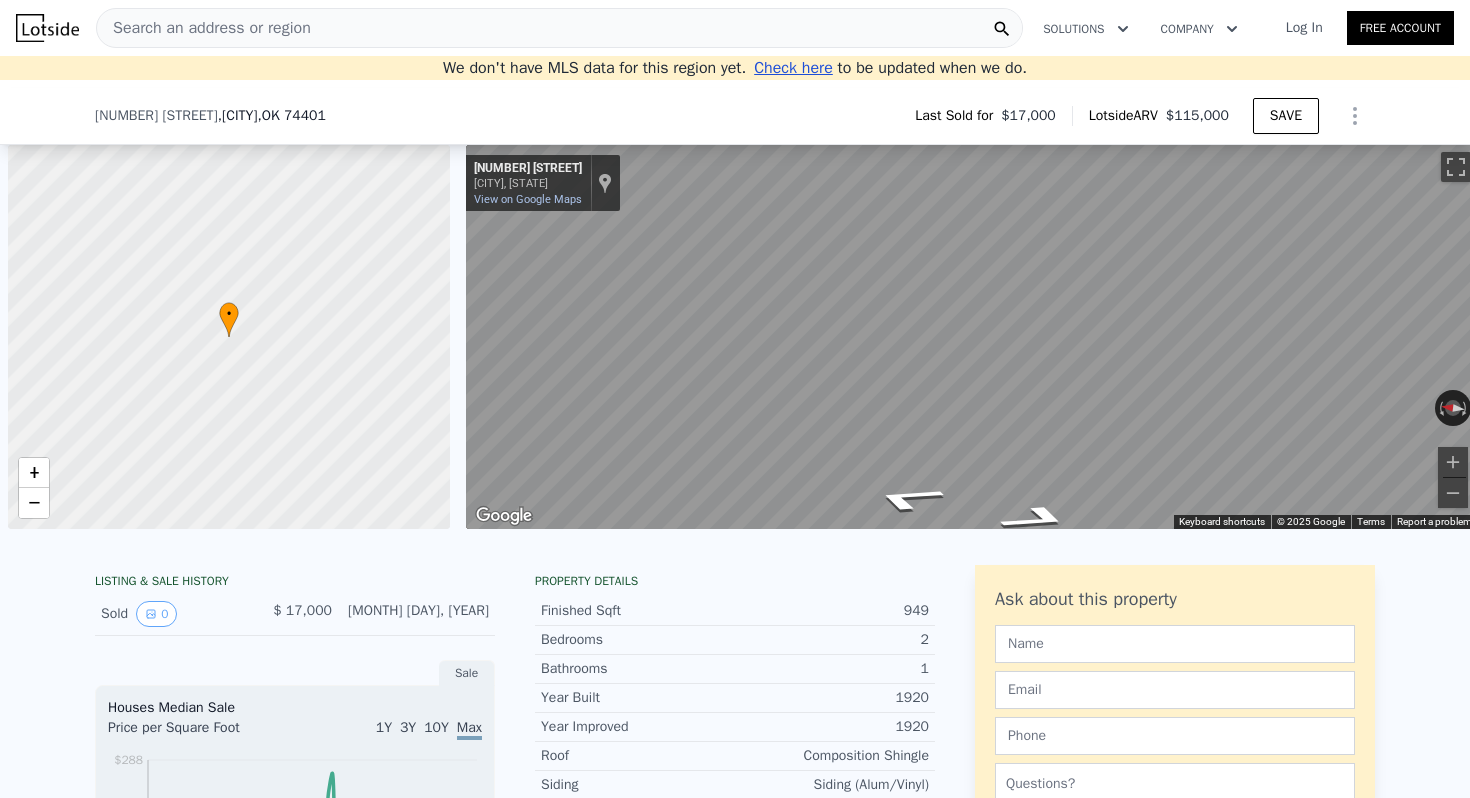 scroll, scrollTop: 0, scrollLeft: 0, axis: both 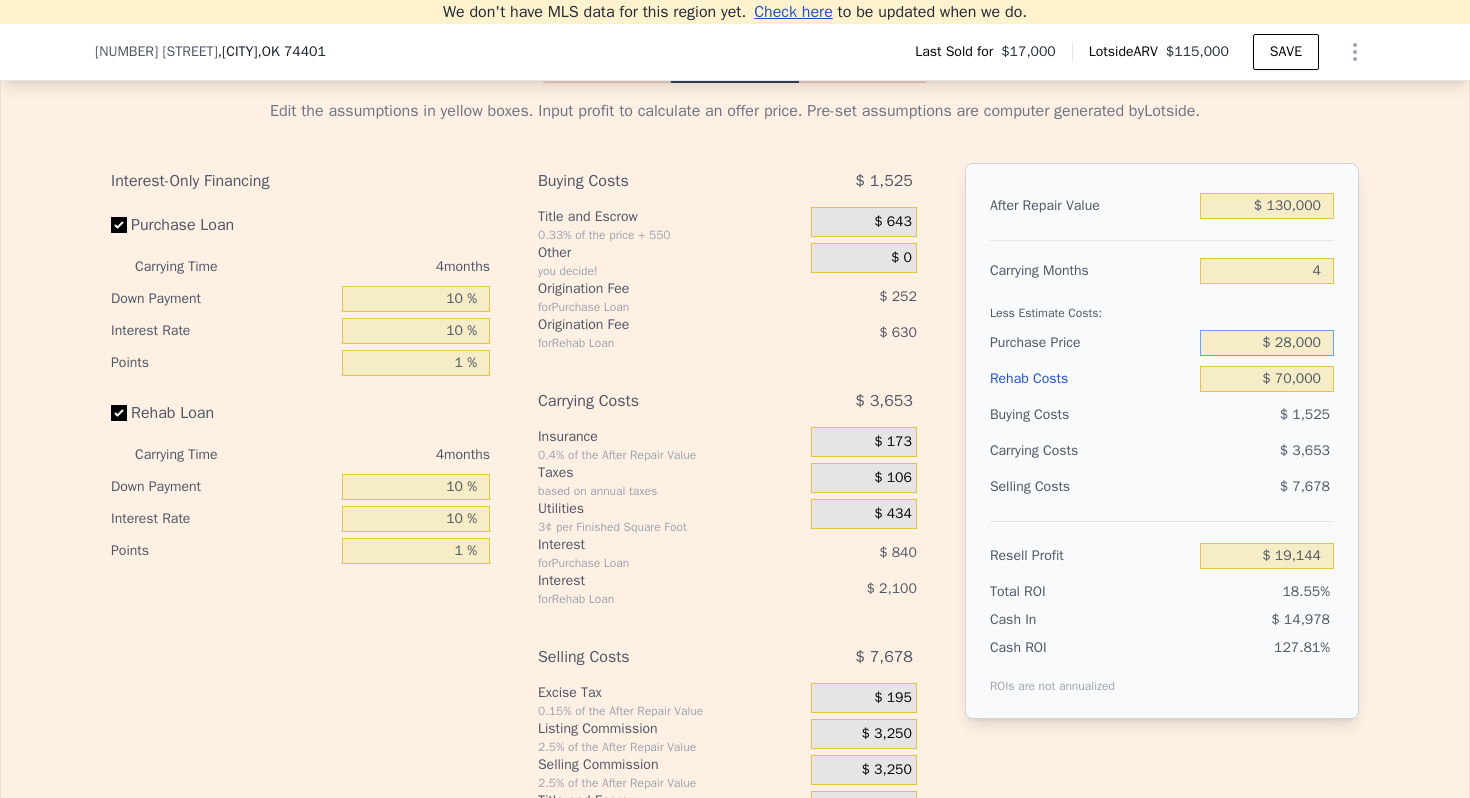click on "$ 28,000" at bounding box center (1267, 343) 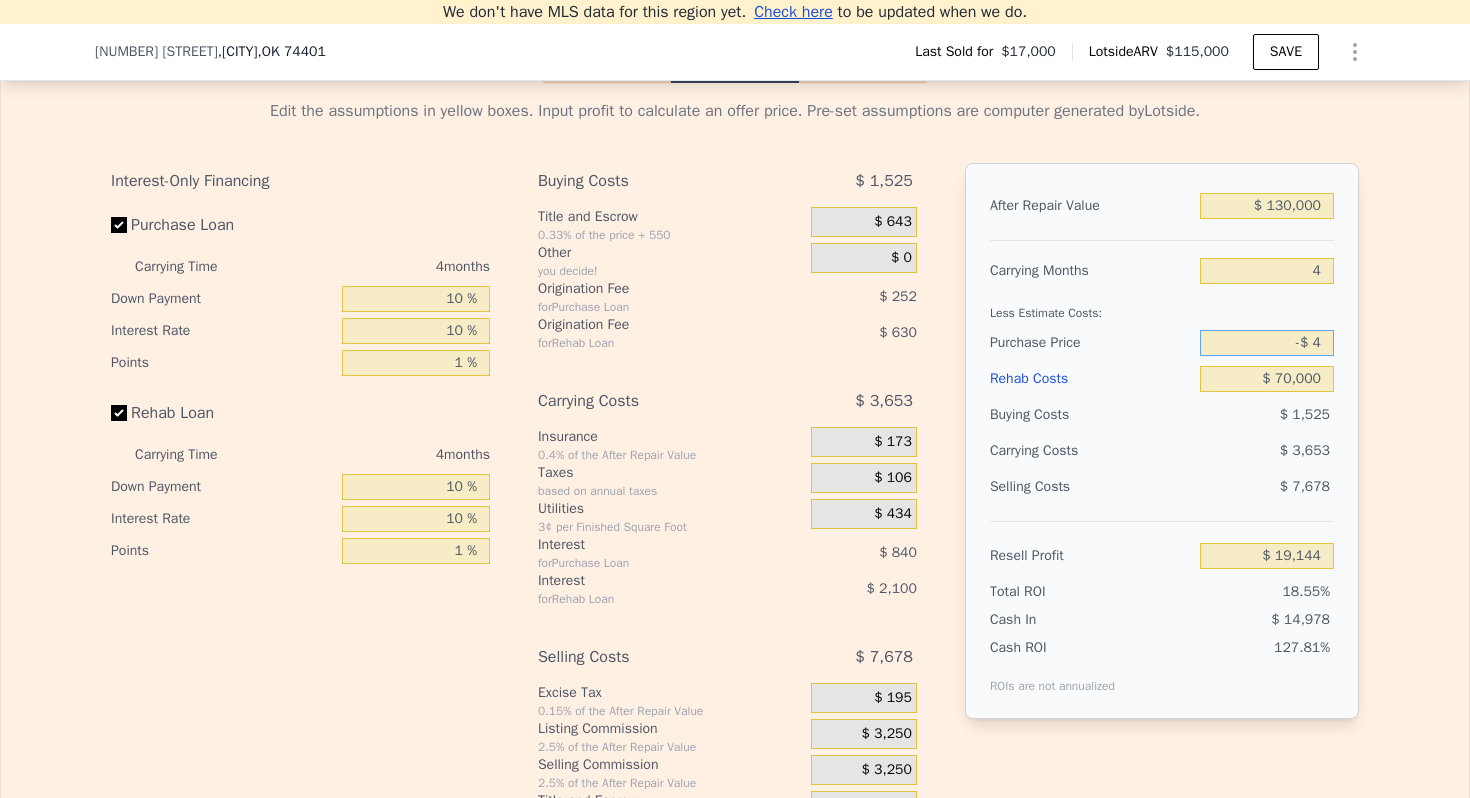 type on "-" 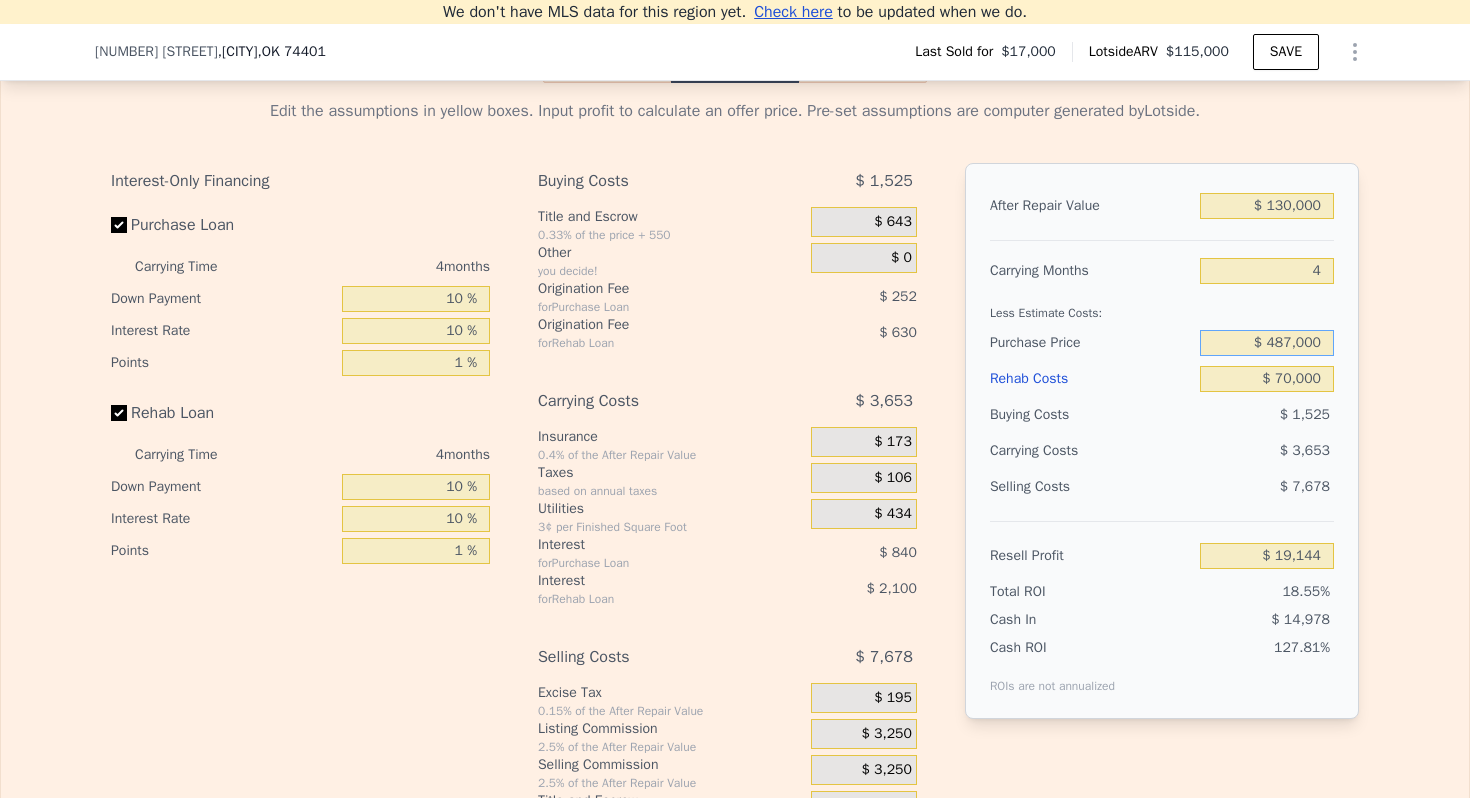 type on "$ 487,000" 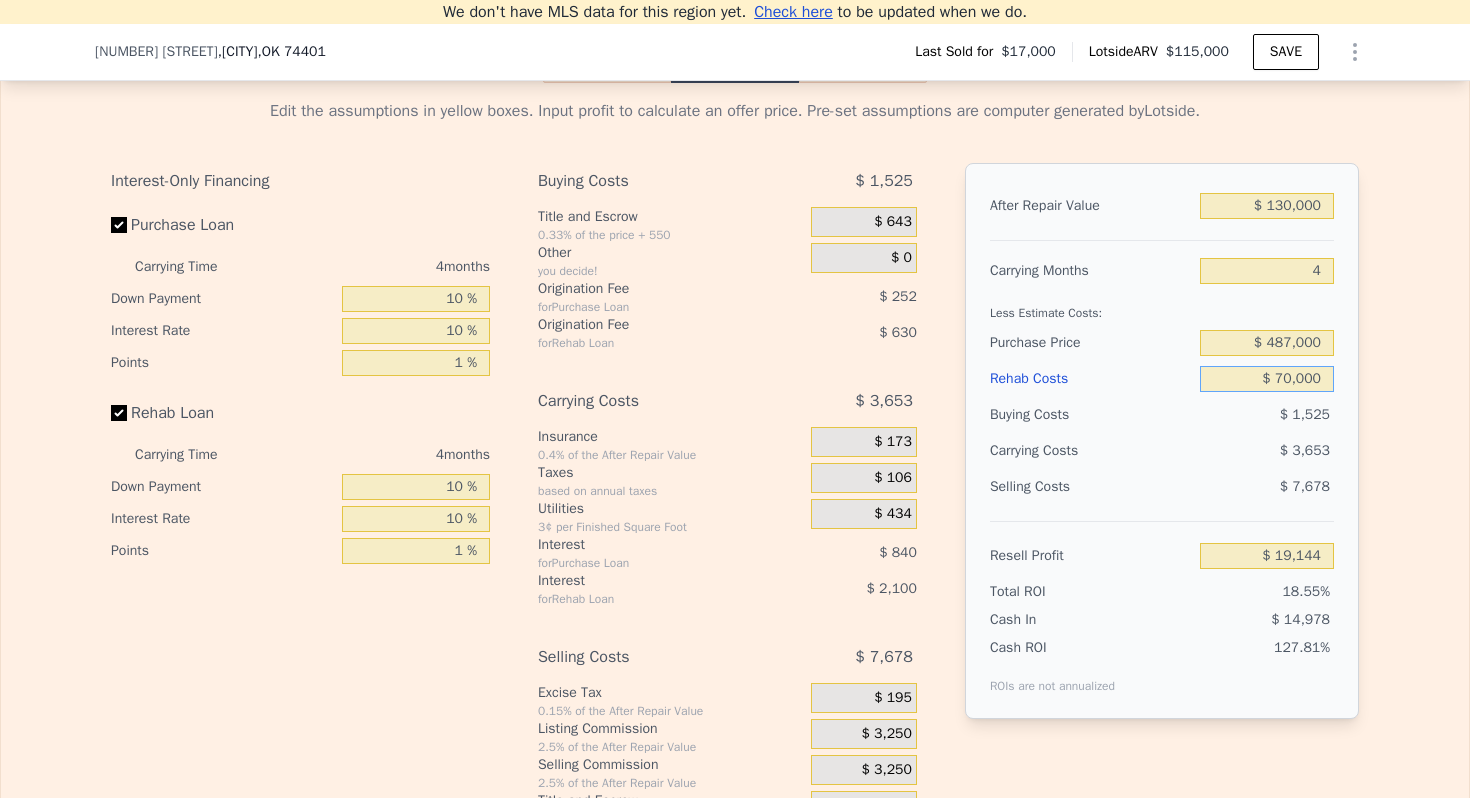 click on "$ 70,000" at bounding box center (1267, 379) 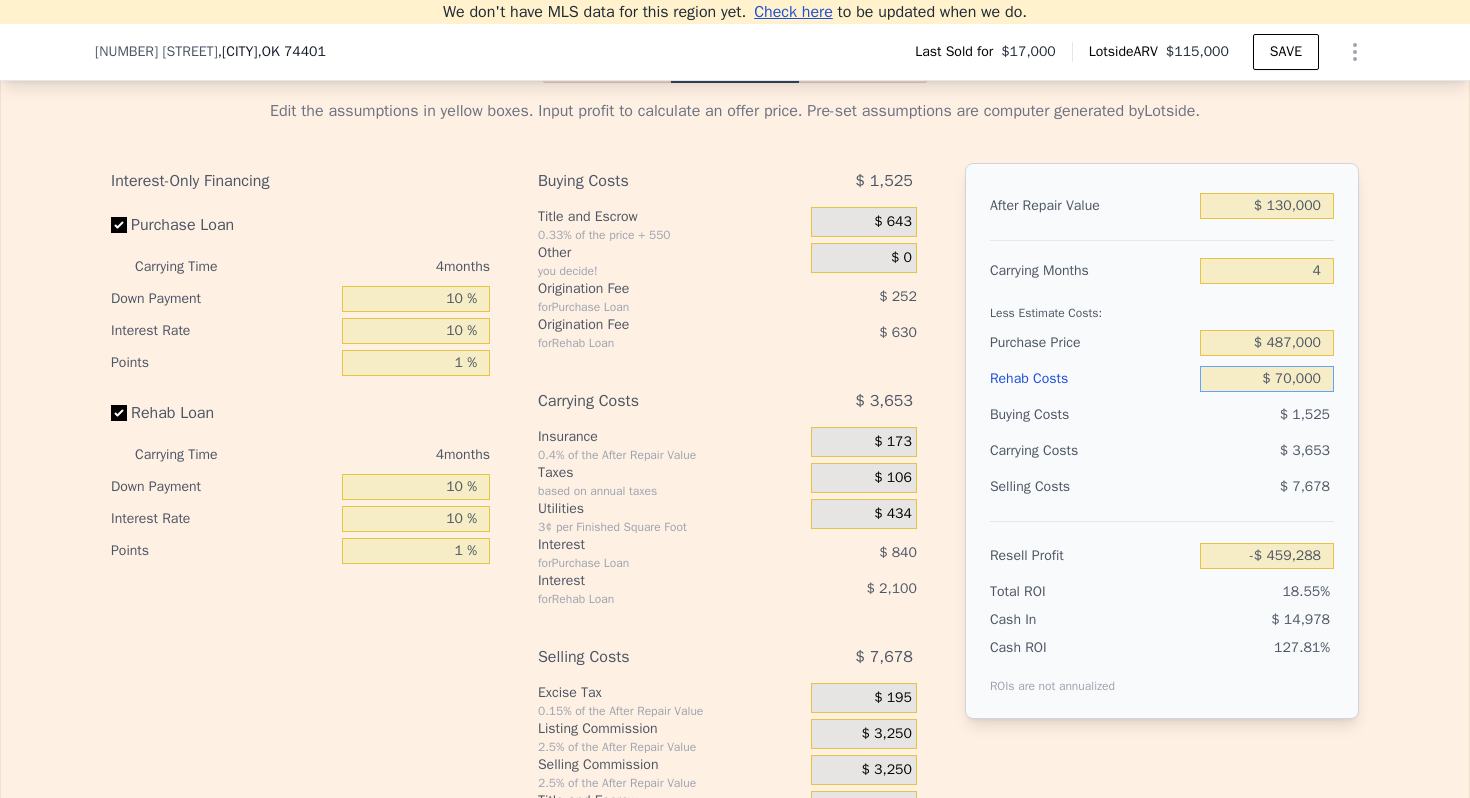 click on "$ 70,000" at bounding box center [1267, 379] 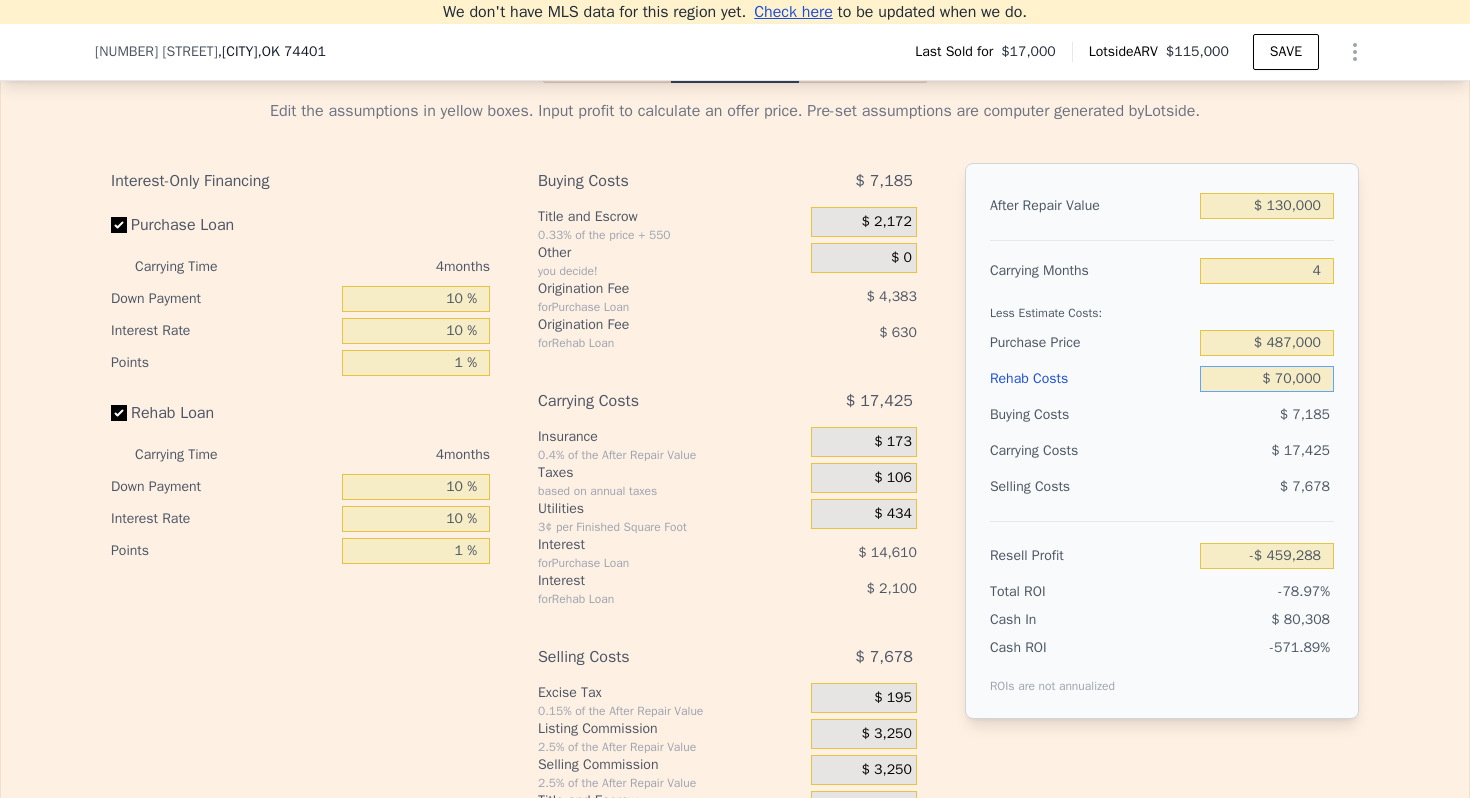 click on "$ 70,000" at bounding box center (1267, 379) 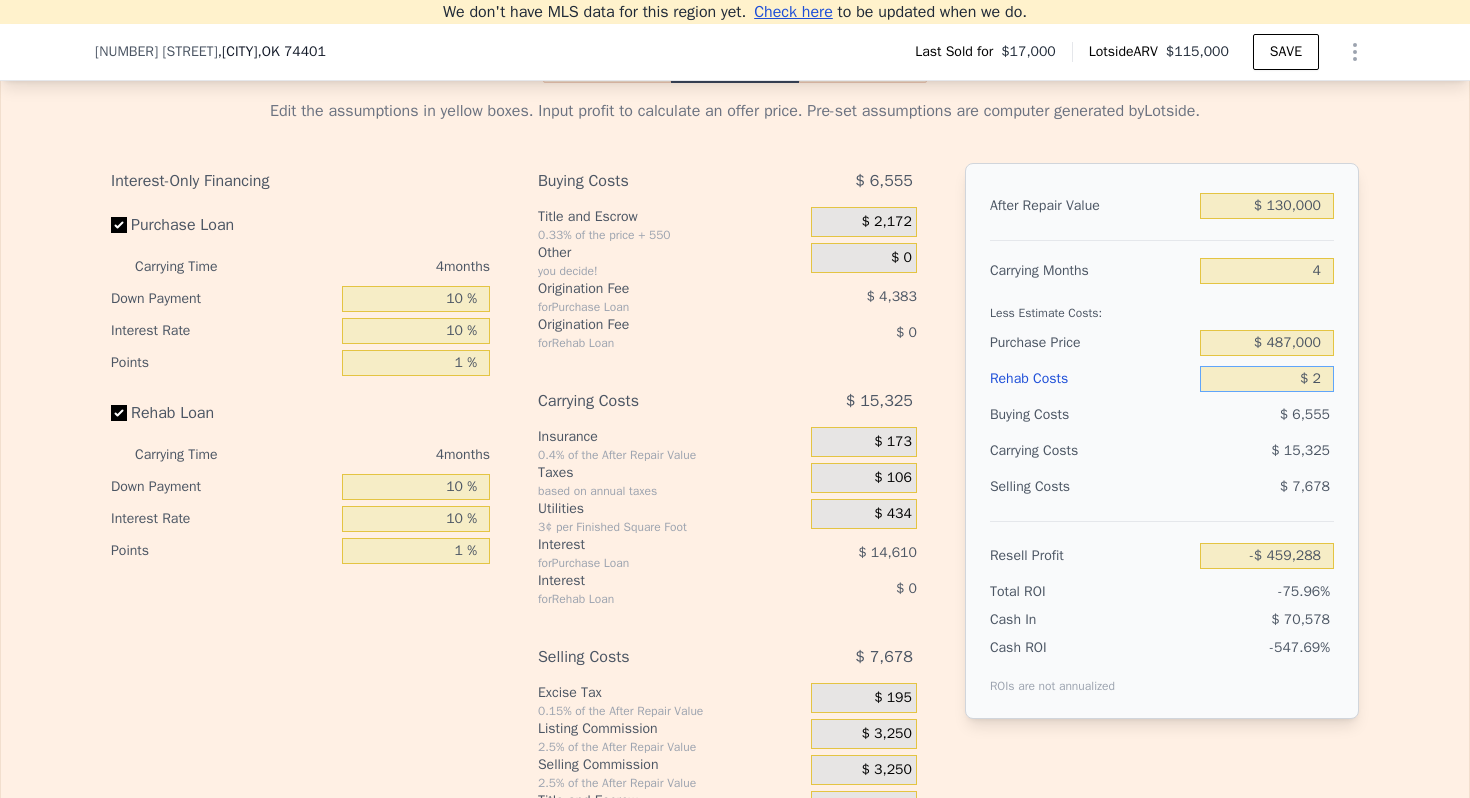 type on "-$ 386,560" 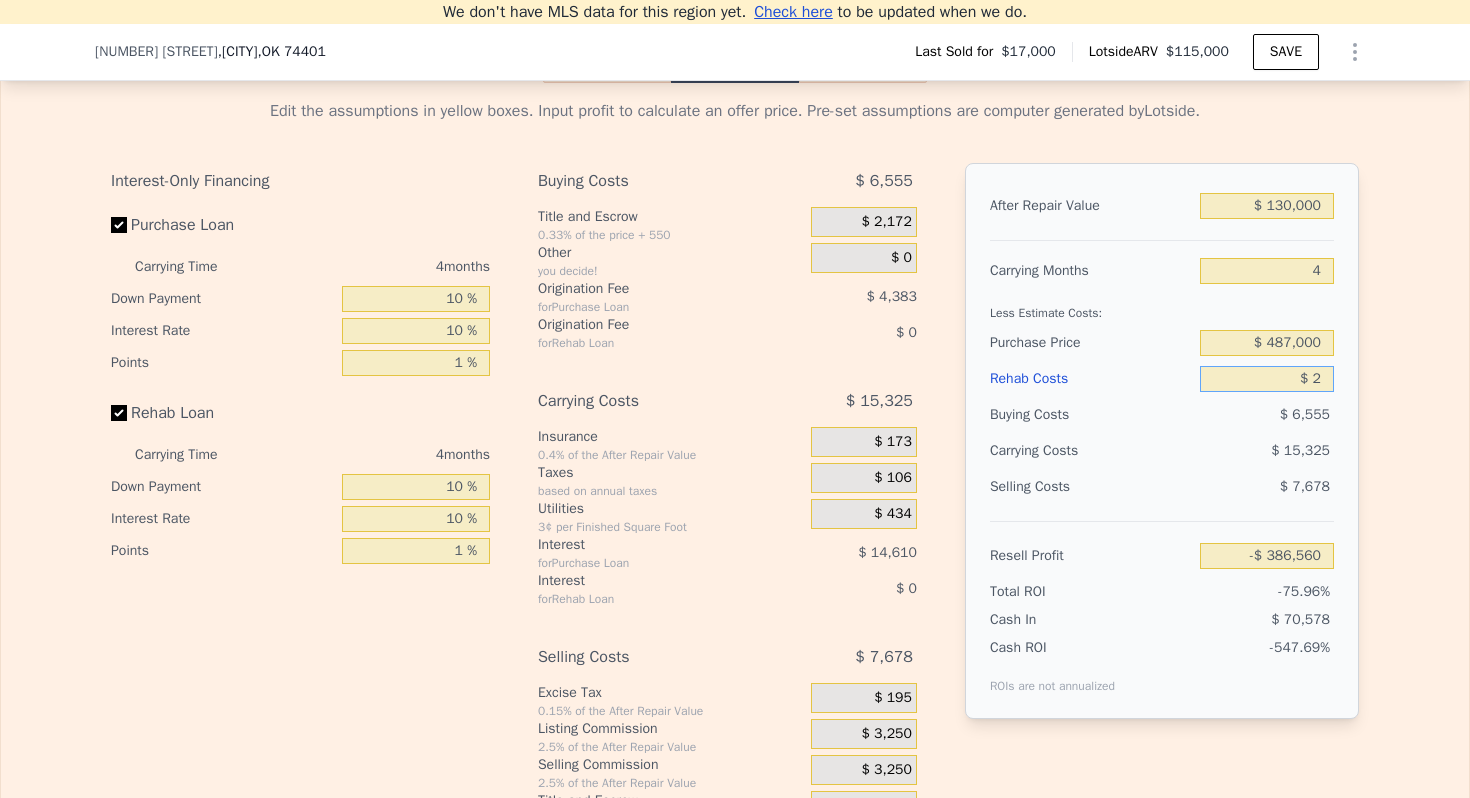 type on "$ 20" 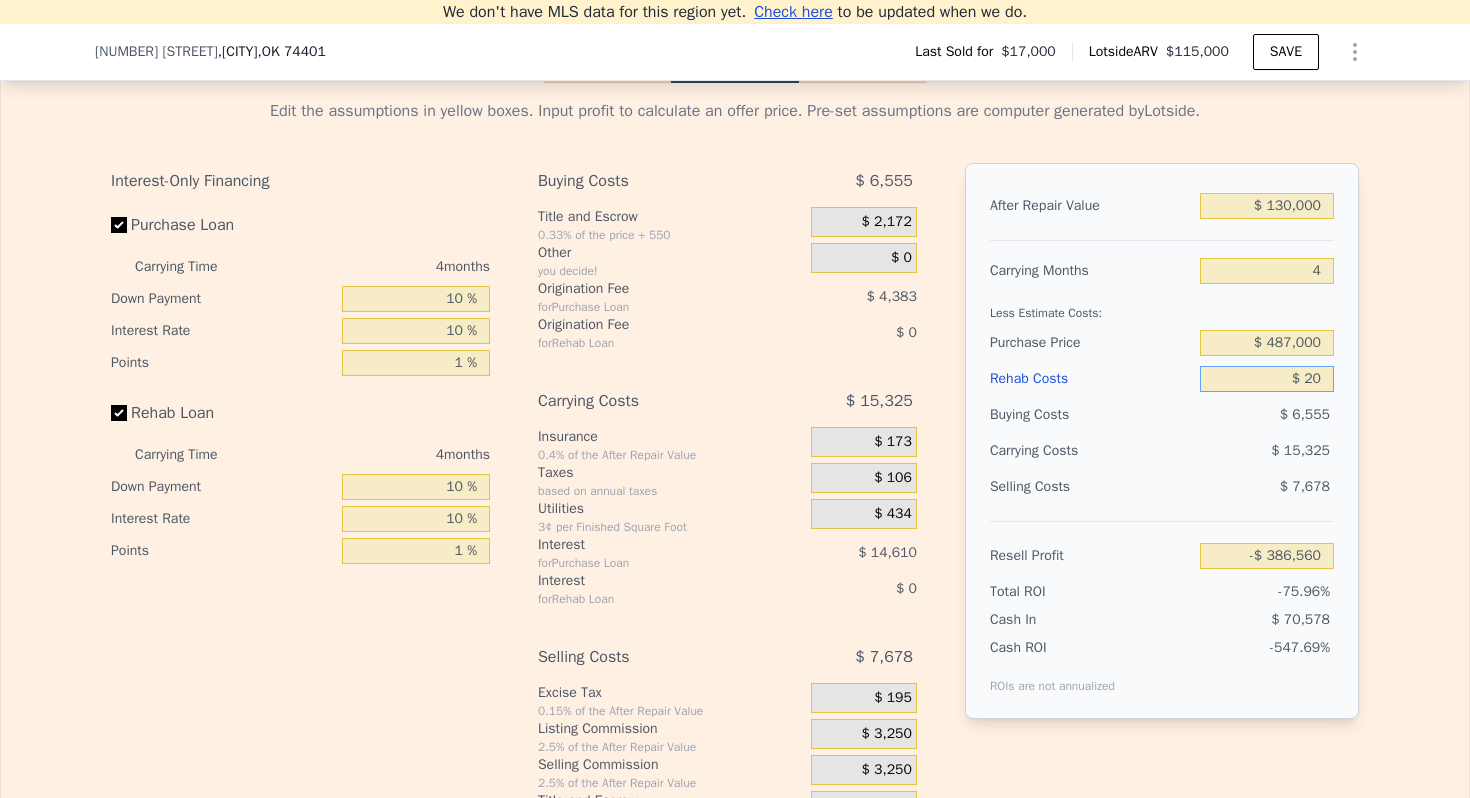 type on "-$ 386,578" 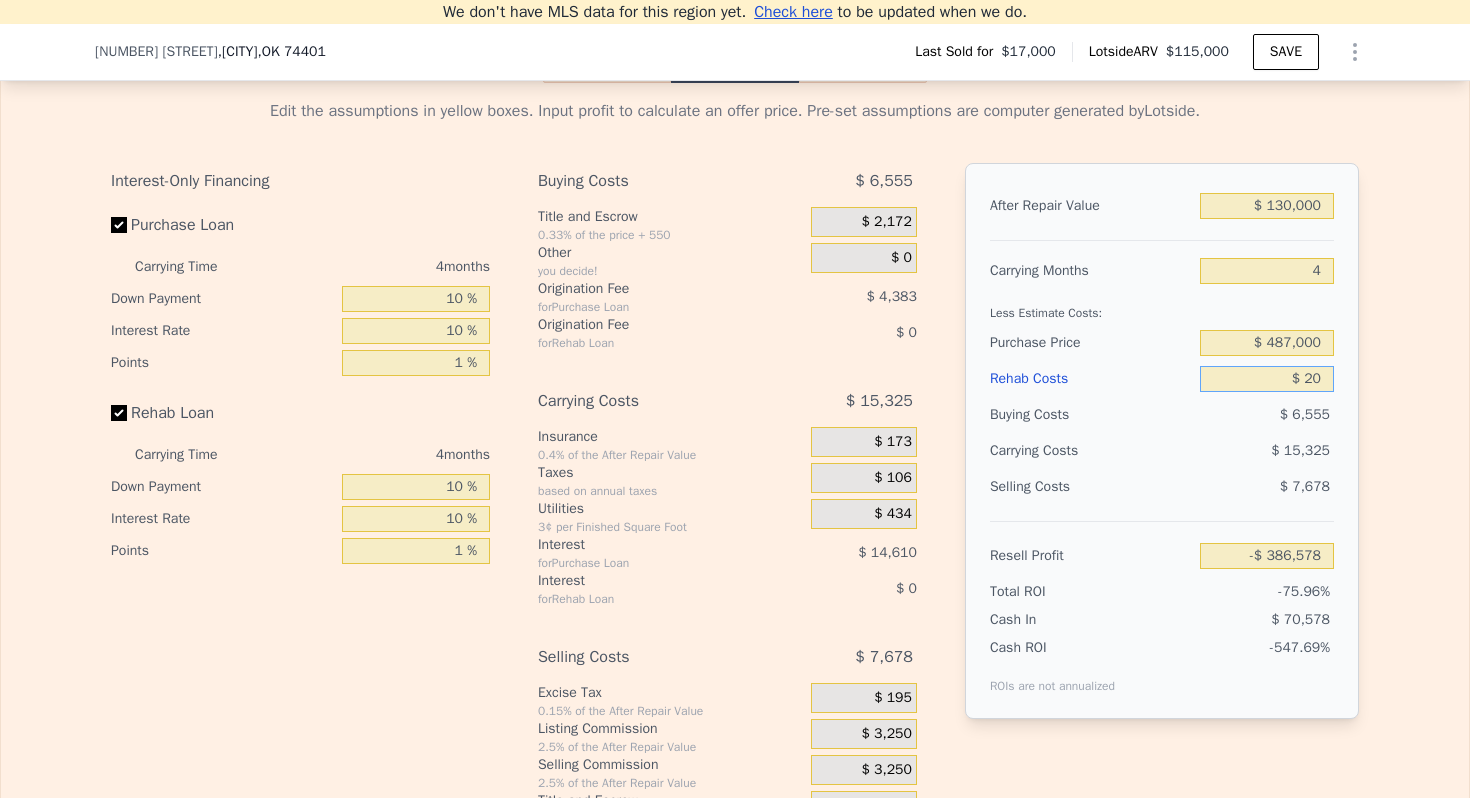 type on "$ 200" 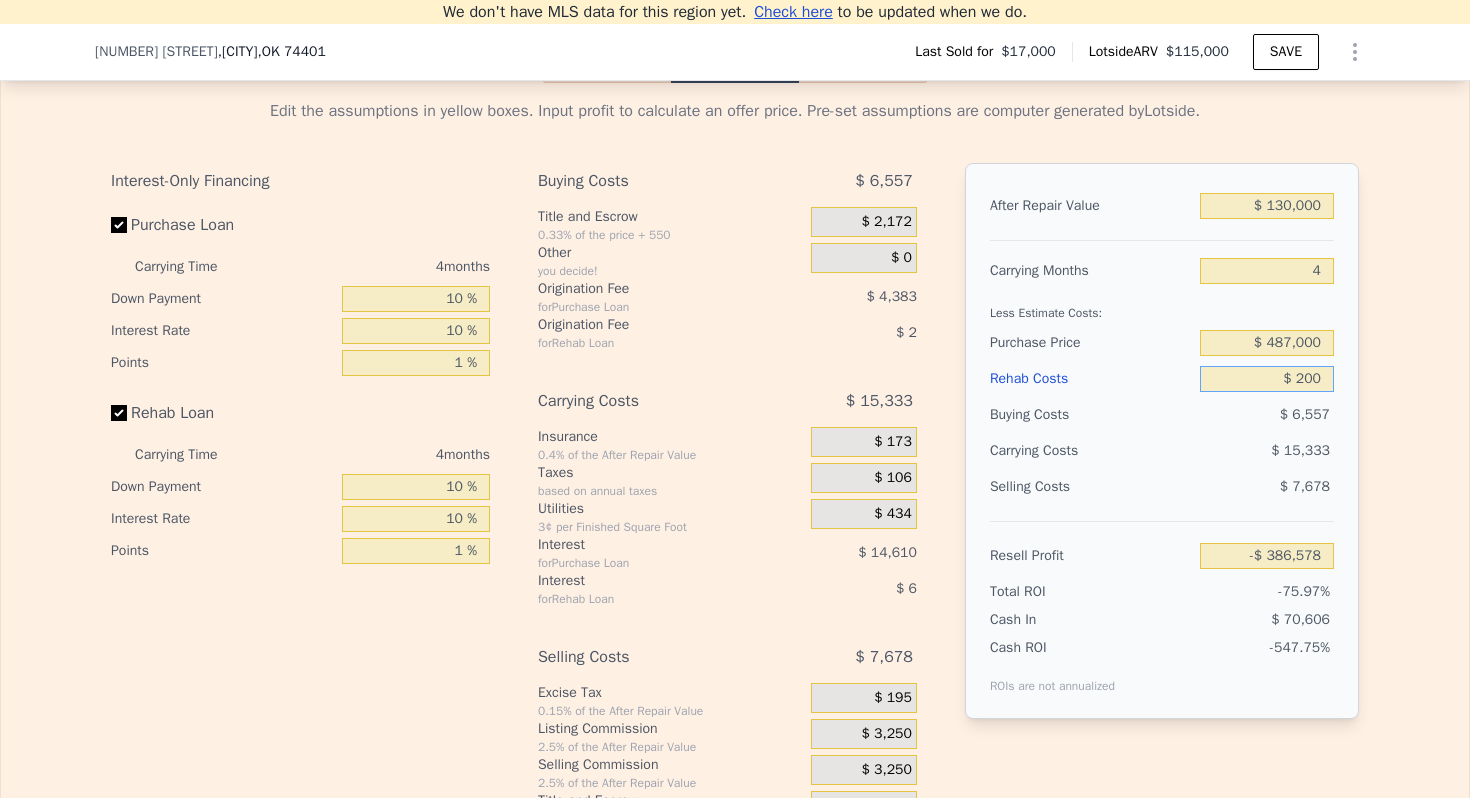 type on "-$ 386,768" 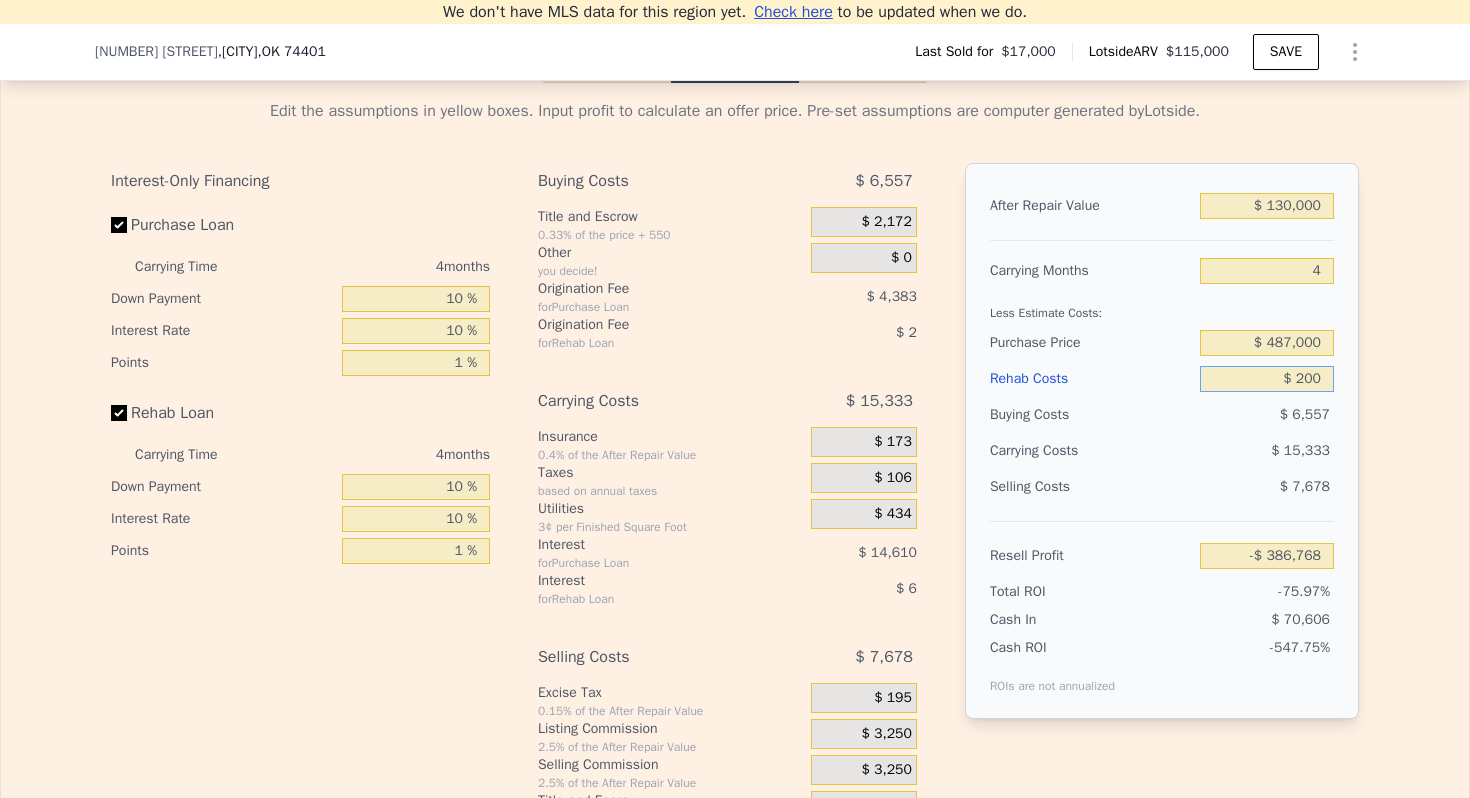 type on "$ 2,000" 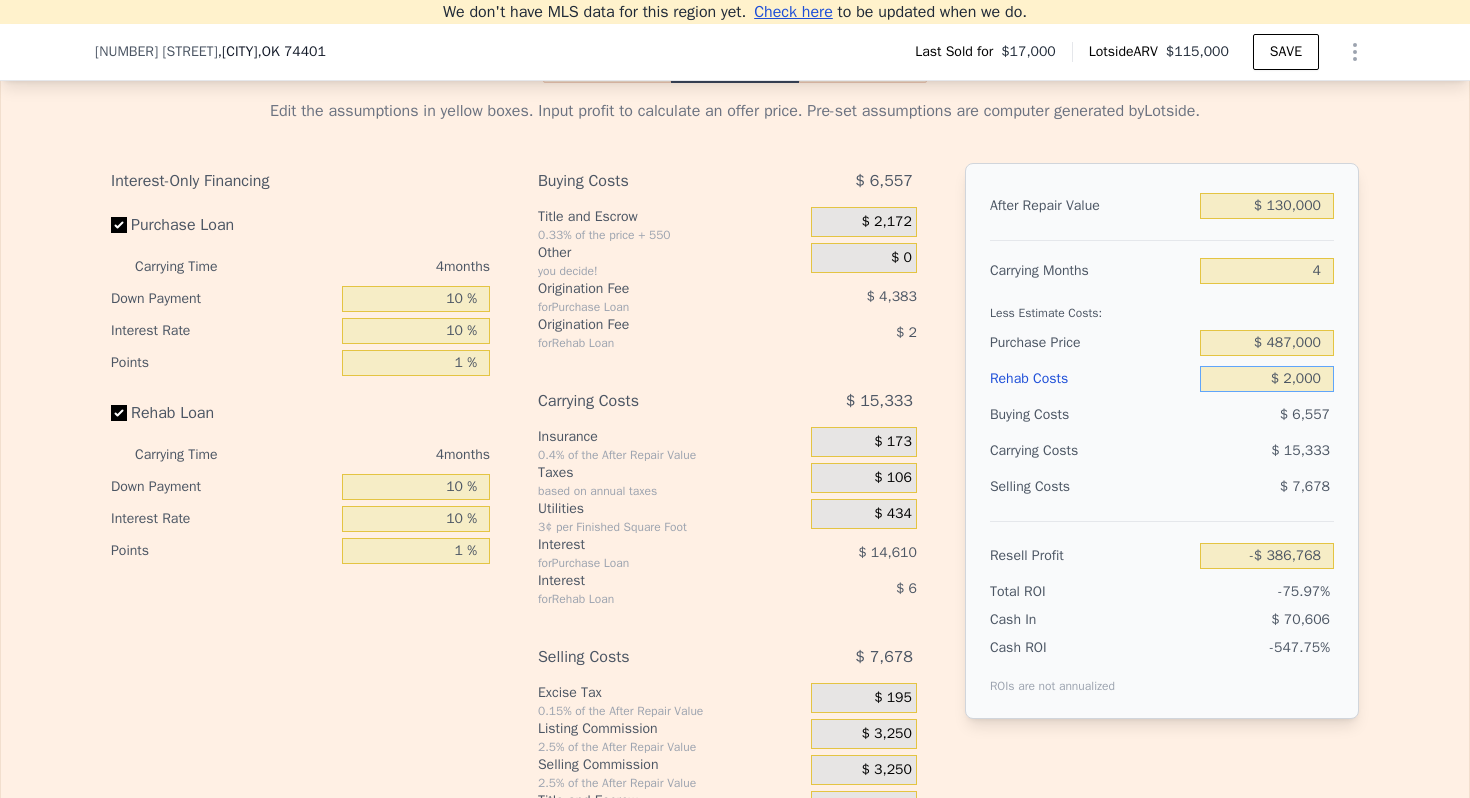 type on "-$ 388,636" 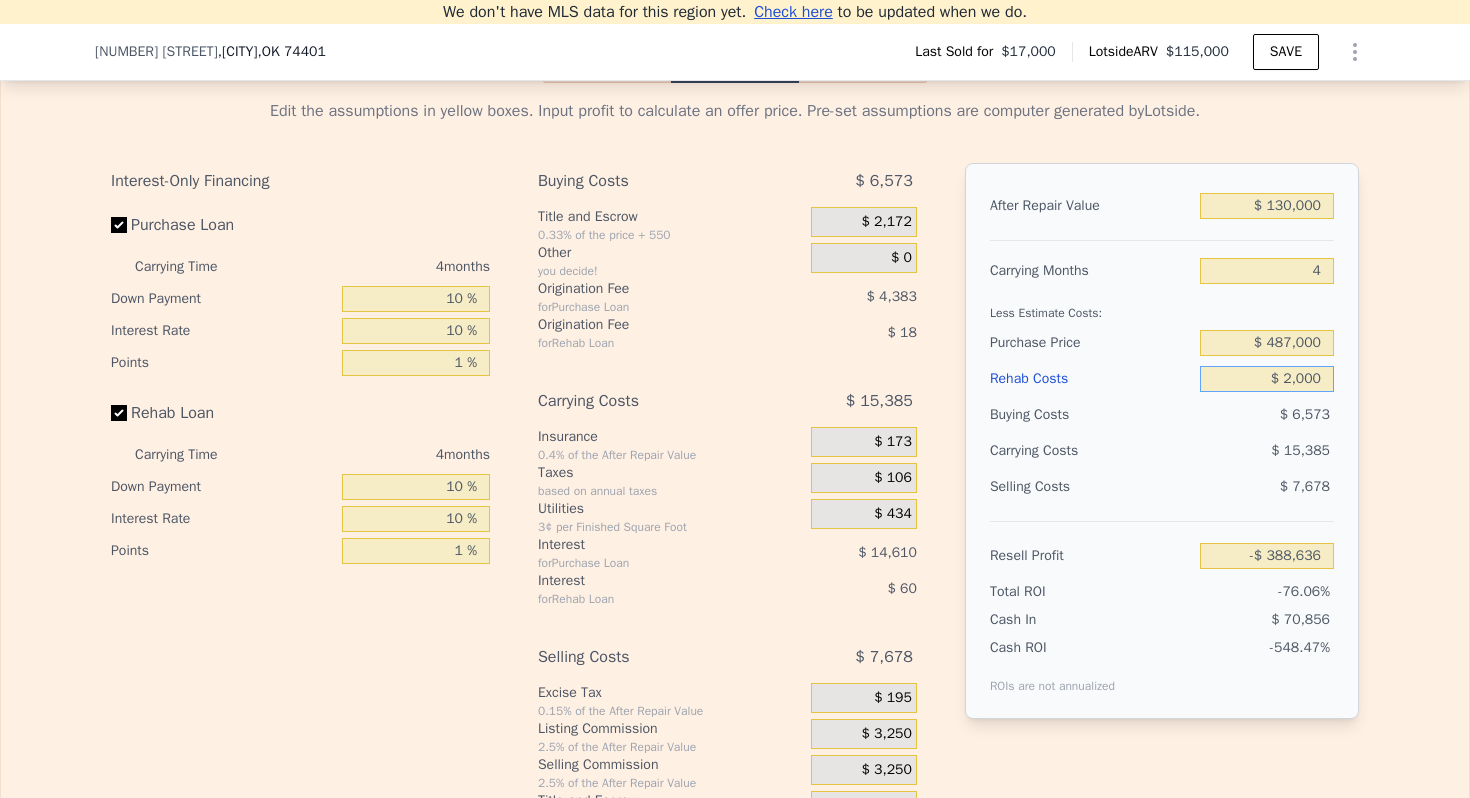 type on "$ 20,000" 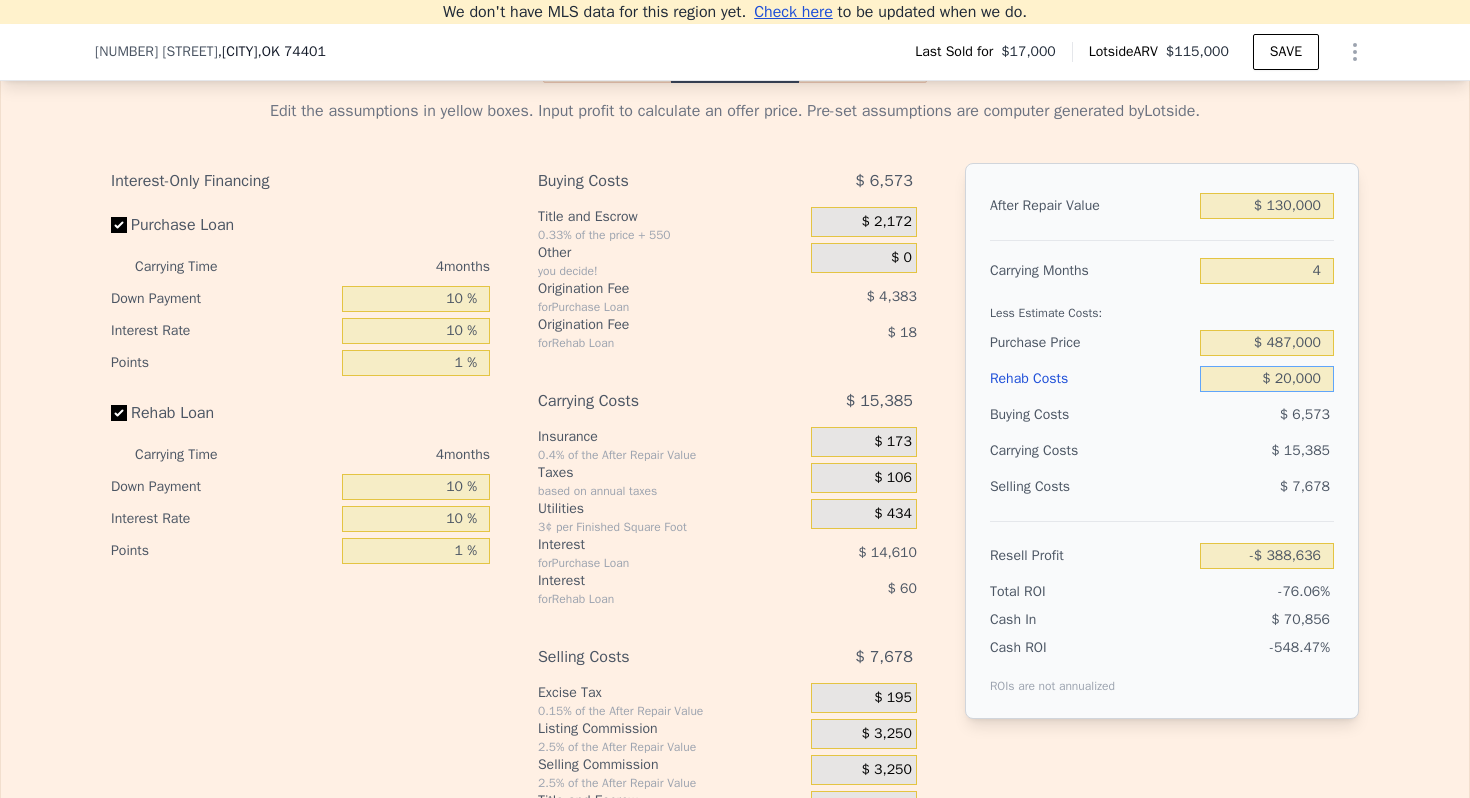 type on "-$ 407,338" 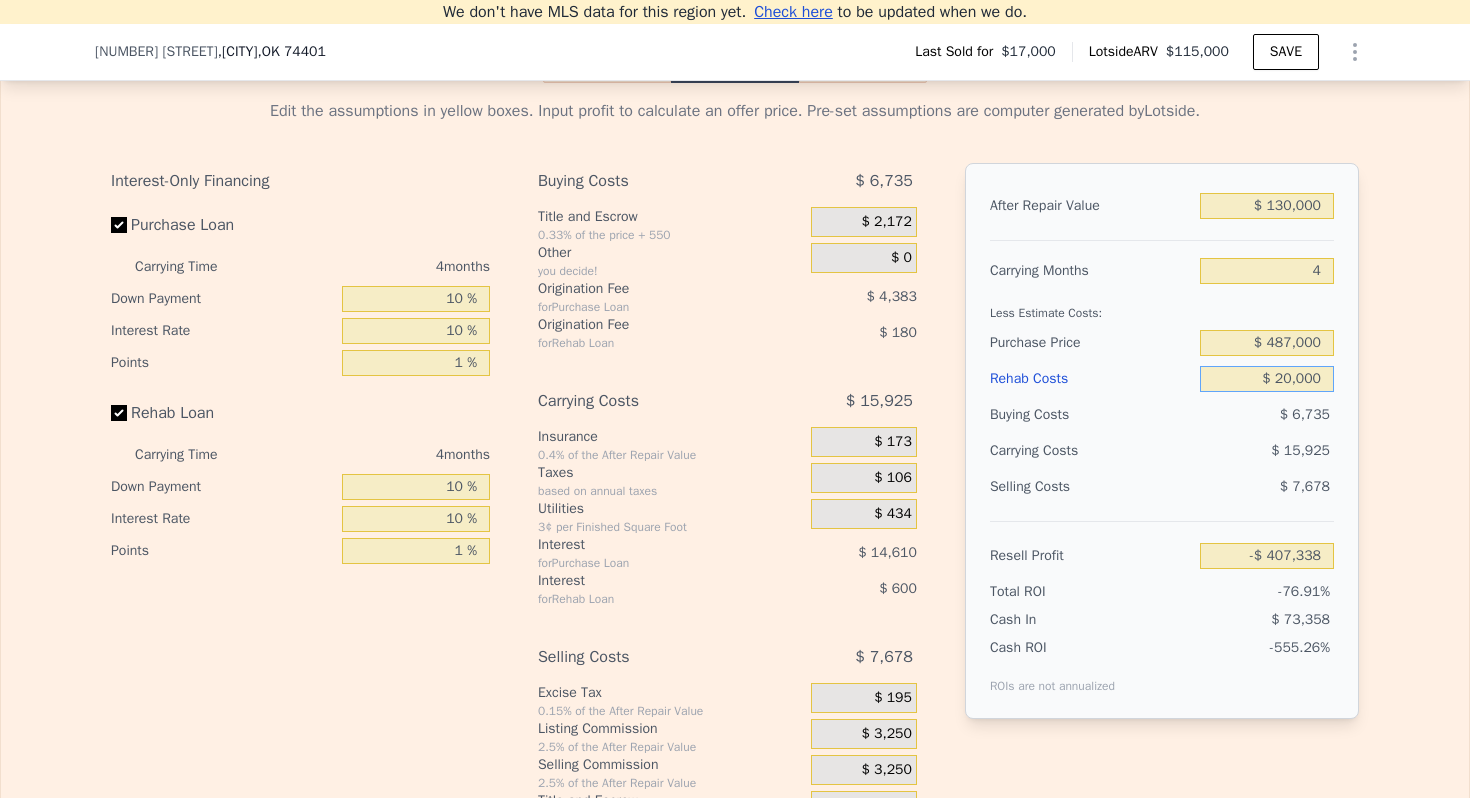 type on "$ 20,000" 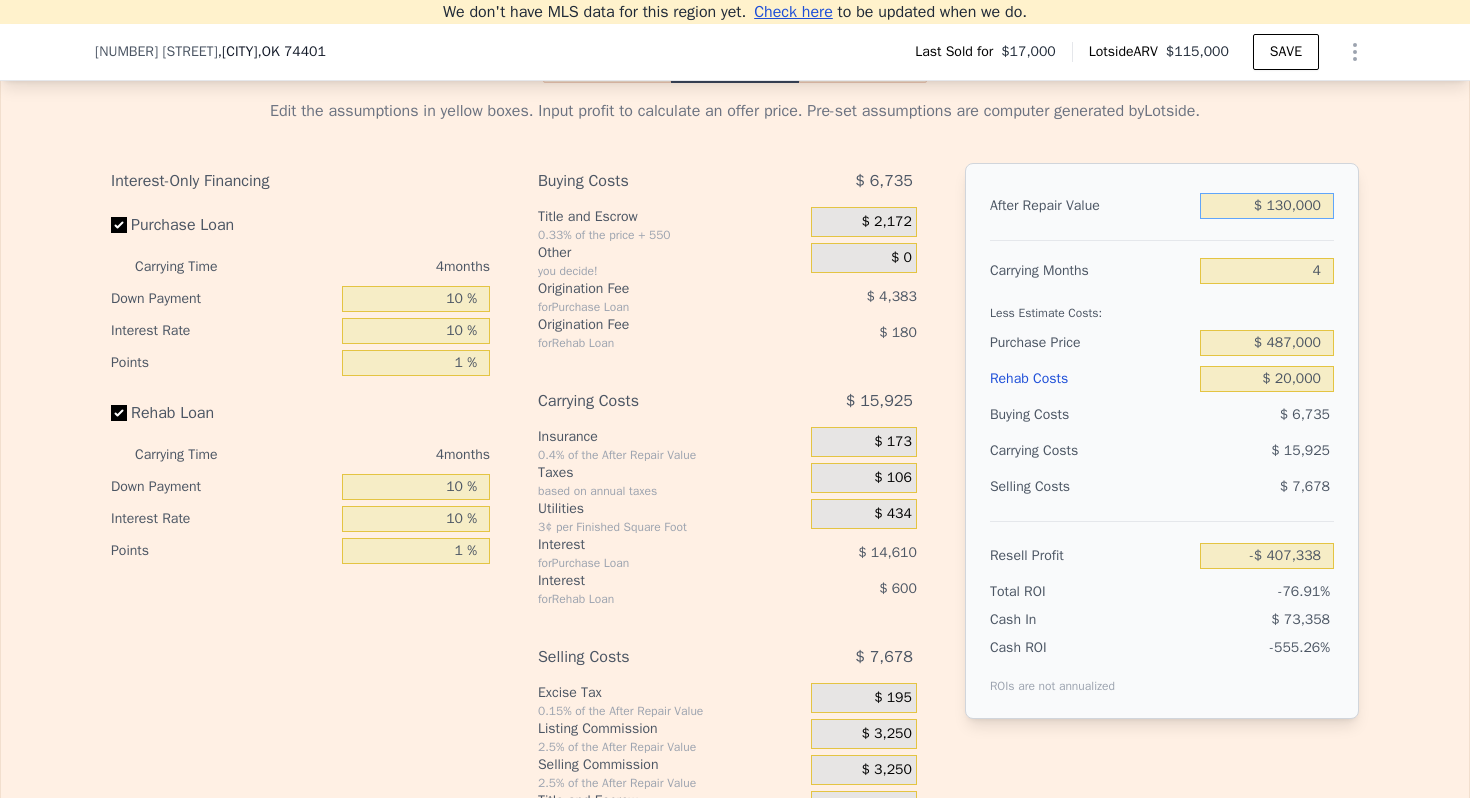 click on "$ 130,000" at bounding box center (1267, 206) 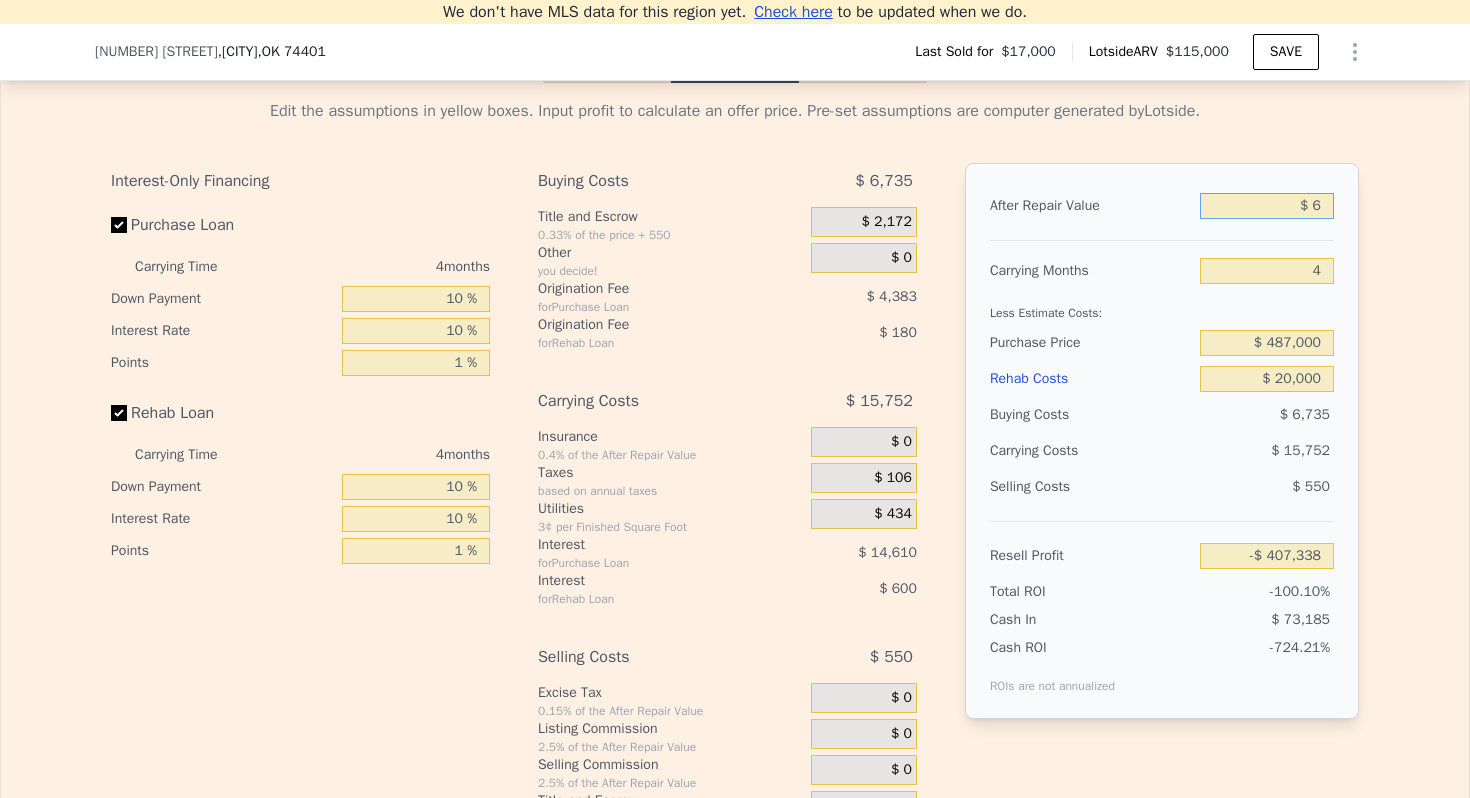 type on "-$ 530,031" 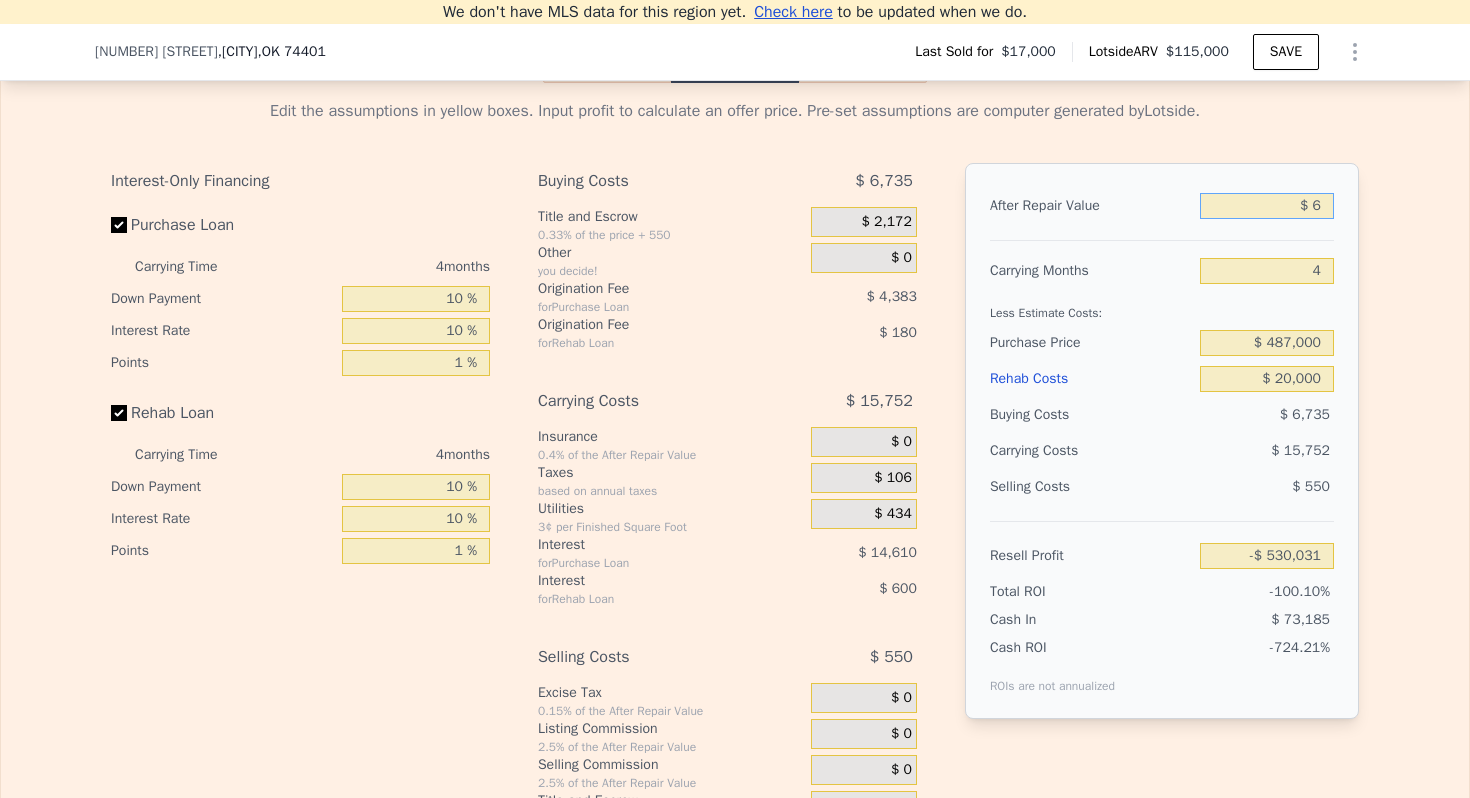 type on "$ 61" 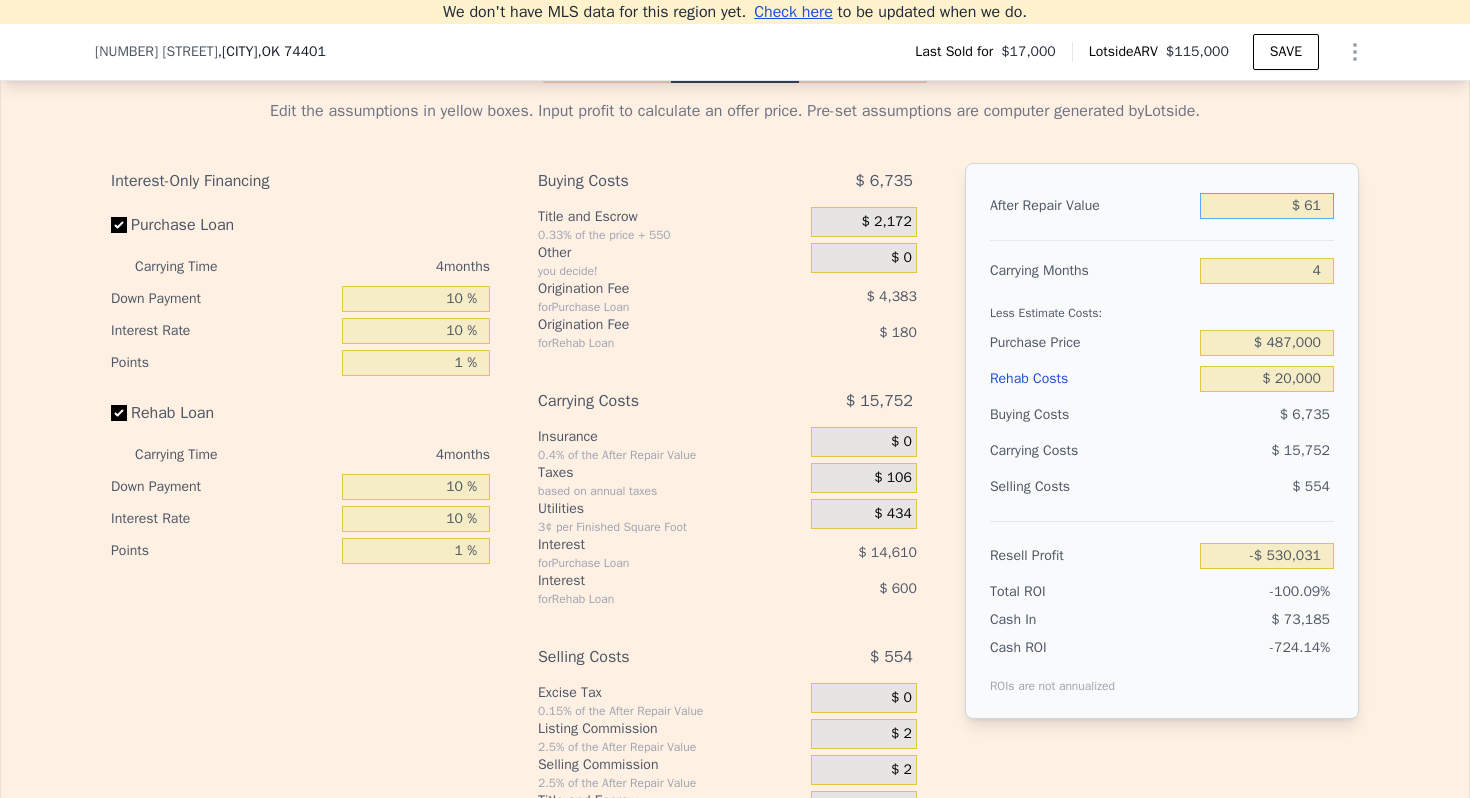 type on "-$ 529,980" 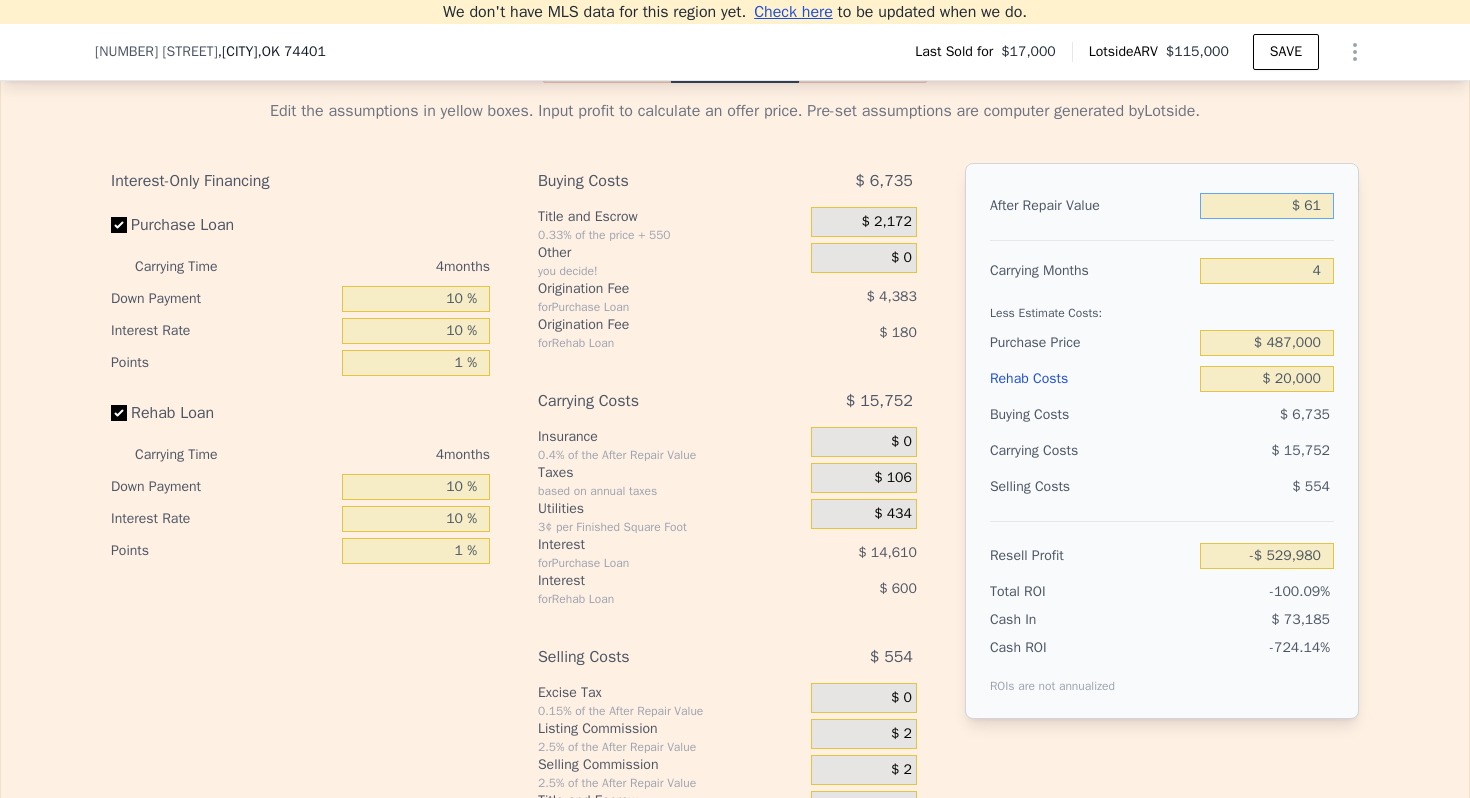 type on "$ 615" 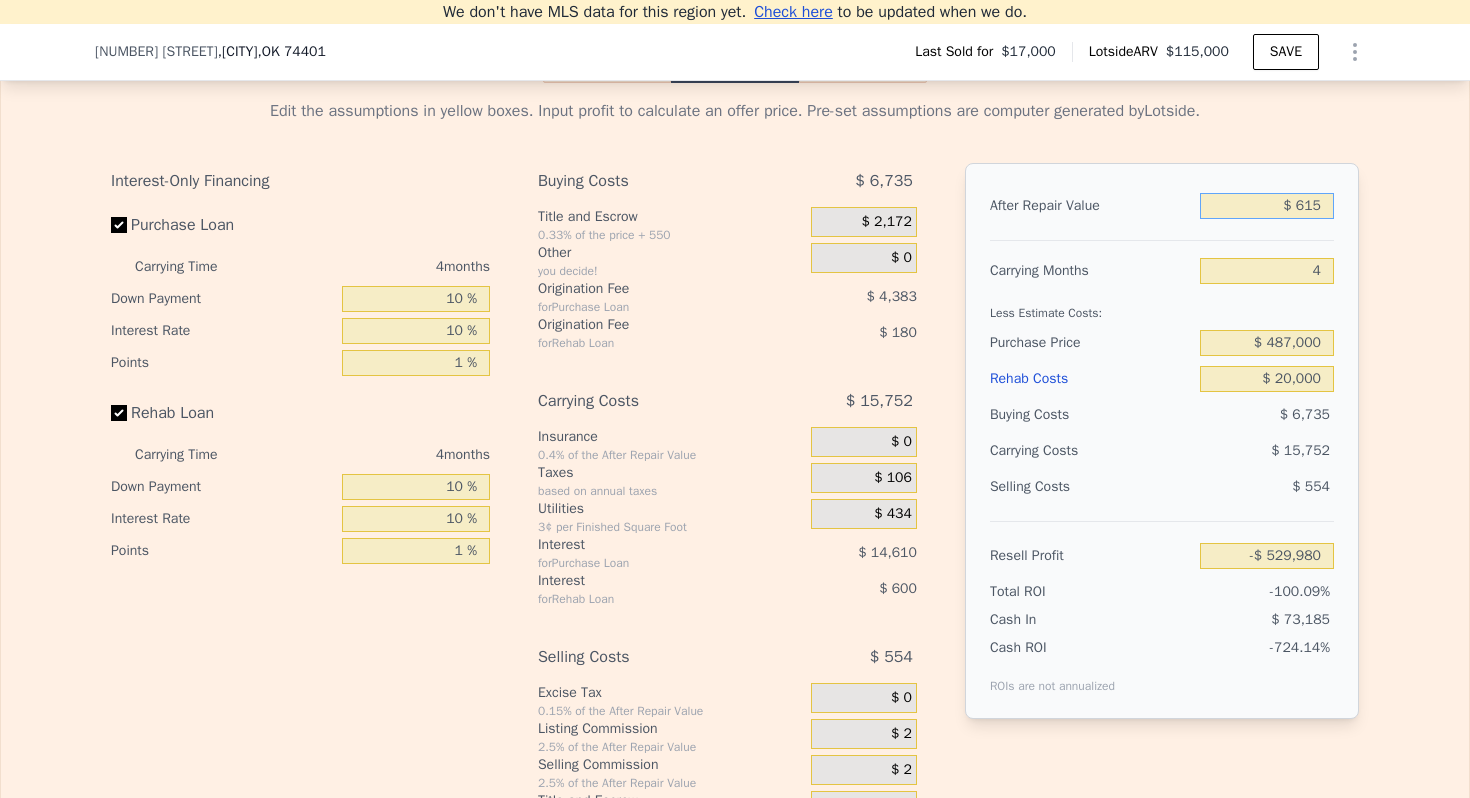 type on "-$ 529,456" 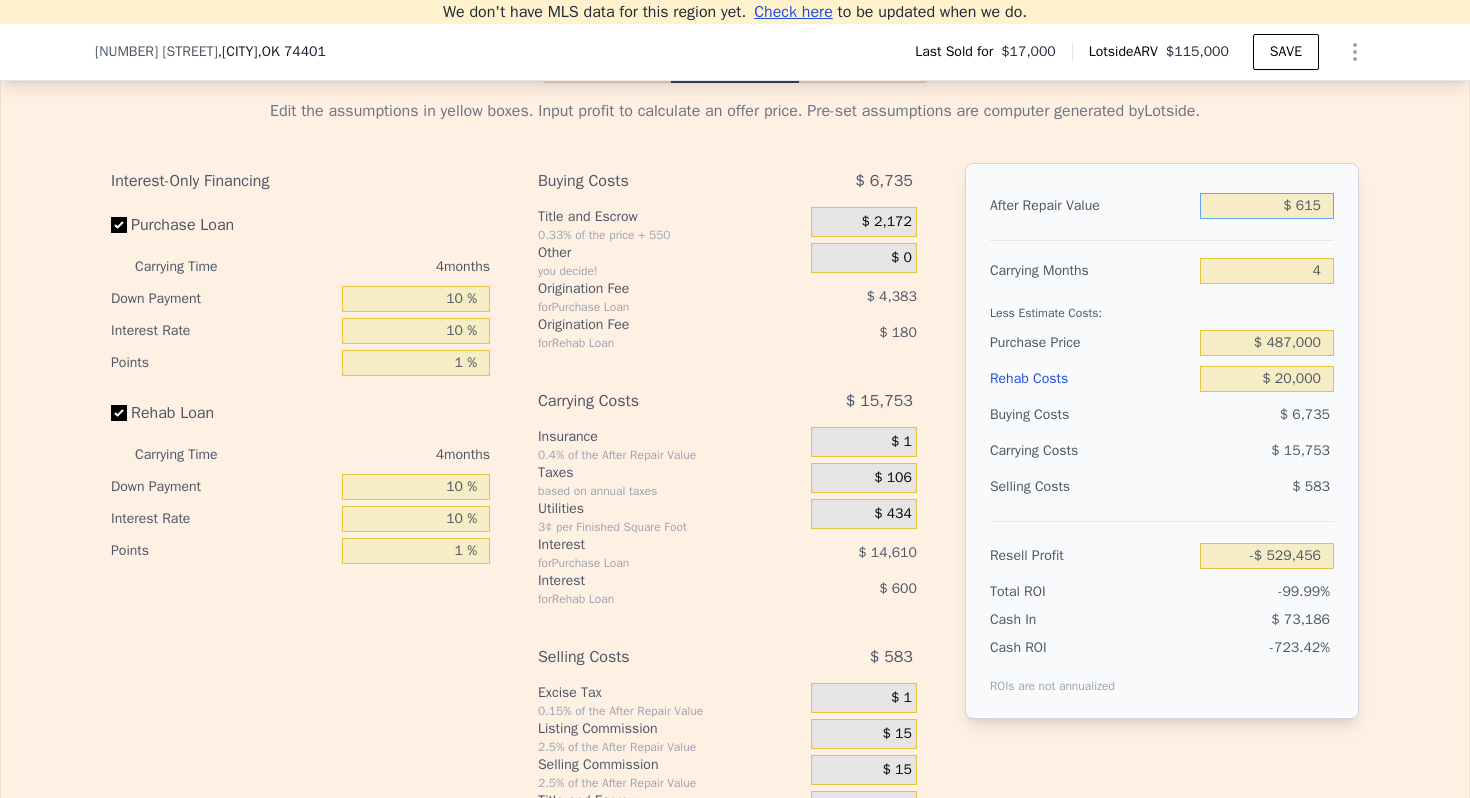 type on "$ 6,150" 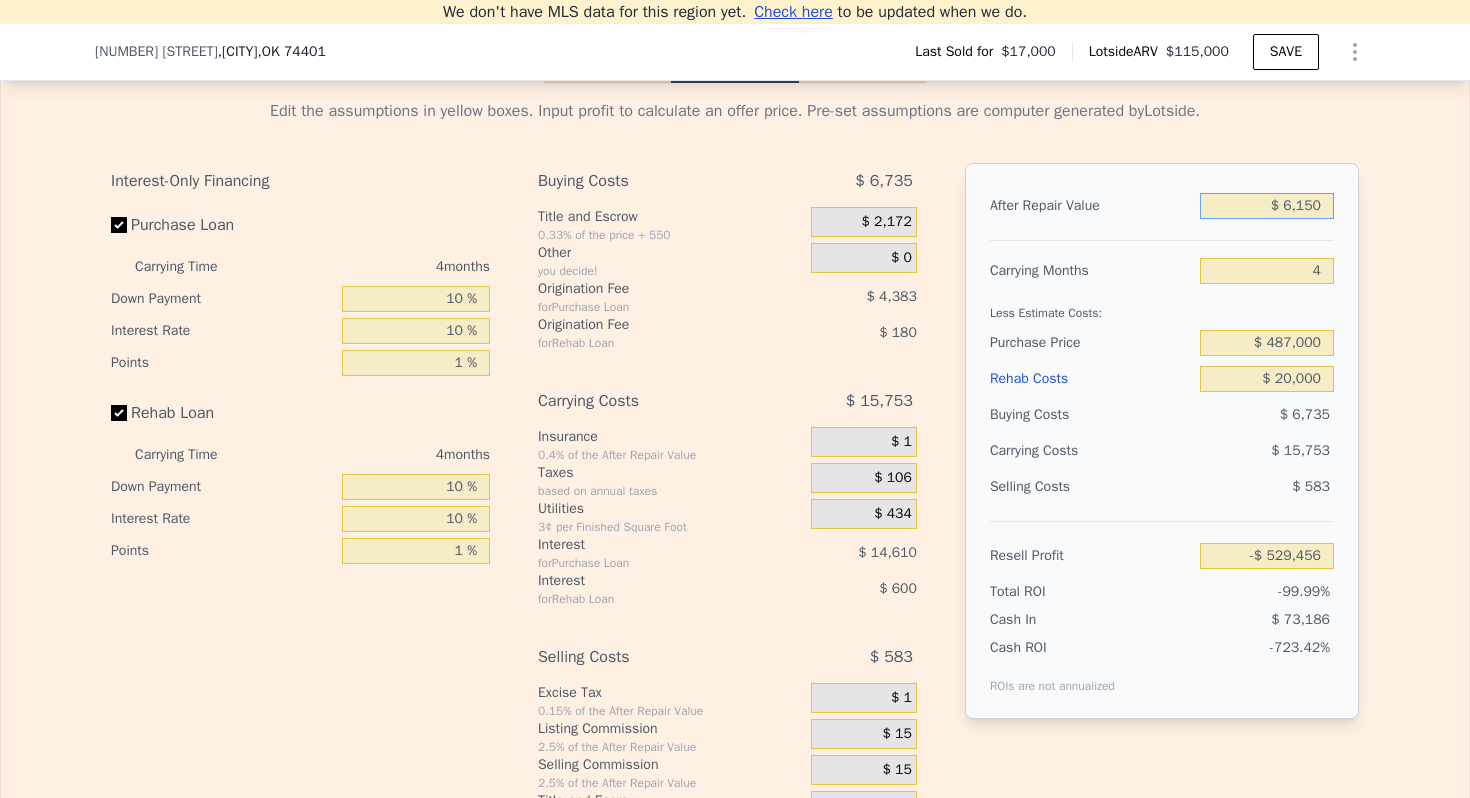 type on "-$ 524,232" 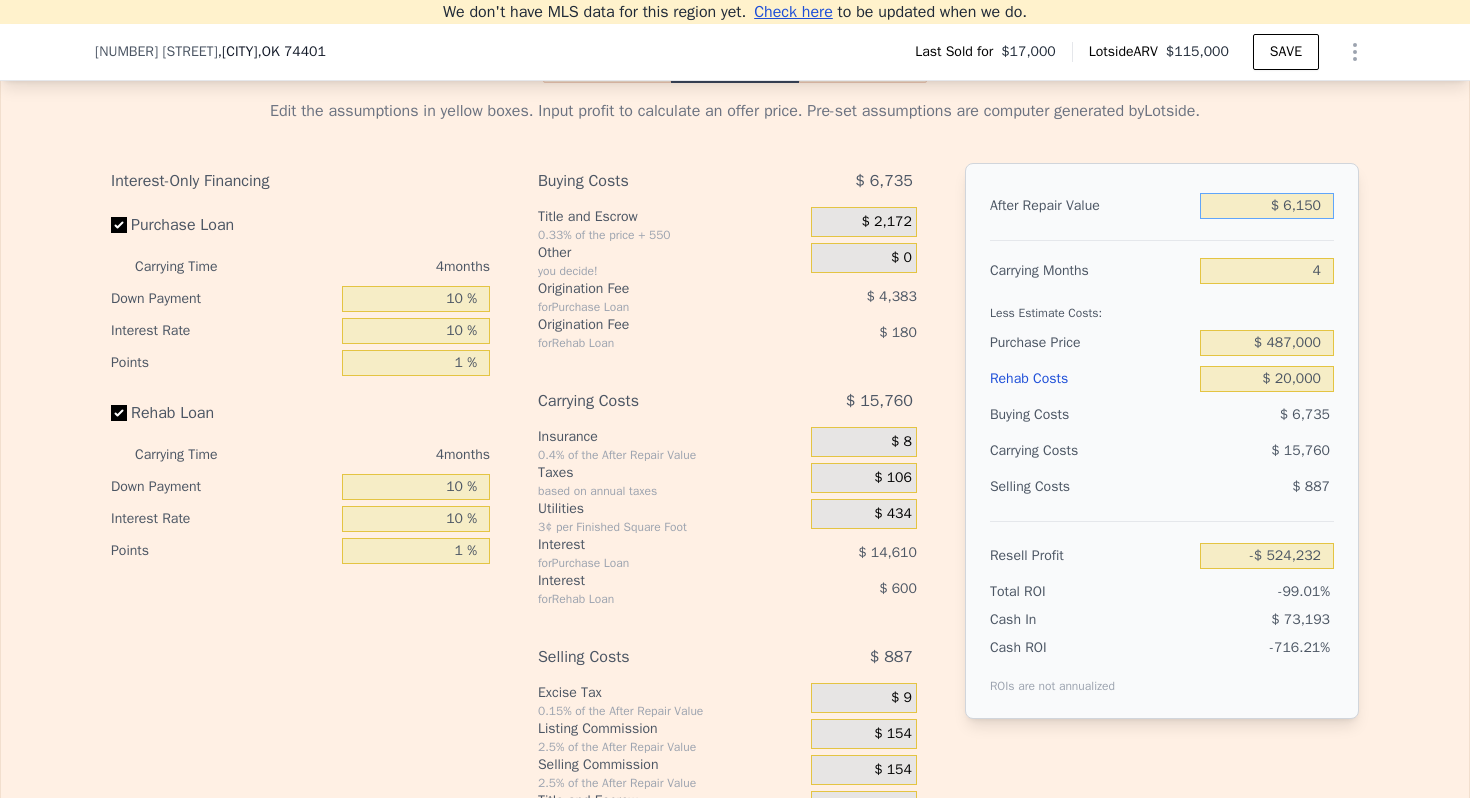 type on "$ 61,500" 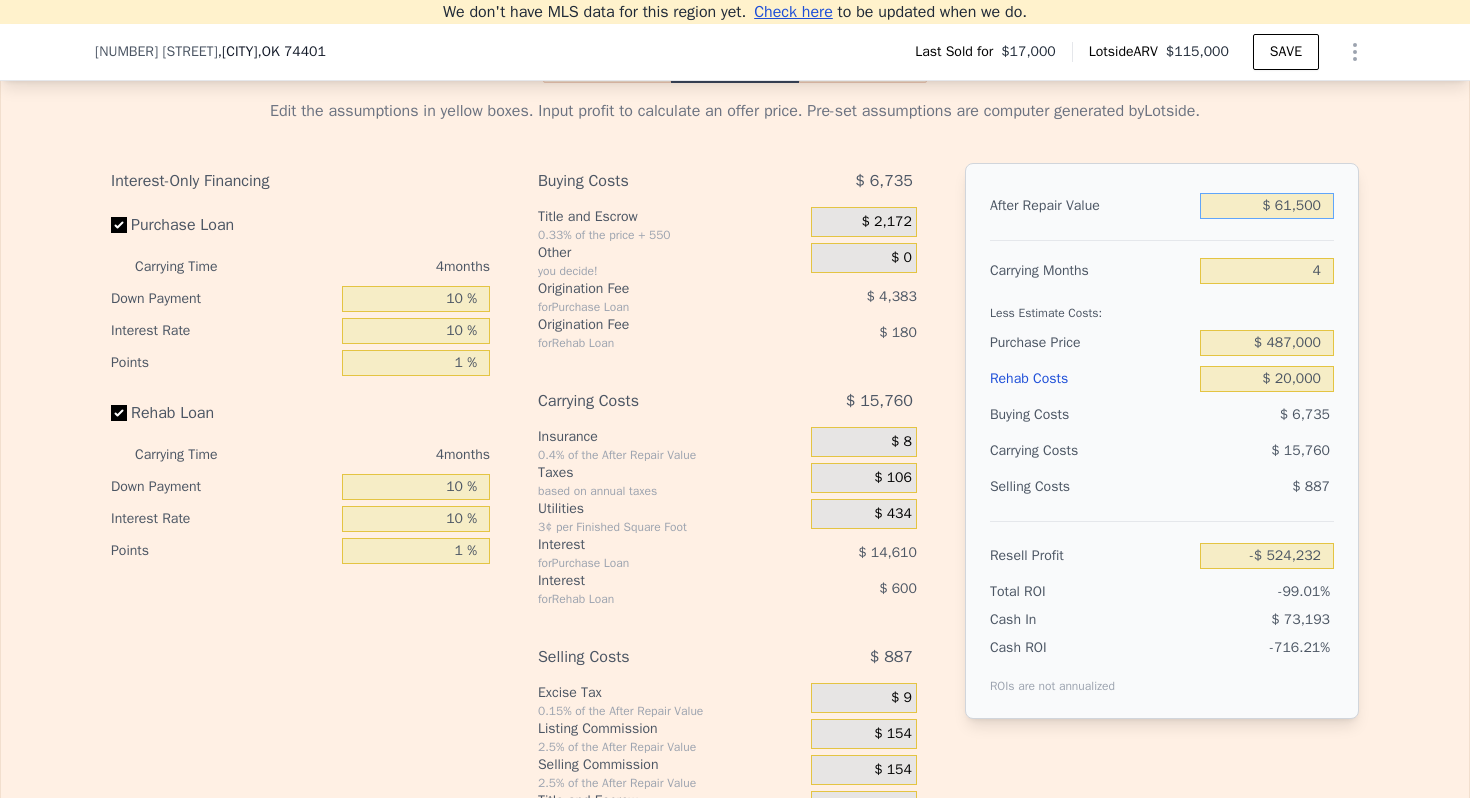 type on "-$ 471,992" 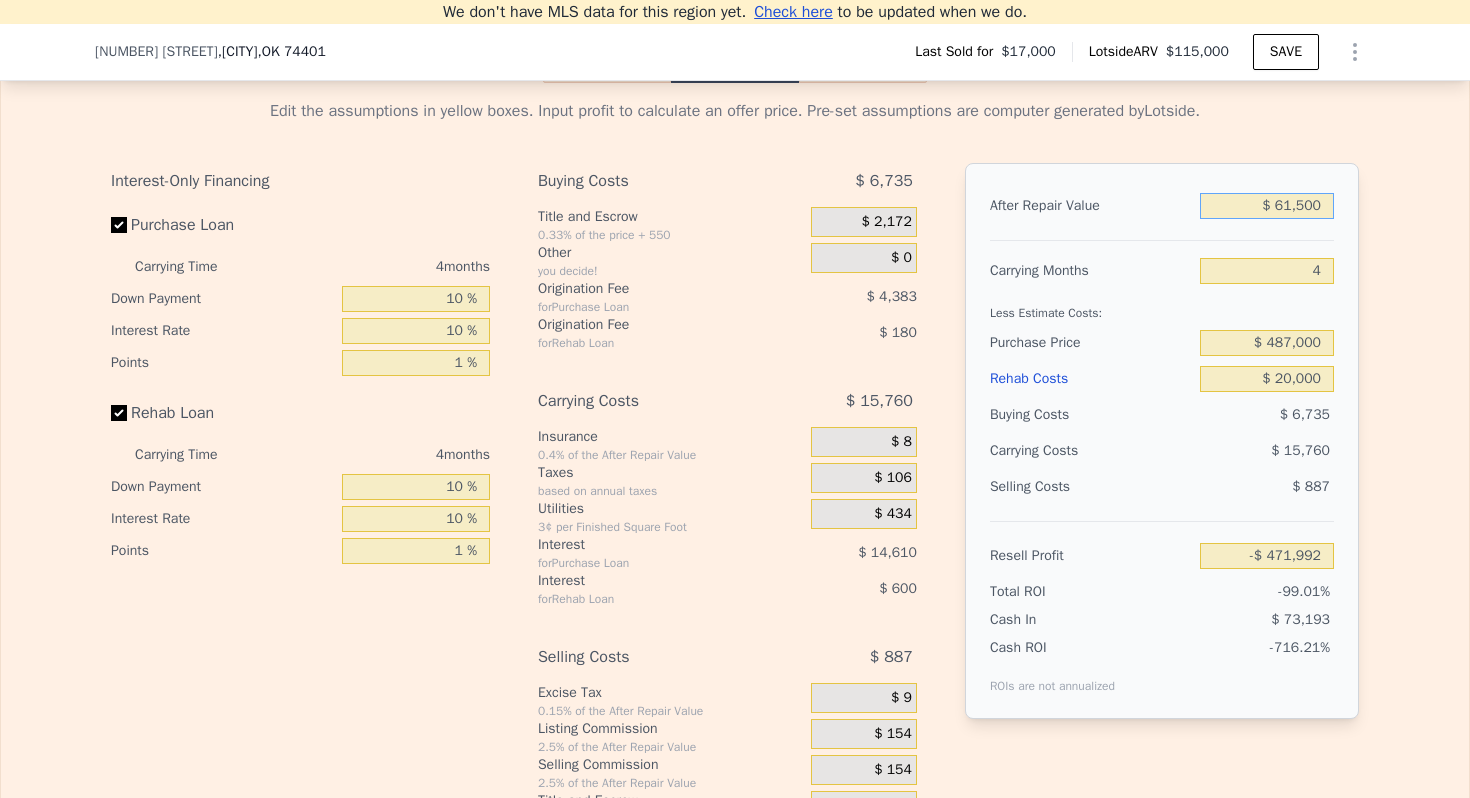 type on "$ 615,000" 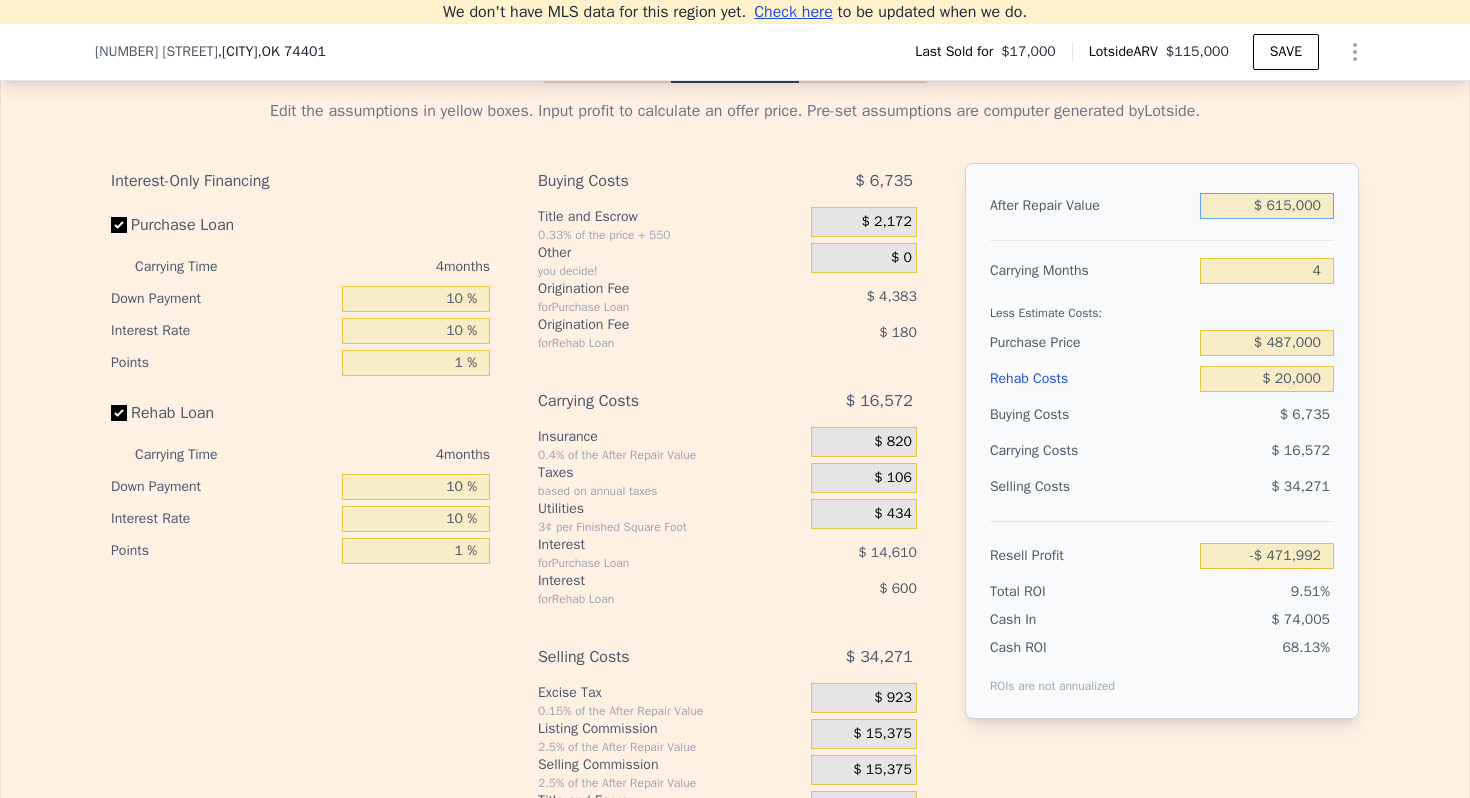 type on "$ 50,422" 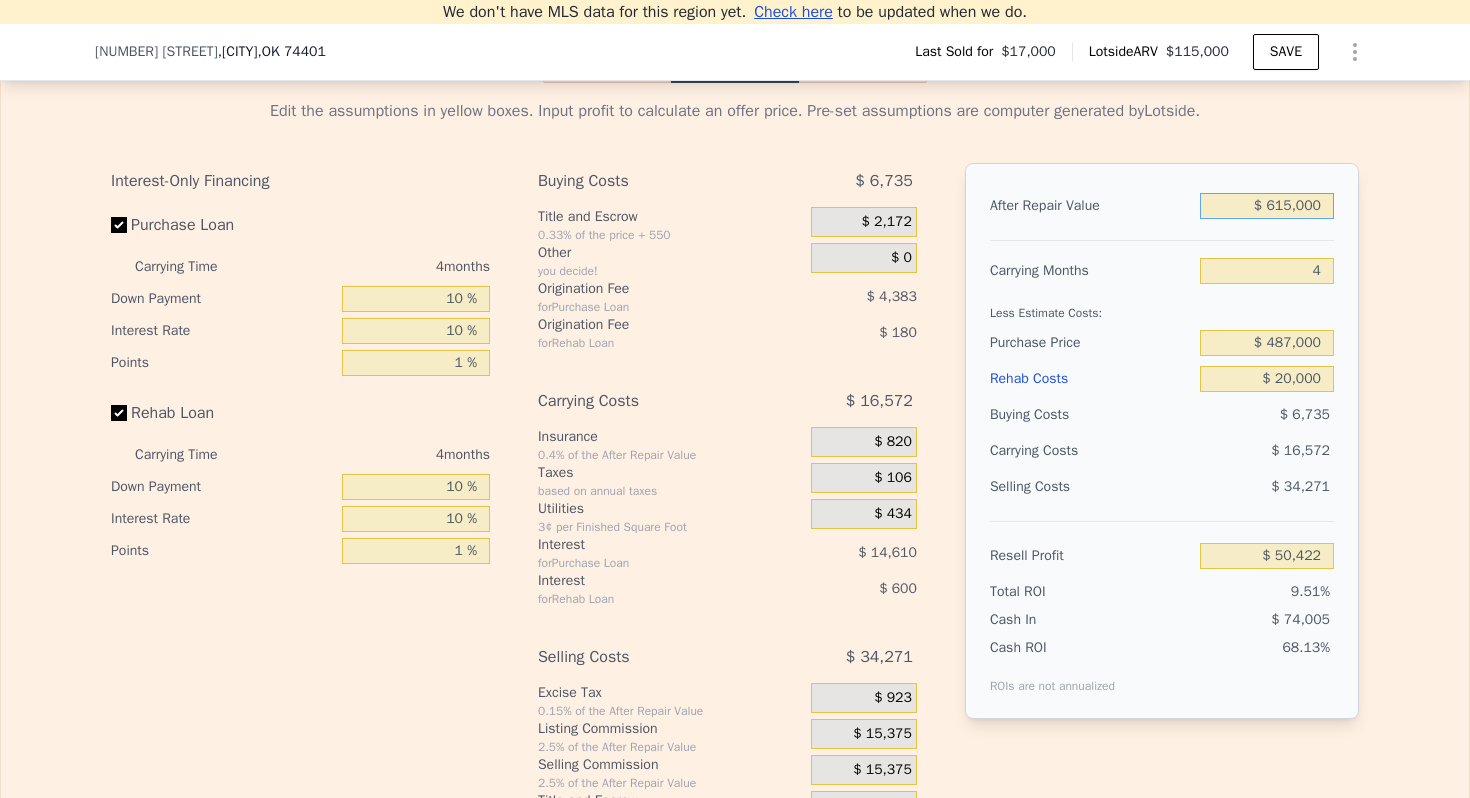 type on "$ 6,150,000" 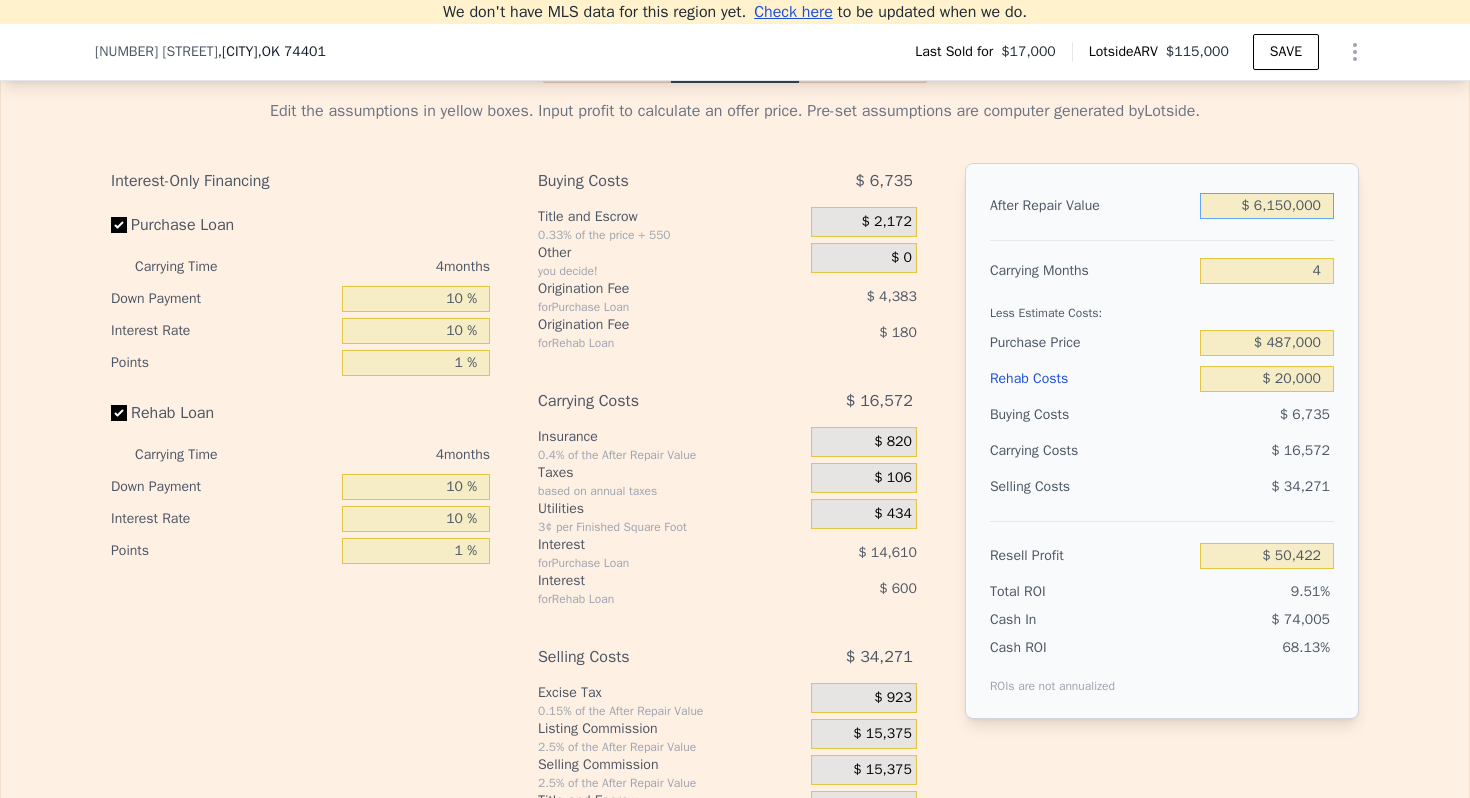 type on "$ 5,274,558" 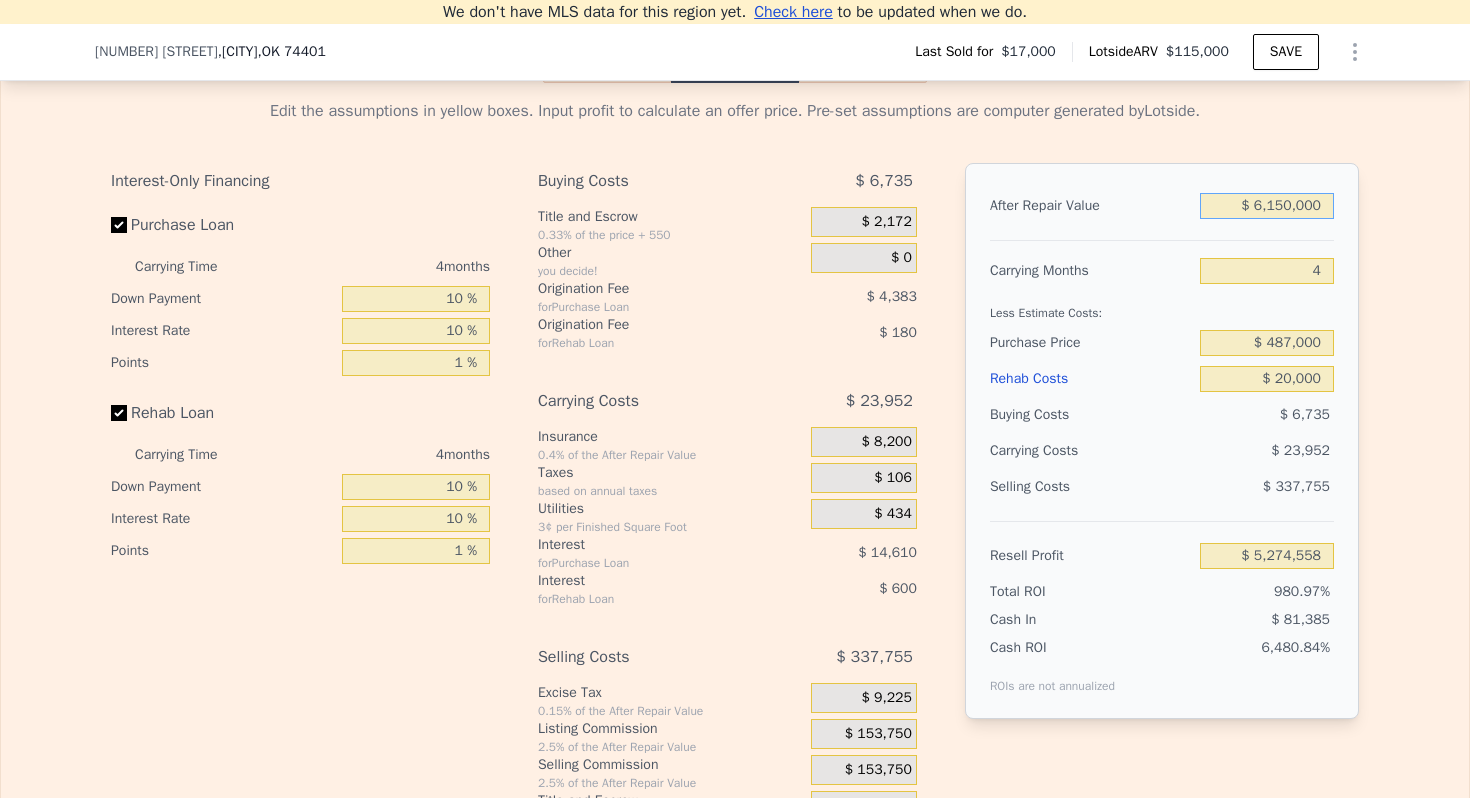 type on "$ 615,000" 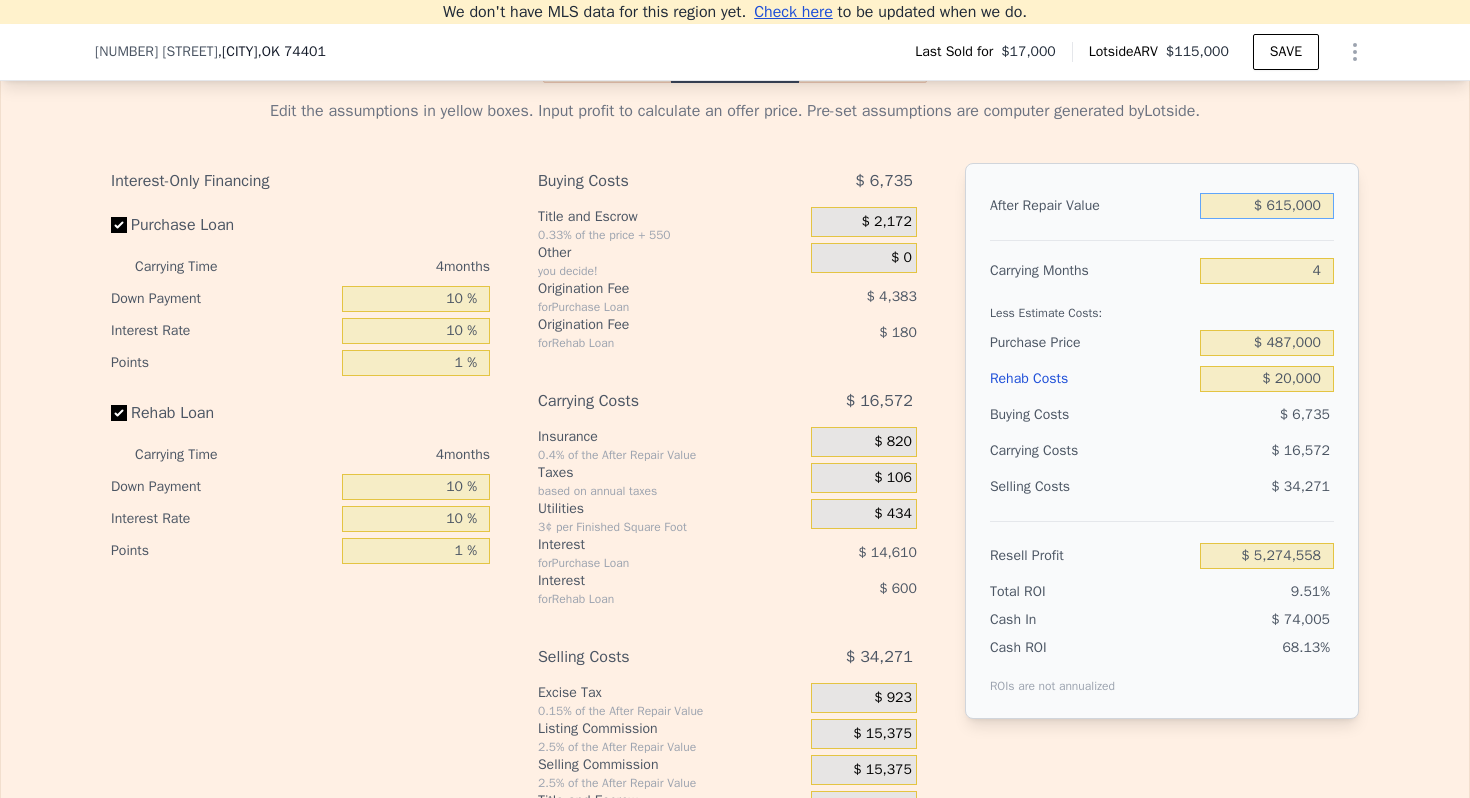 type on "$ 50,422" 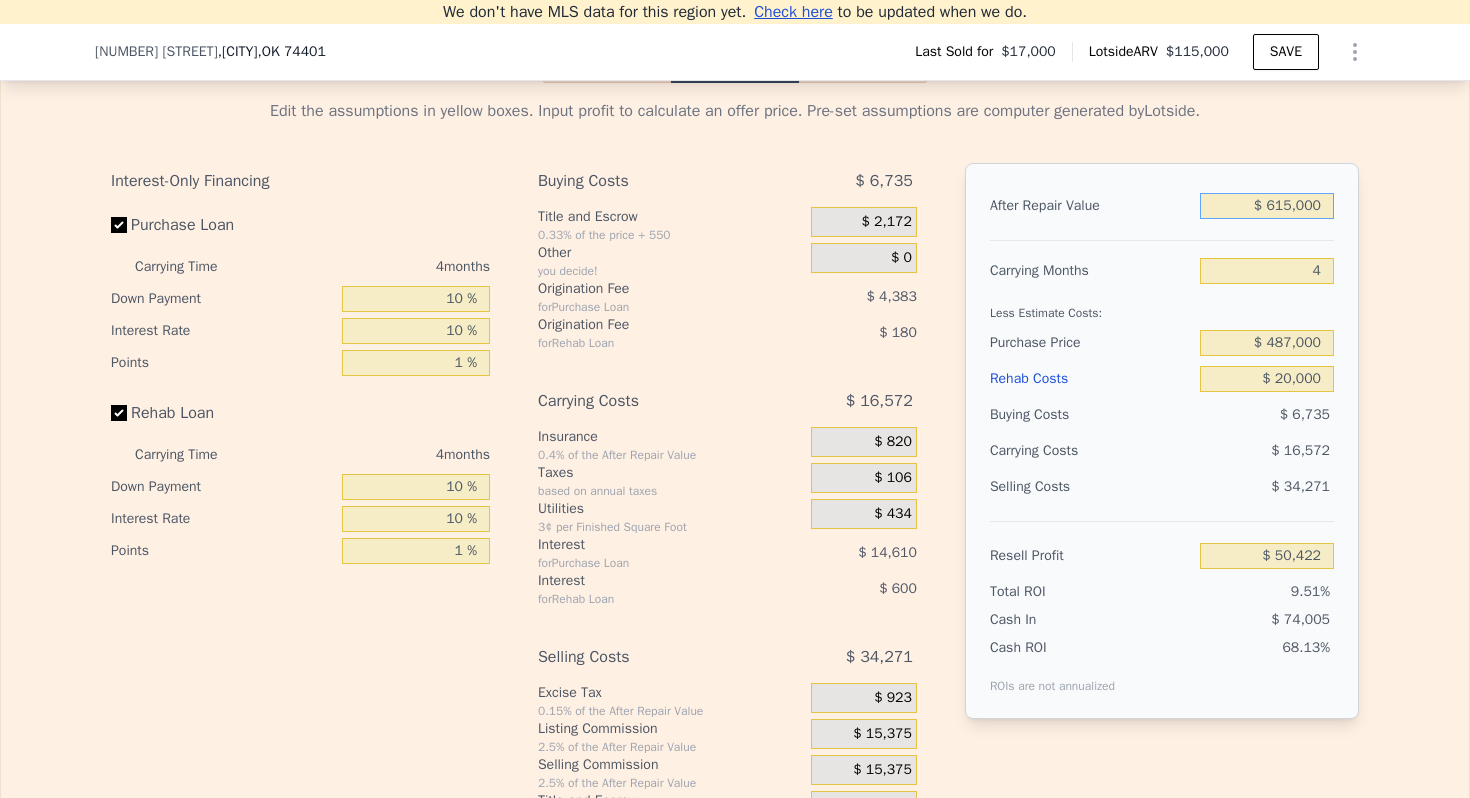 type on "$ 615,000" 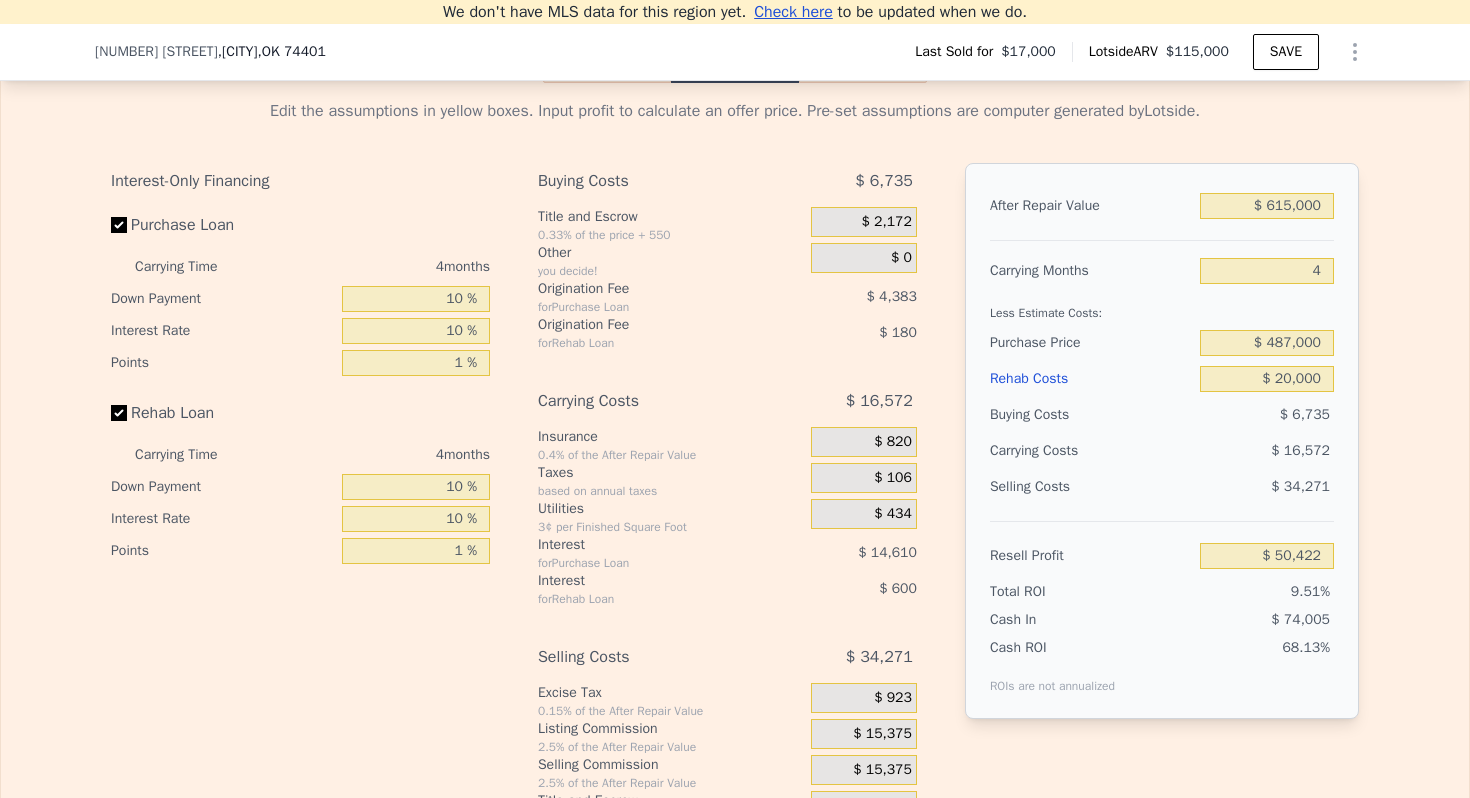 click on "Less Estimate Costs:" at bounding box center [1162, 307] 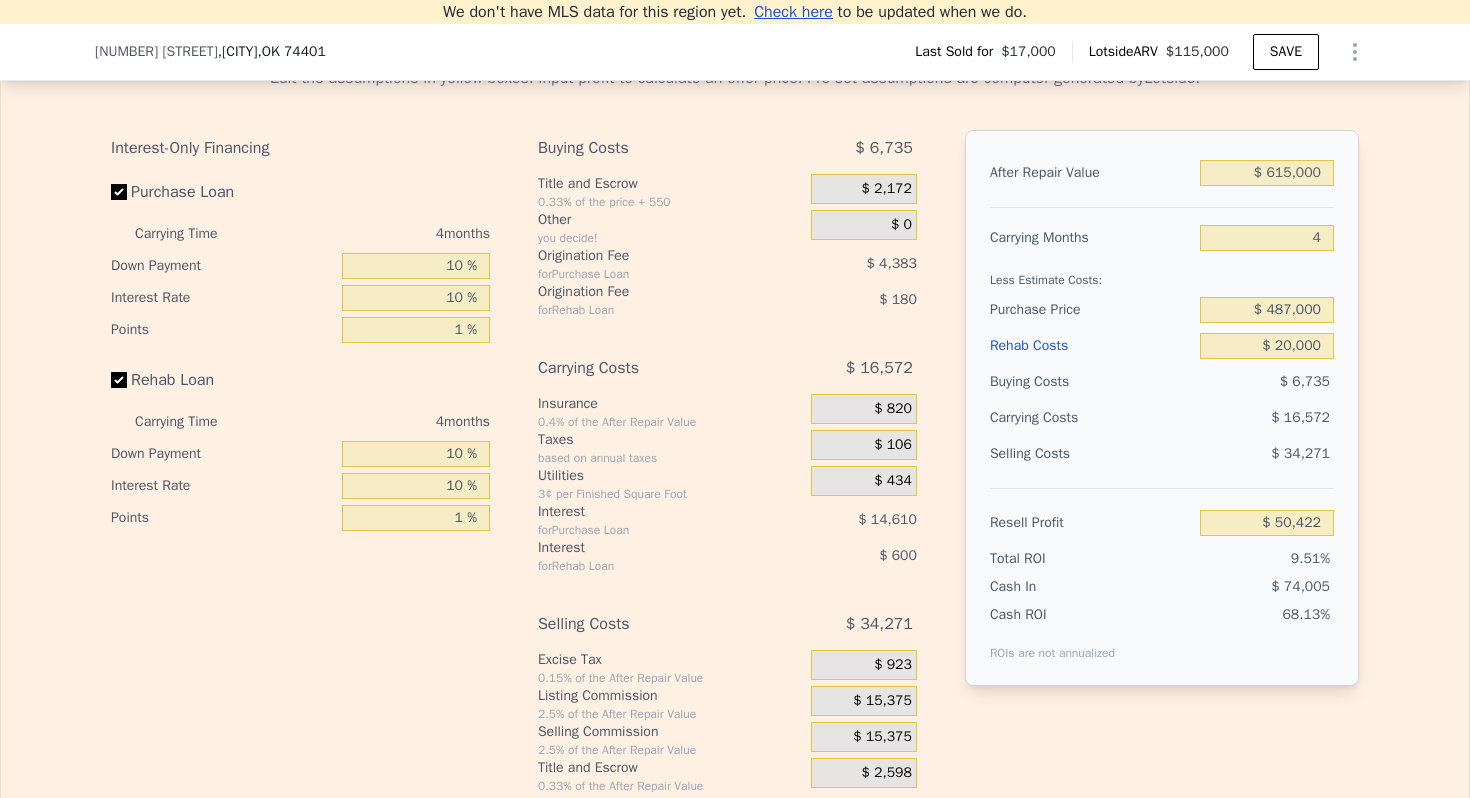scroll, scrollTop: 2917, scrollLeft: 0, axis: vertical 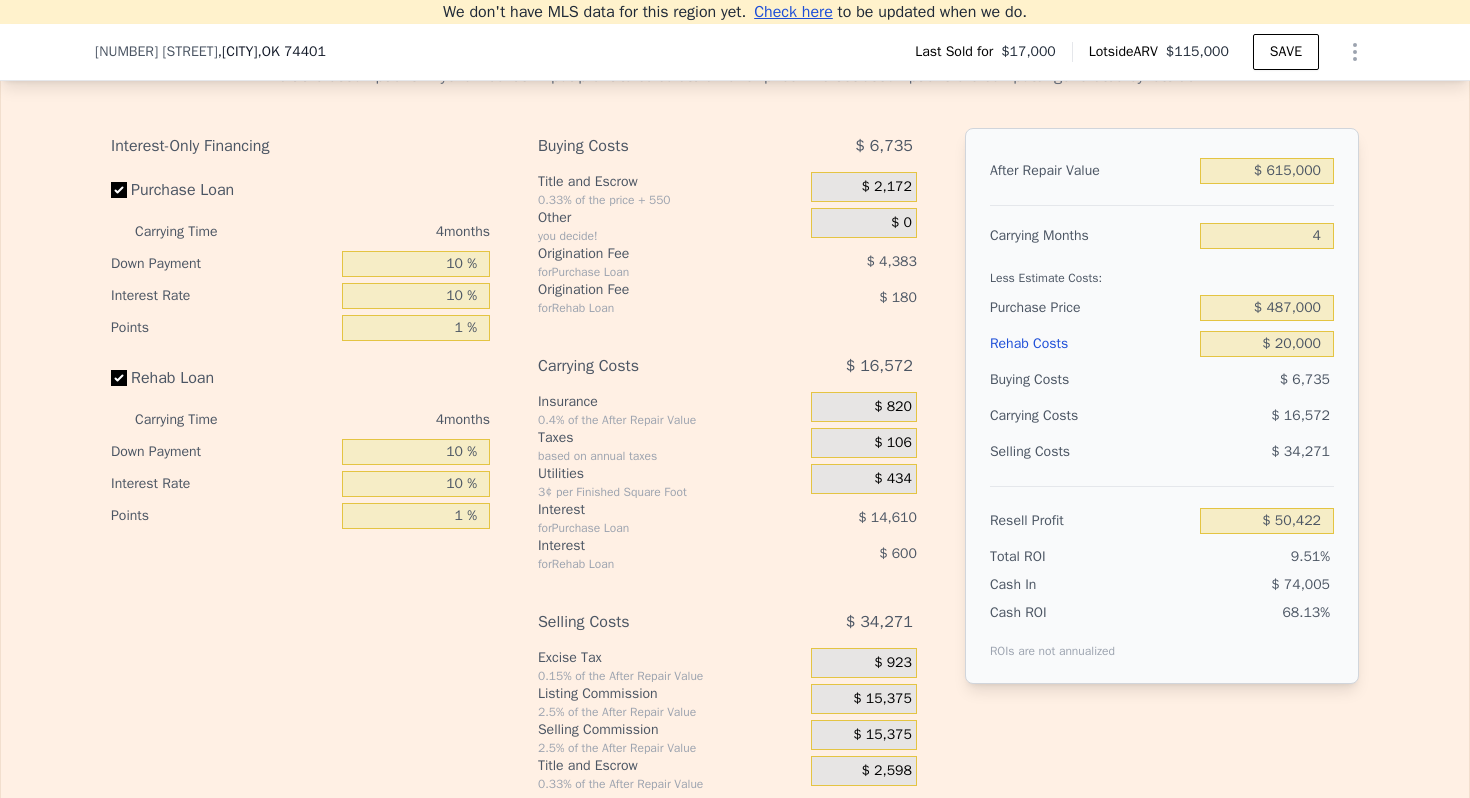 click on "$ 15,375" at bounding box center [882, 699] 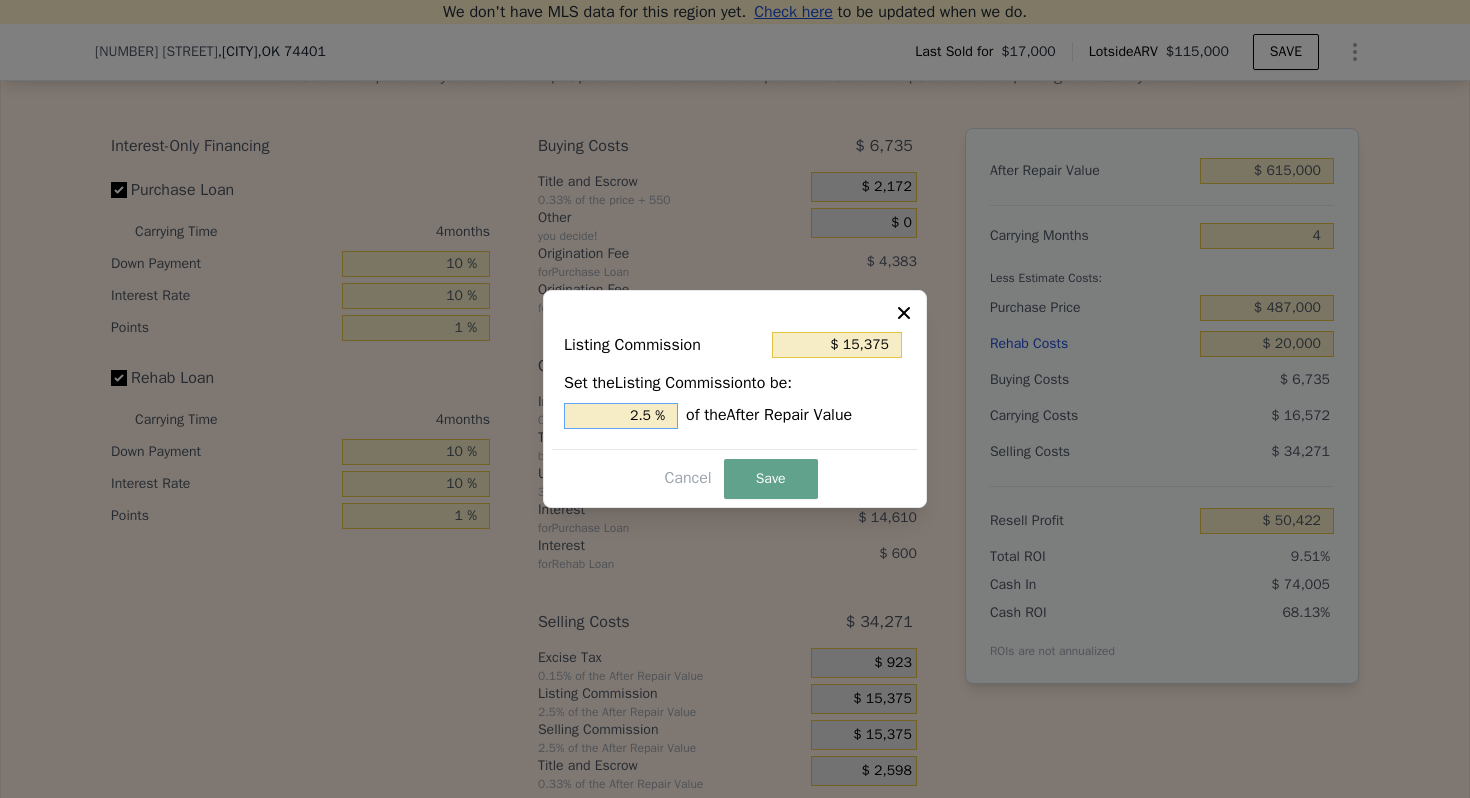 click on "2.5 %" at bounding box center (621, 416) 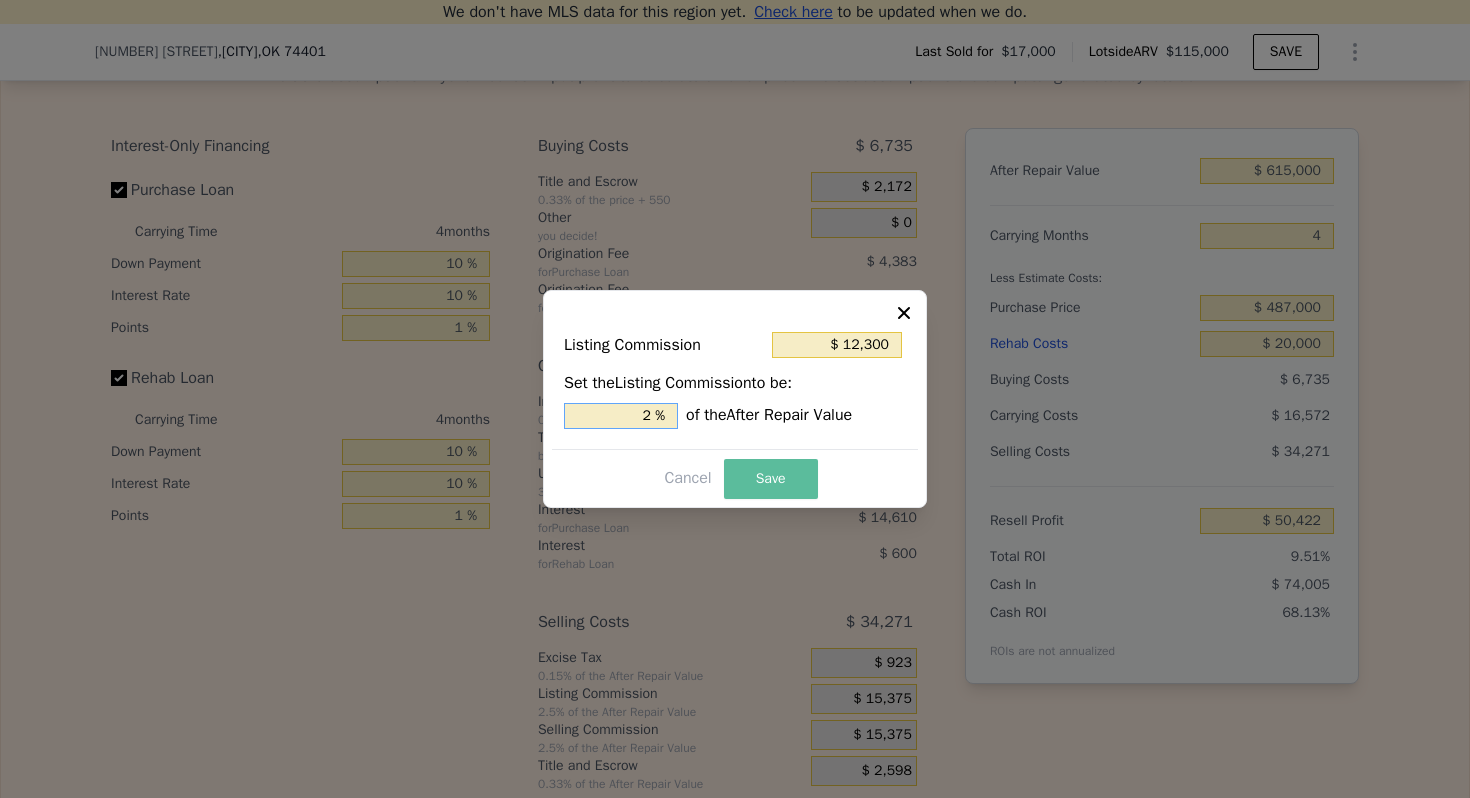 type on "2 %" 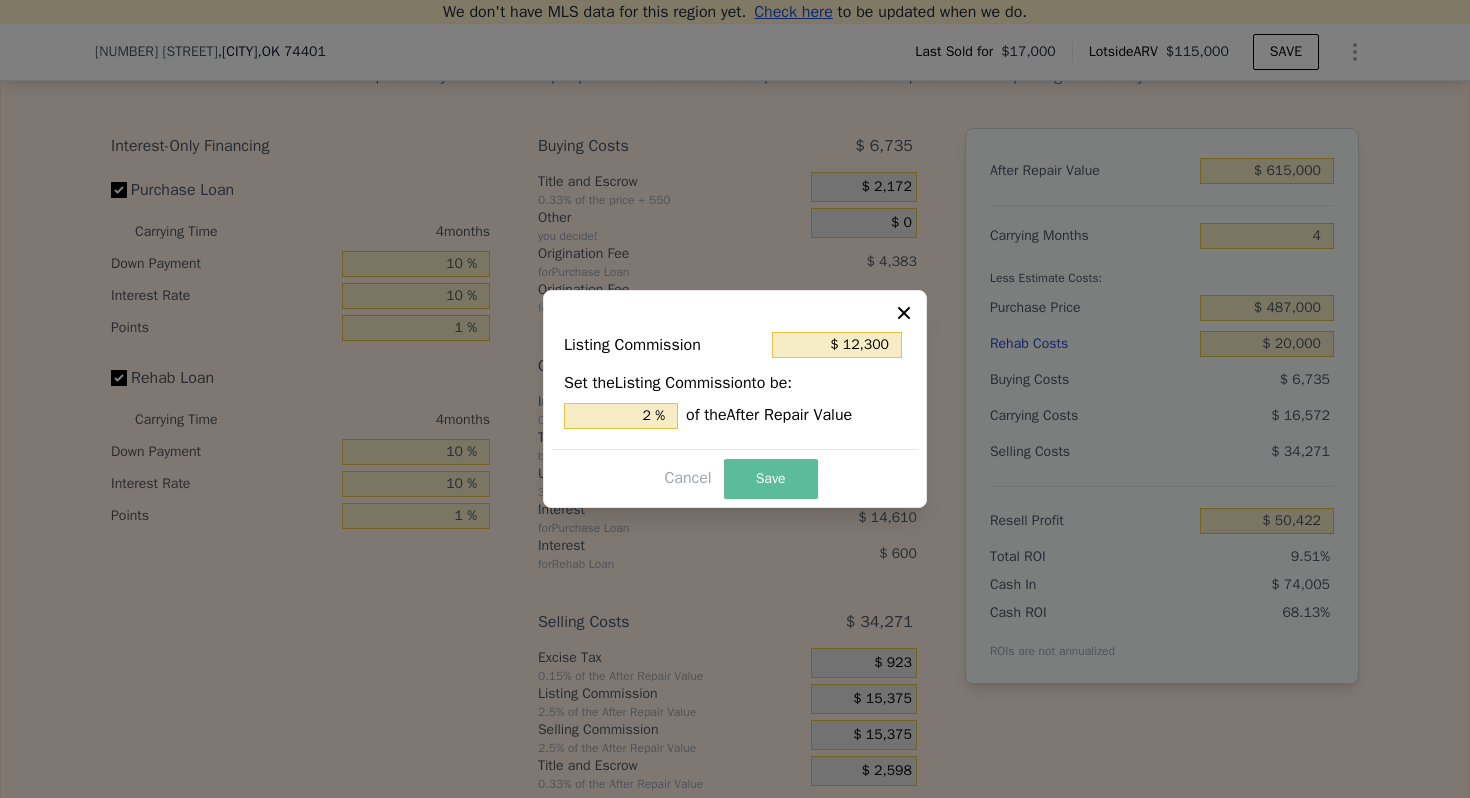 click on "Save" at bounding box center (771, 479) 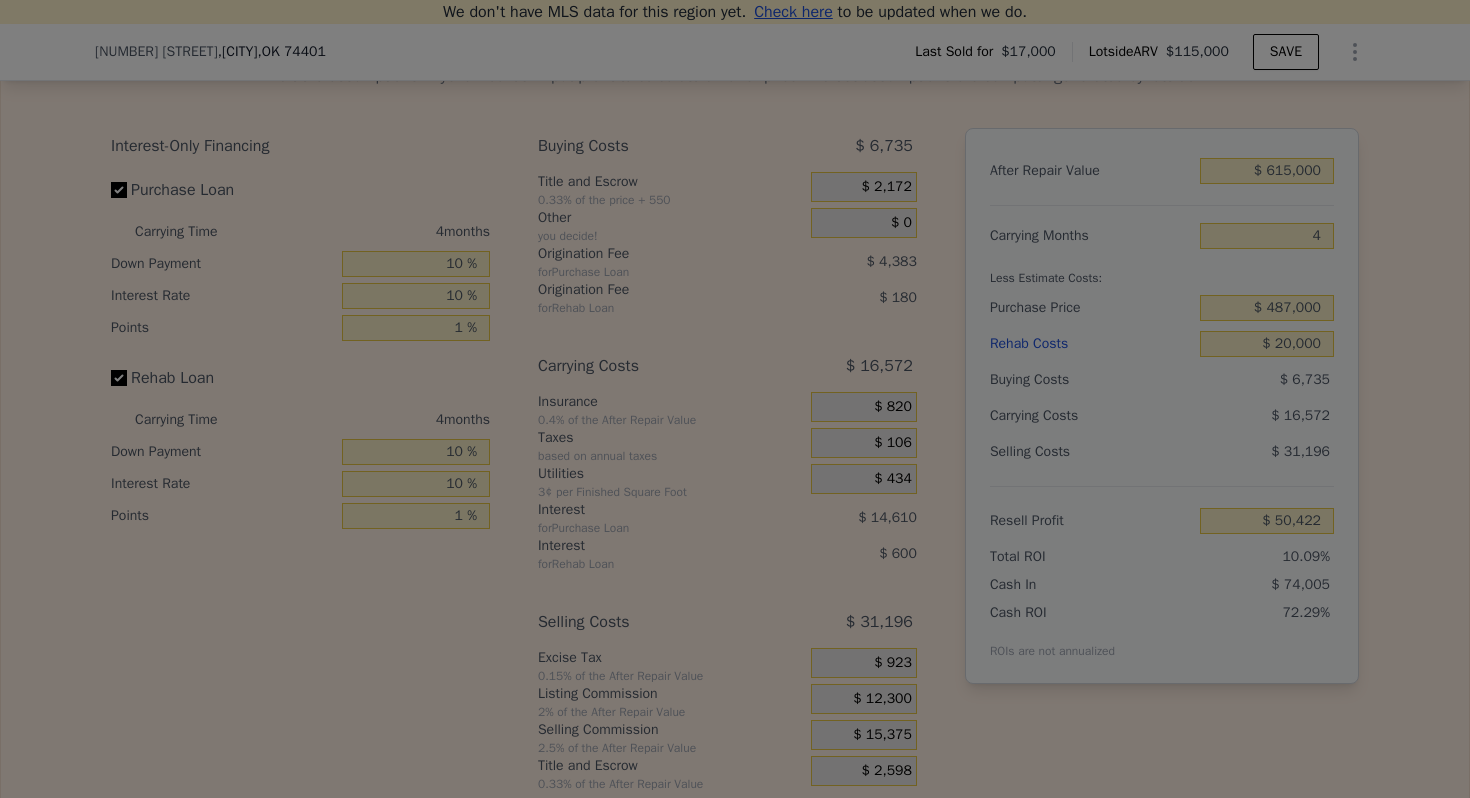 type on "$ 53,497" 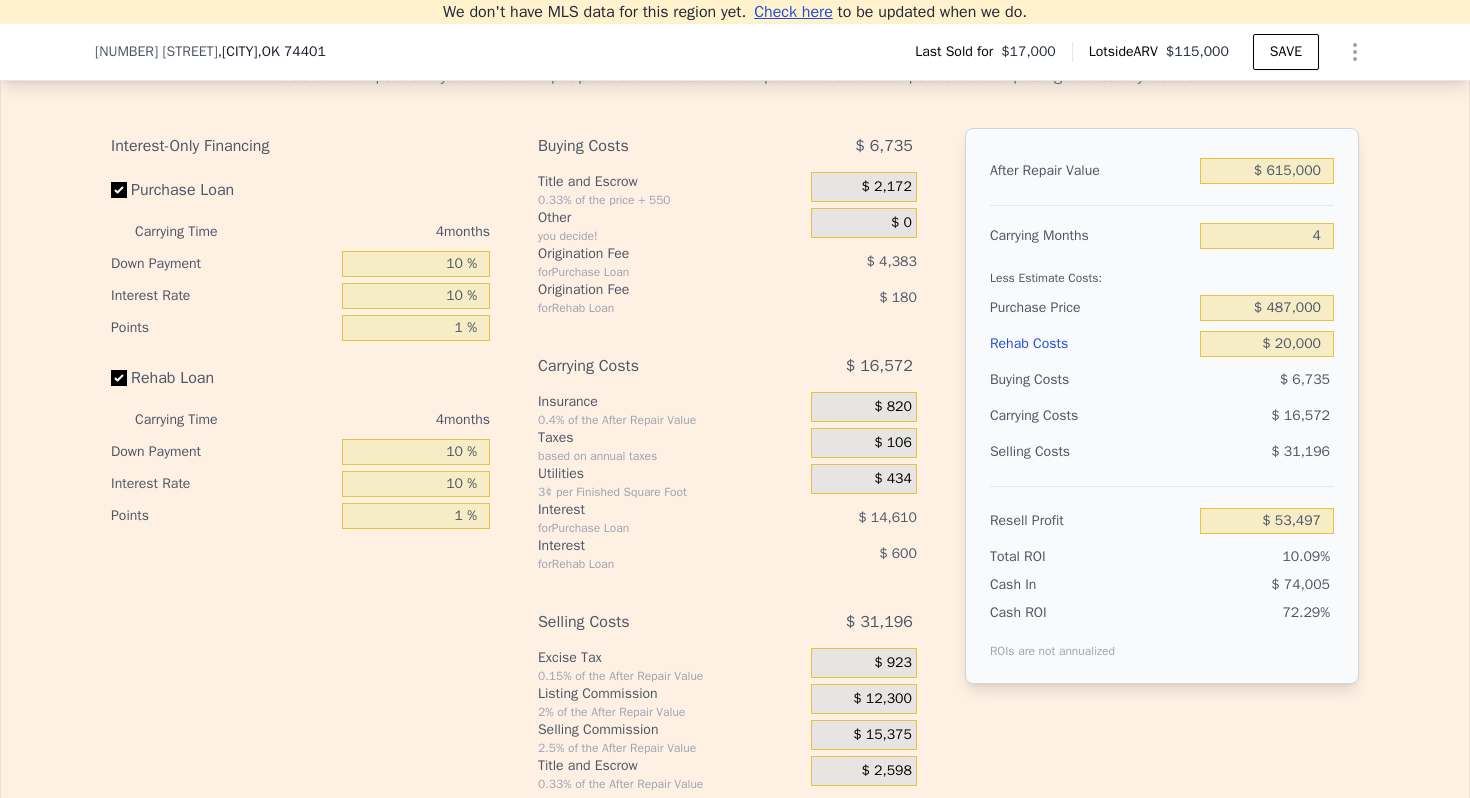 click on "Carrying Costs" at bounding box center [1052, 416] 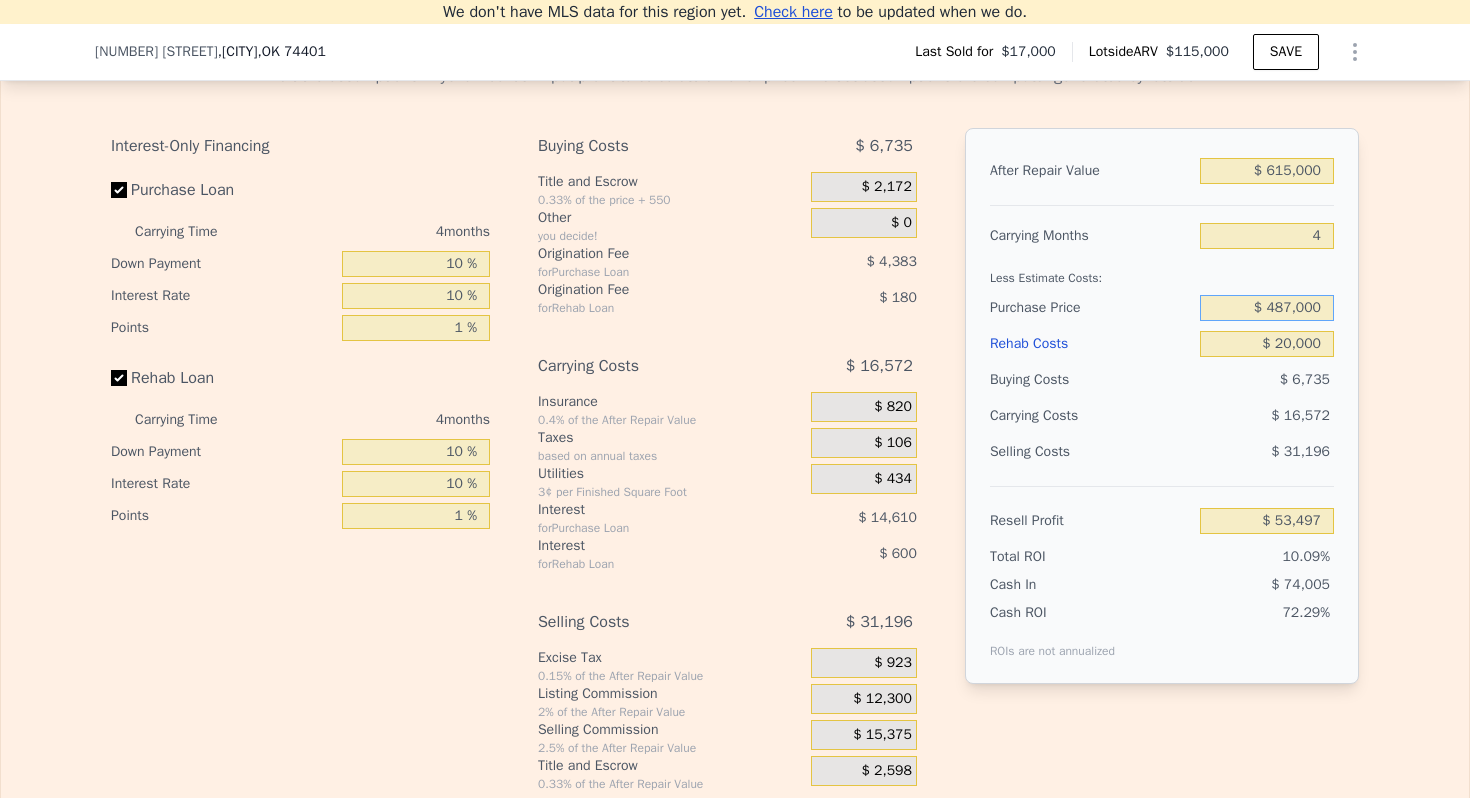 click on "$ 487,000" at bounding box center [1267, 308] 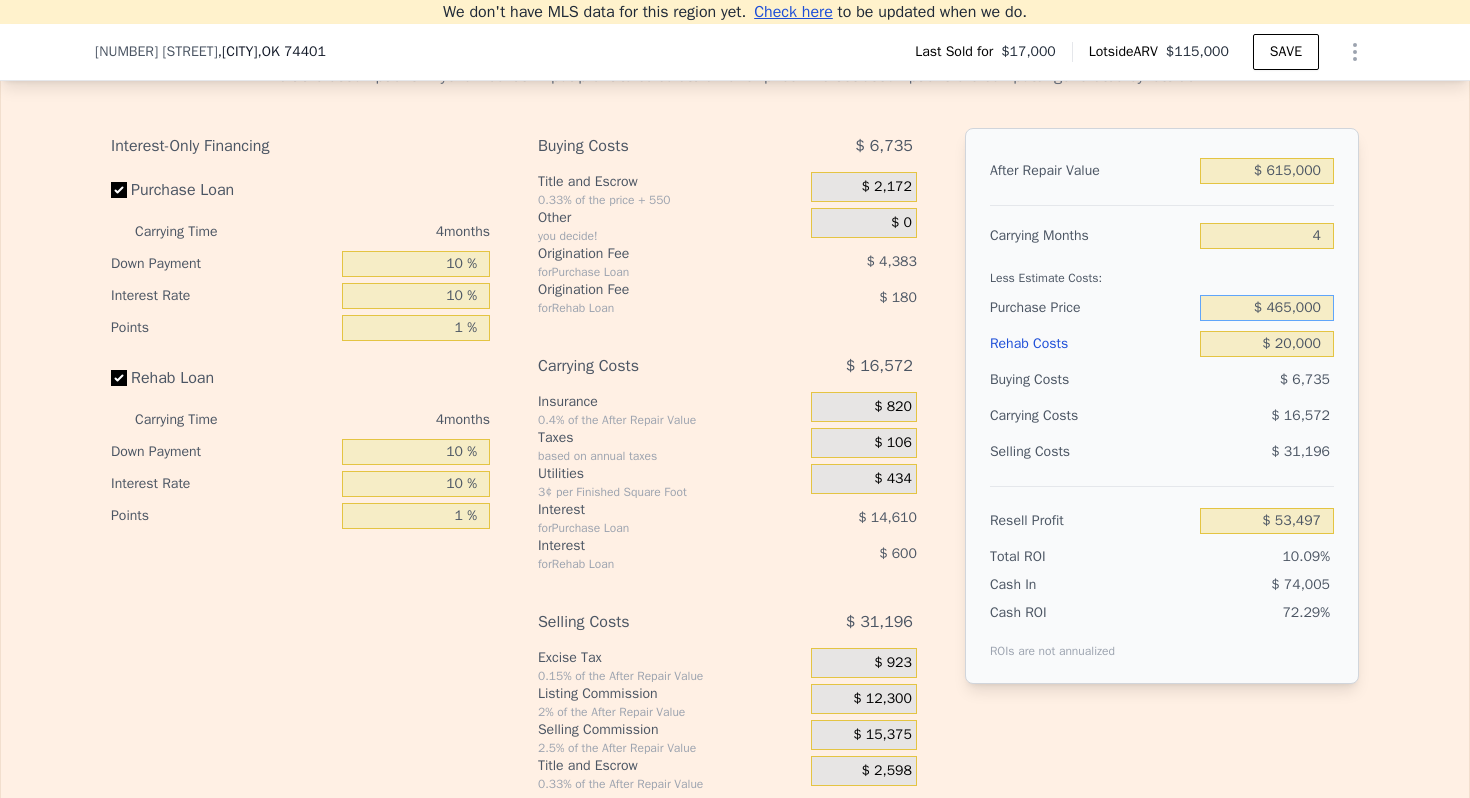 type on "$ 465,000" 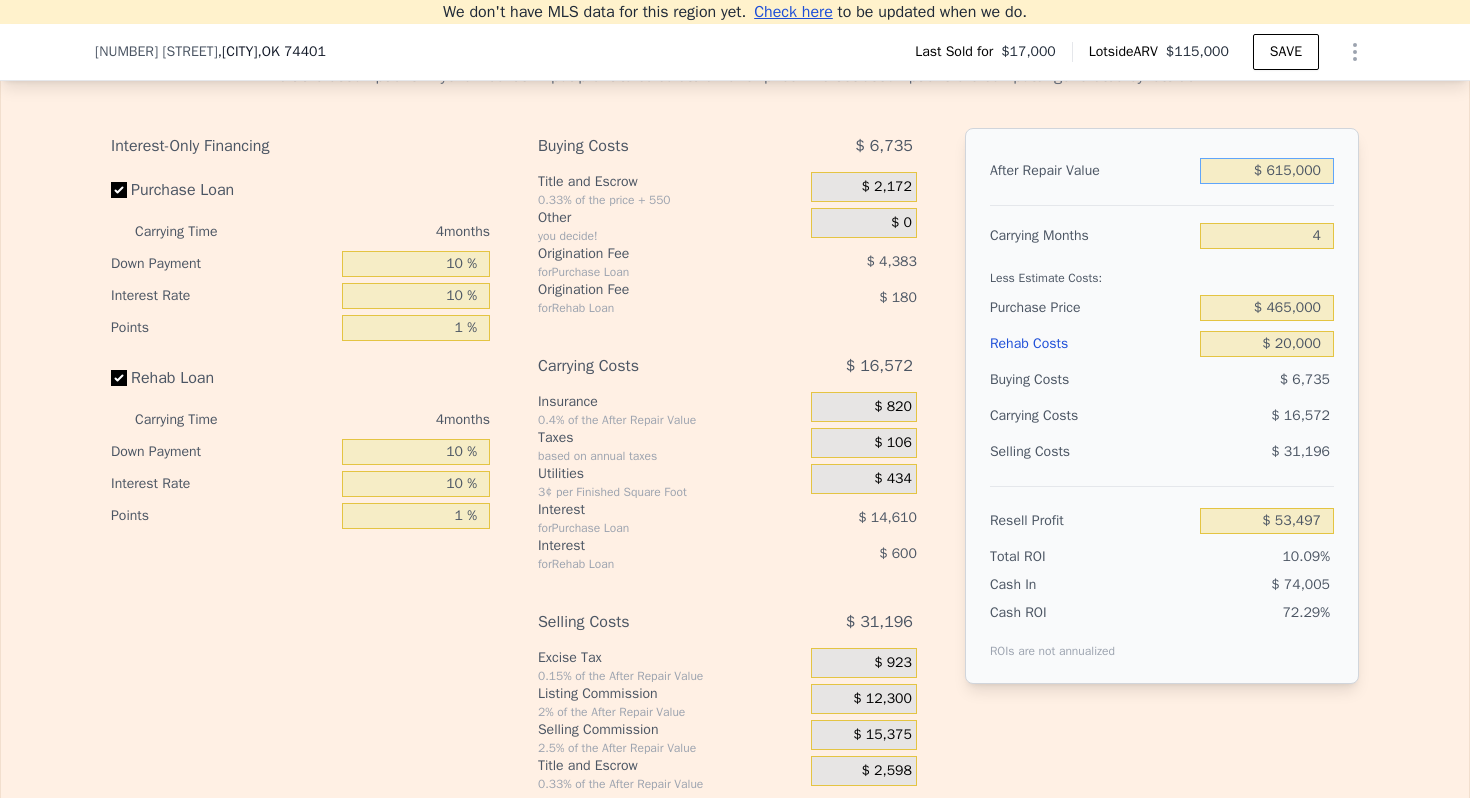 click on "$ 615,000" at bounding box center (1267, 171) 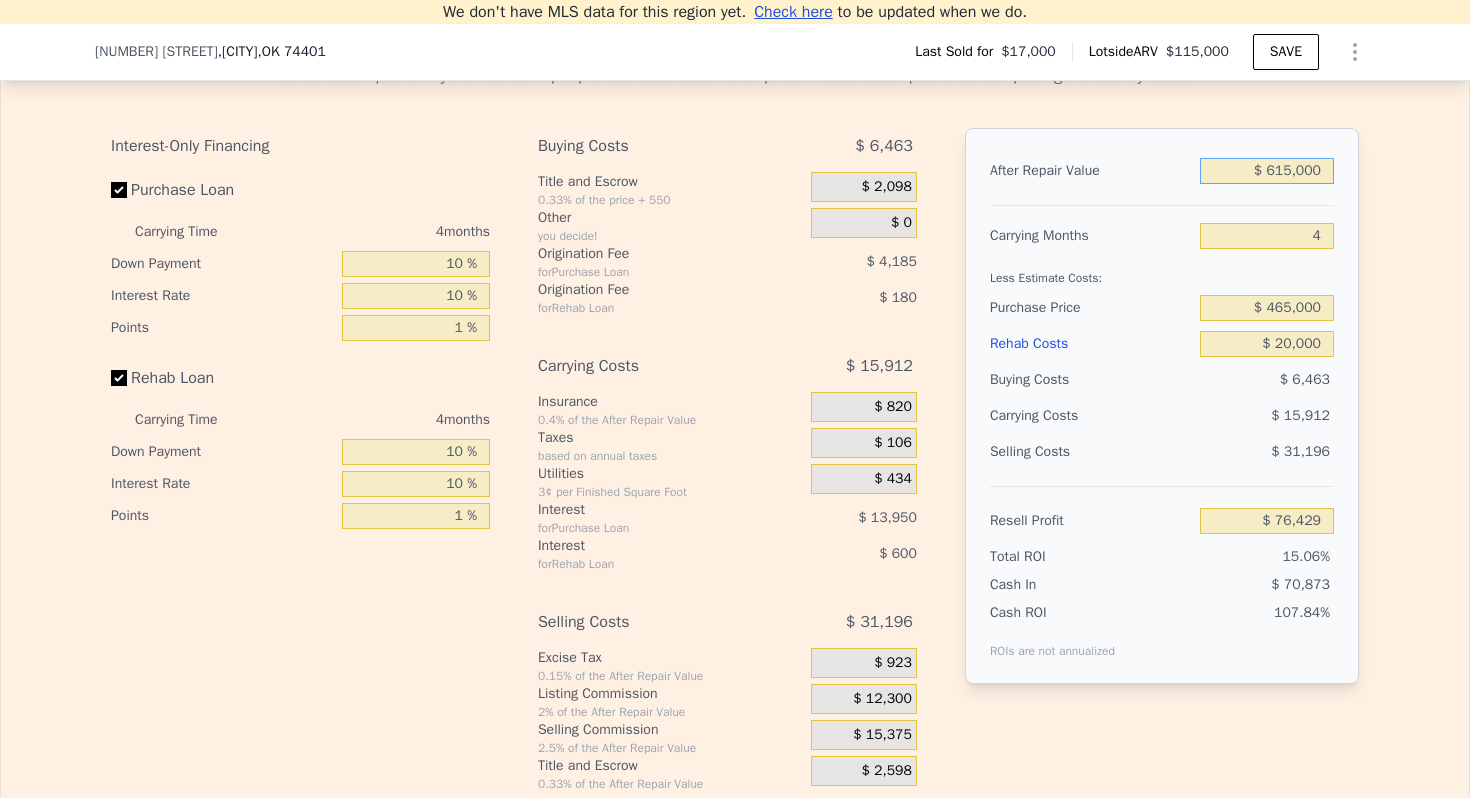 click on "$ 615,000" at bounding box center [1267, 171] 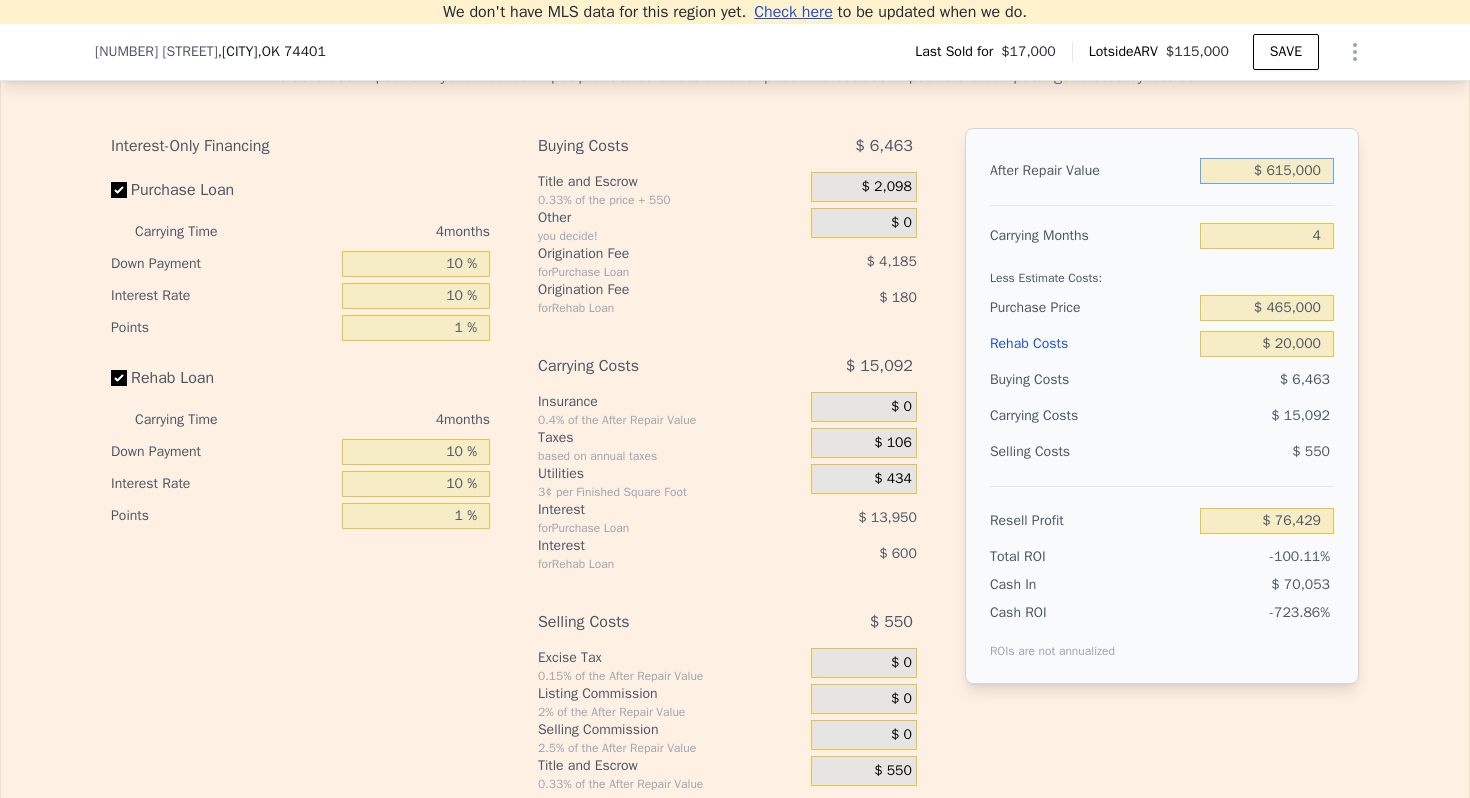 type on "$ 5" 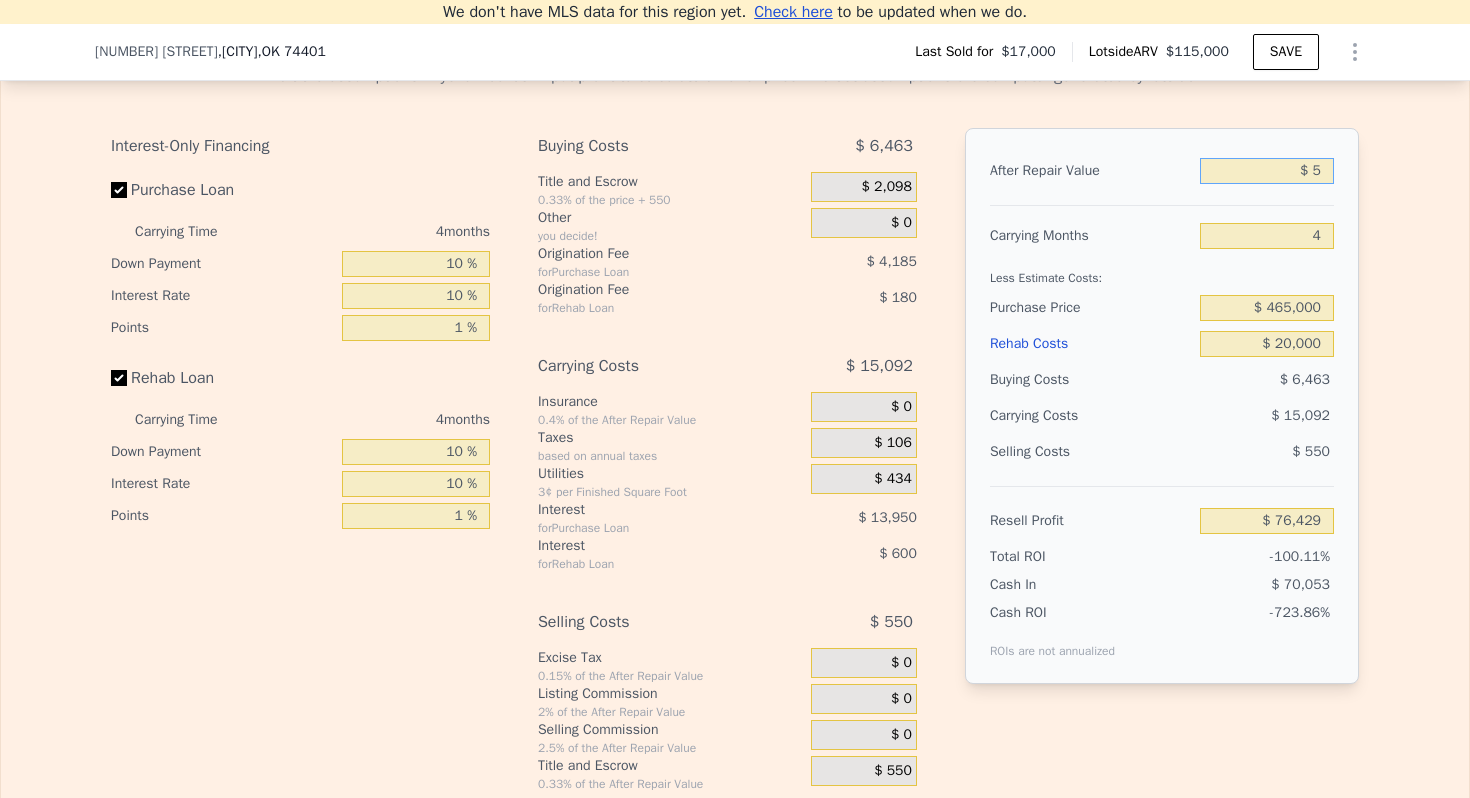 type on "-$ 507,100" 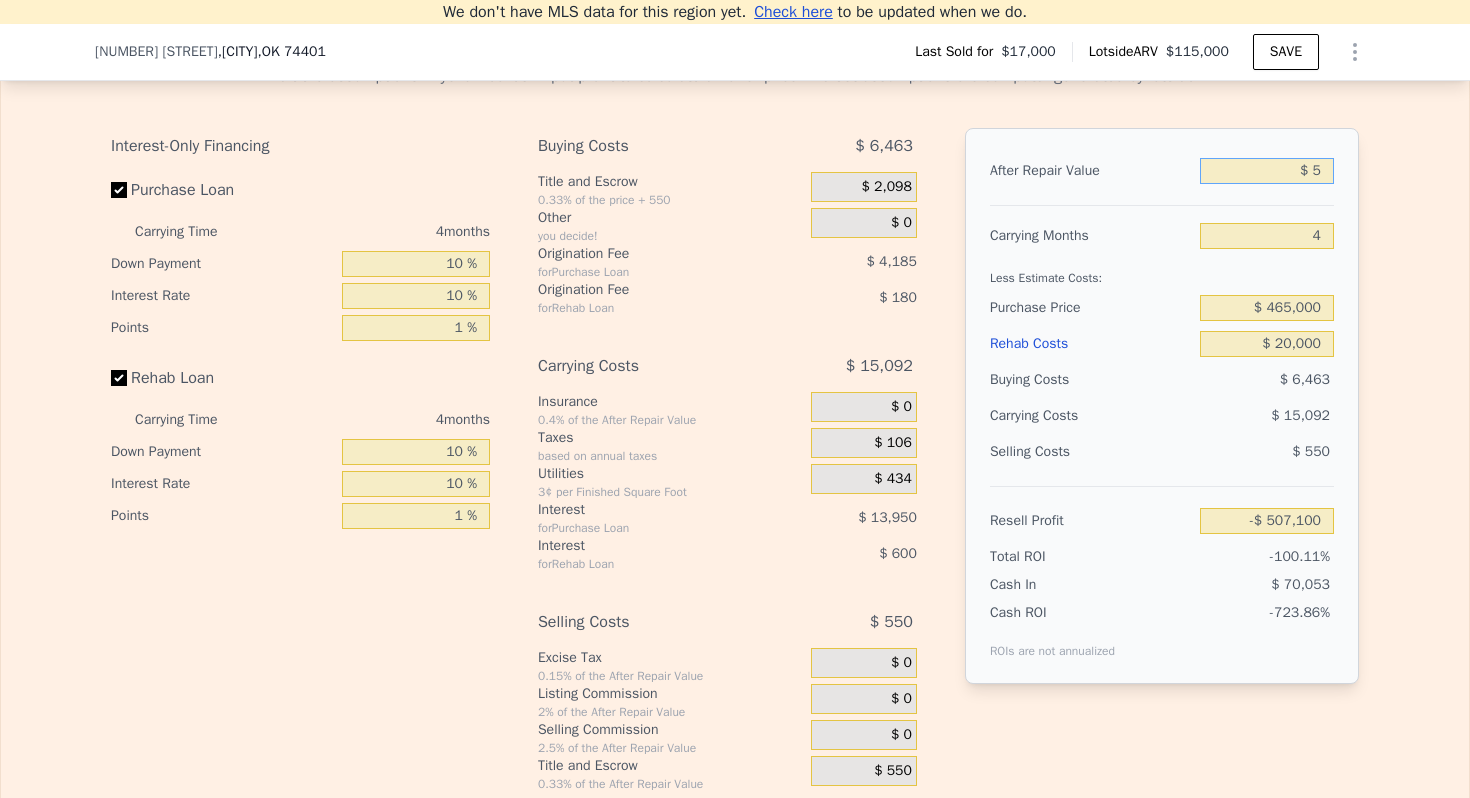 type on "$ 57" 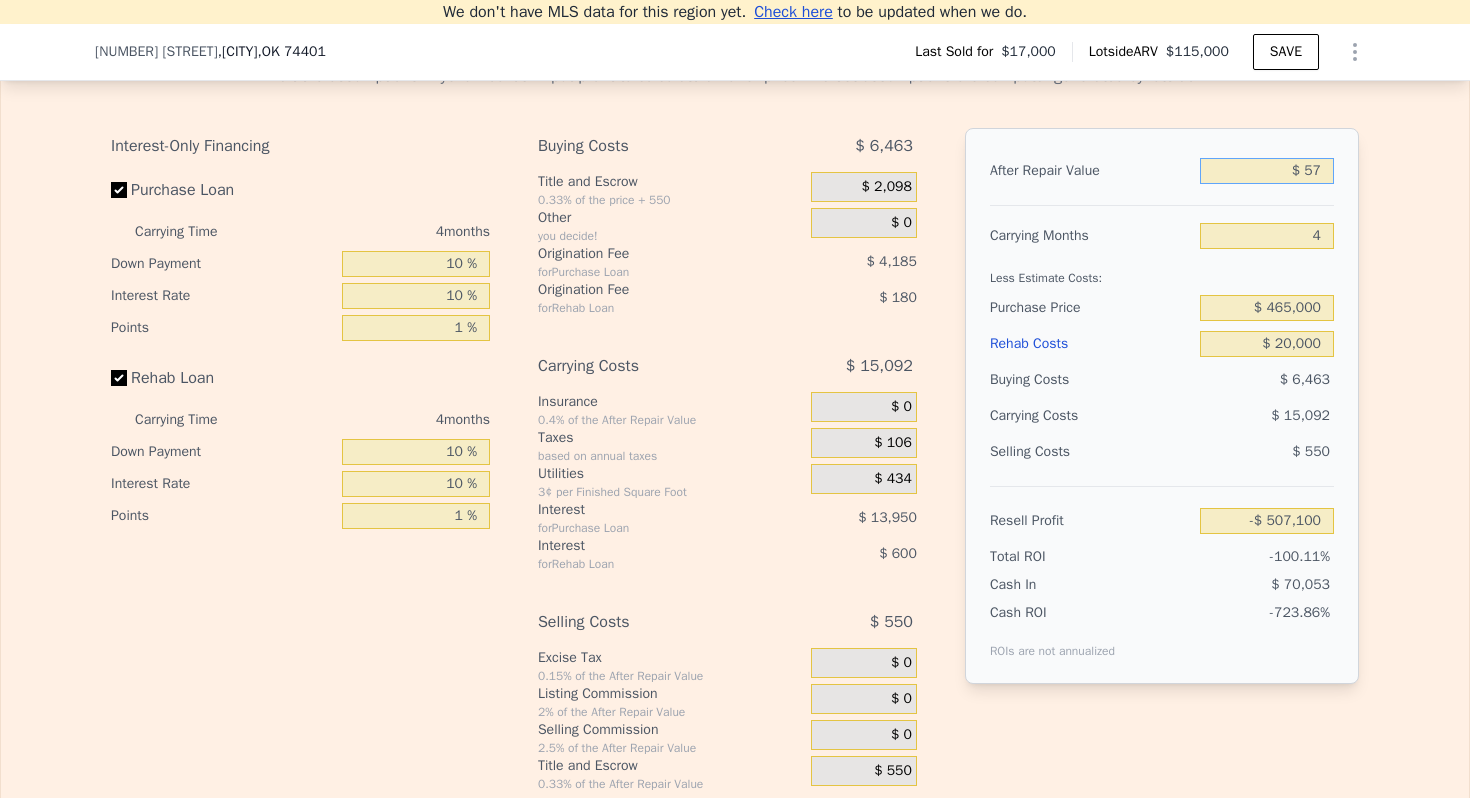 type on "-$ 507,050" 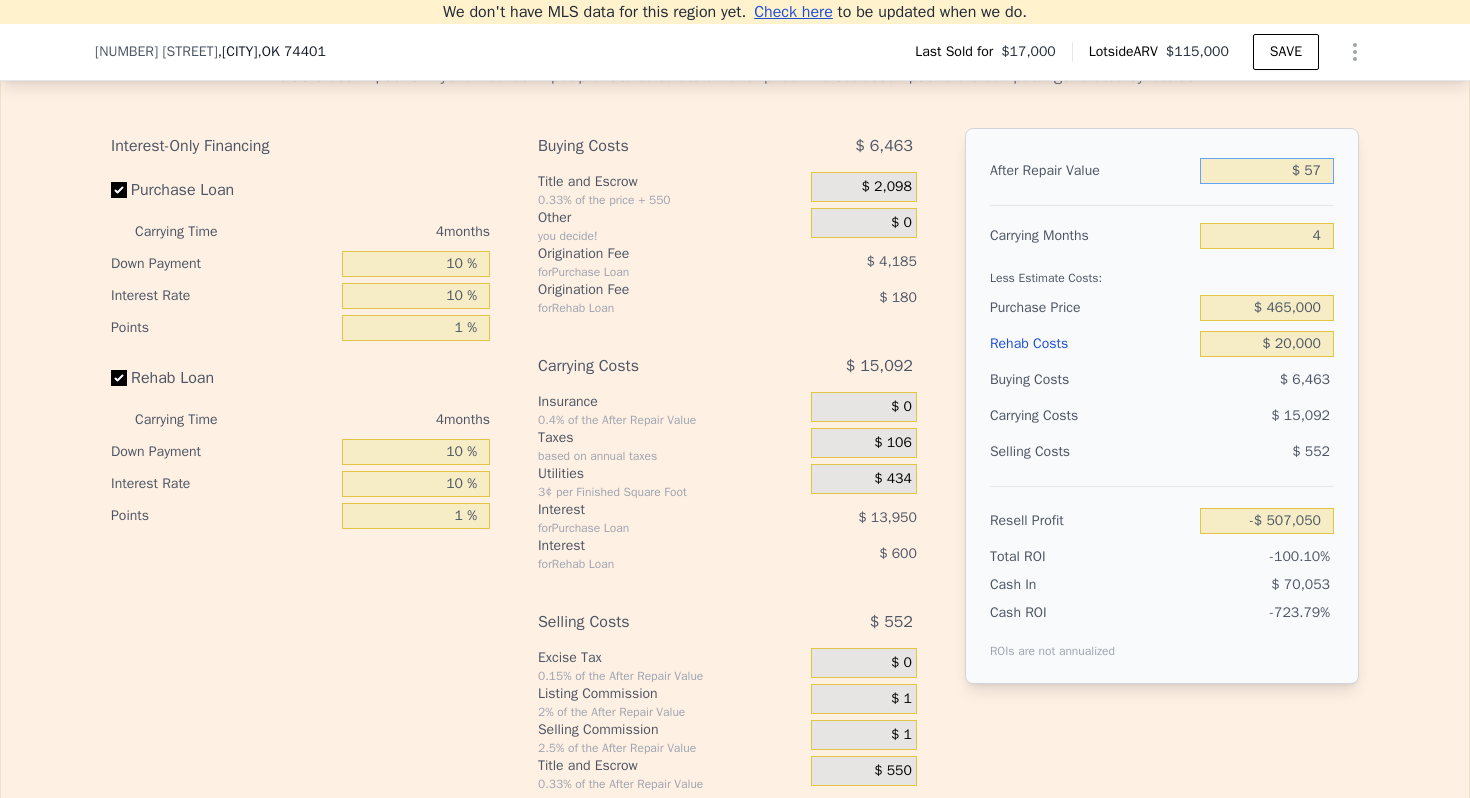 type on "$ 575" 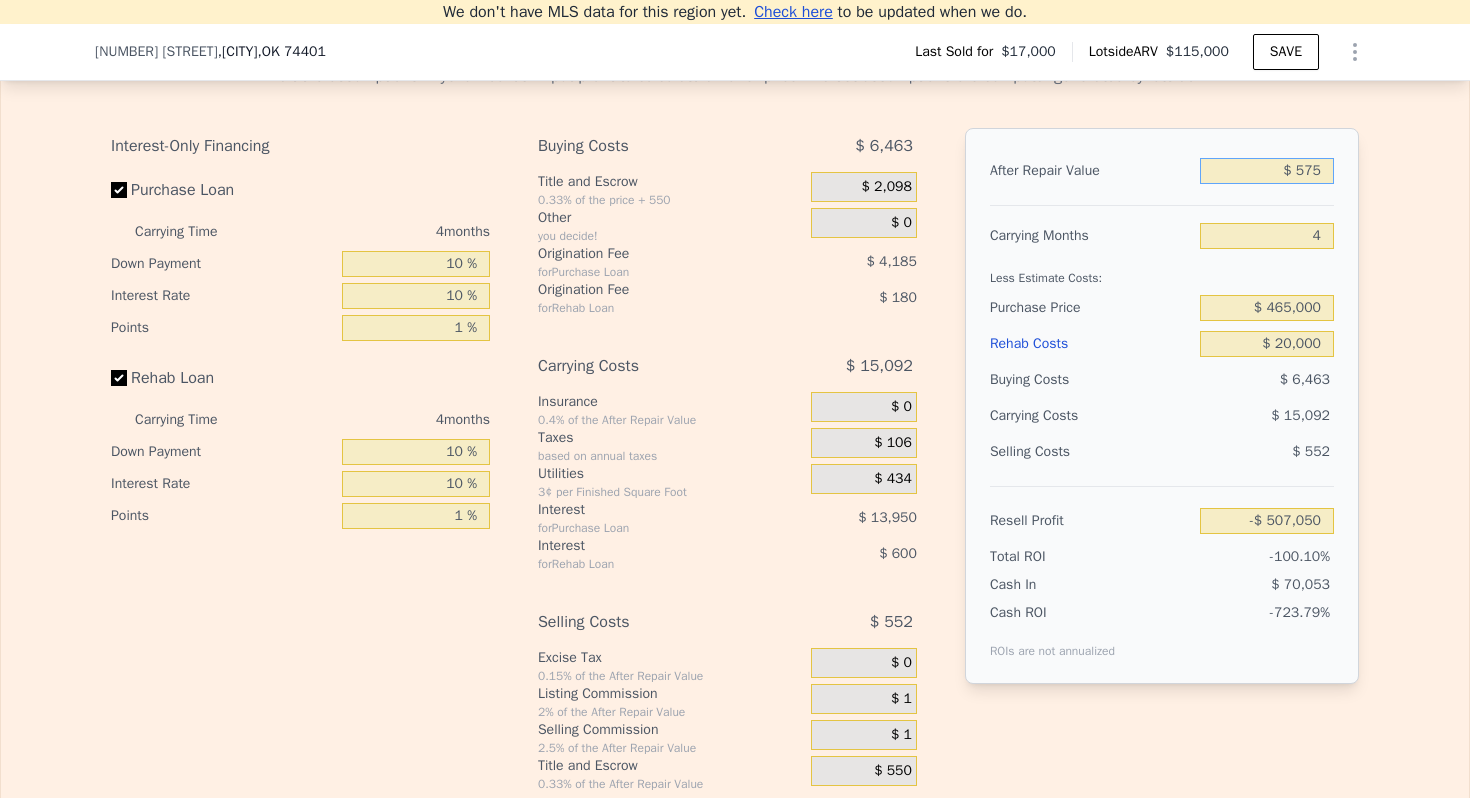 type on "-$ 506,560" 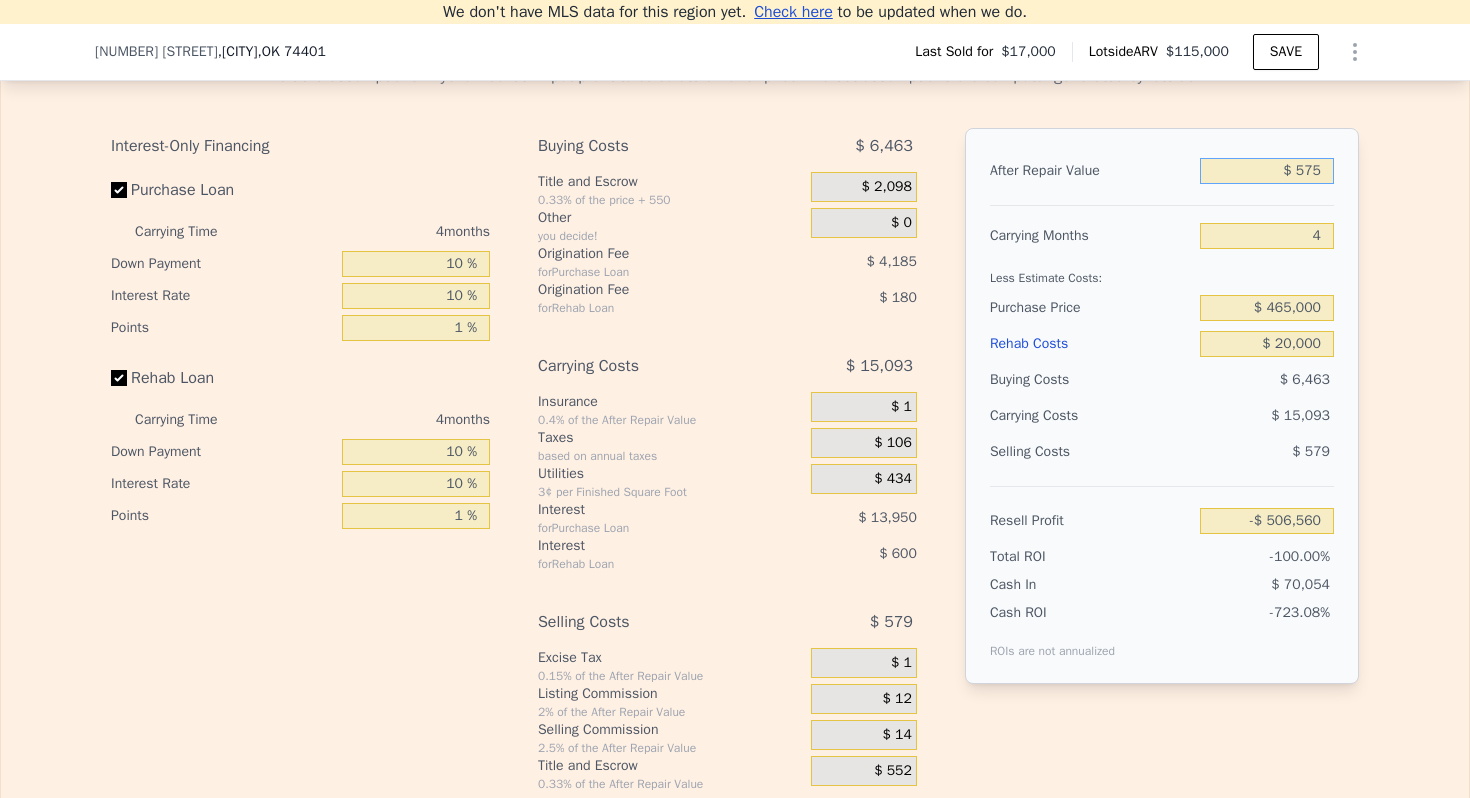 type on "$ 5,750" 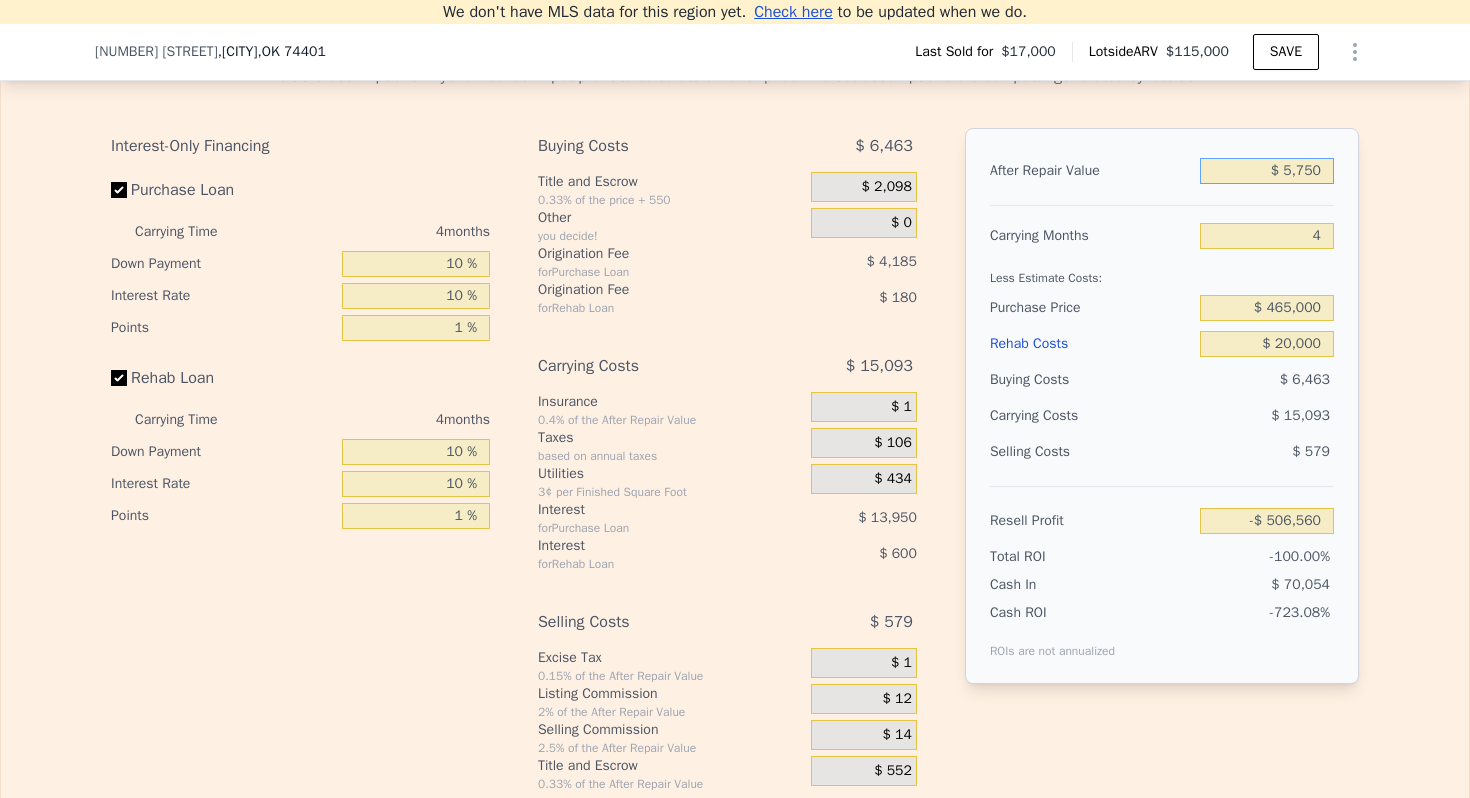type on "-$ 501,650" 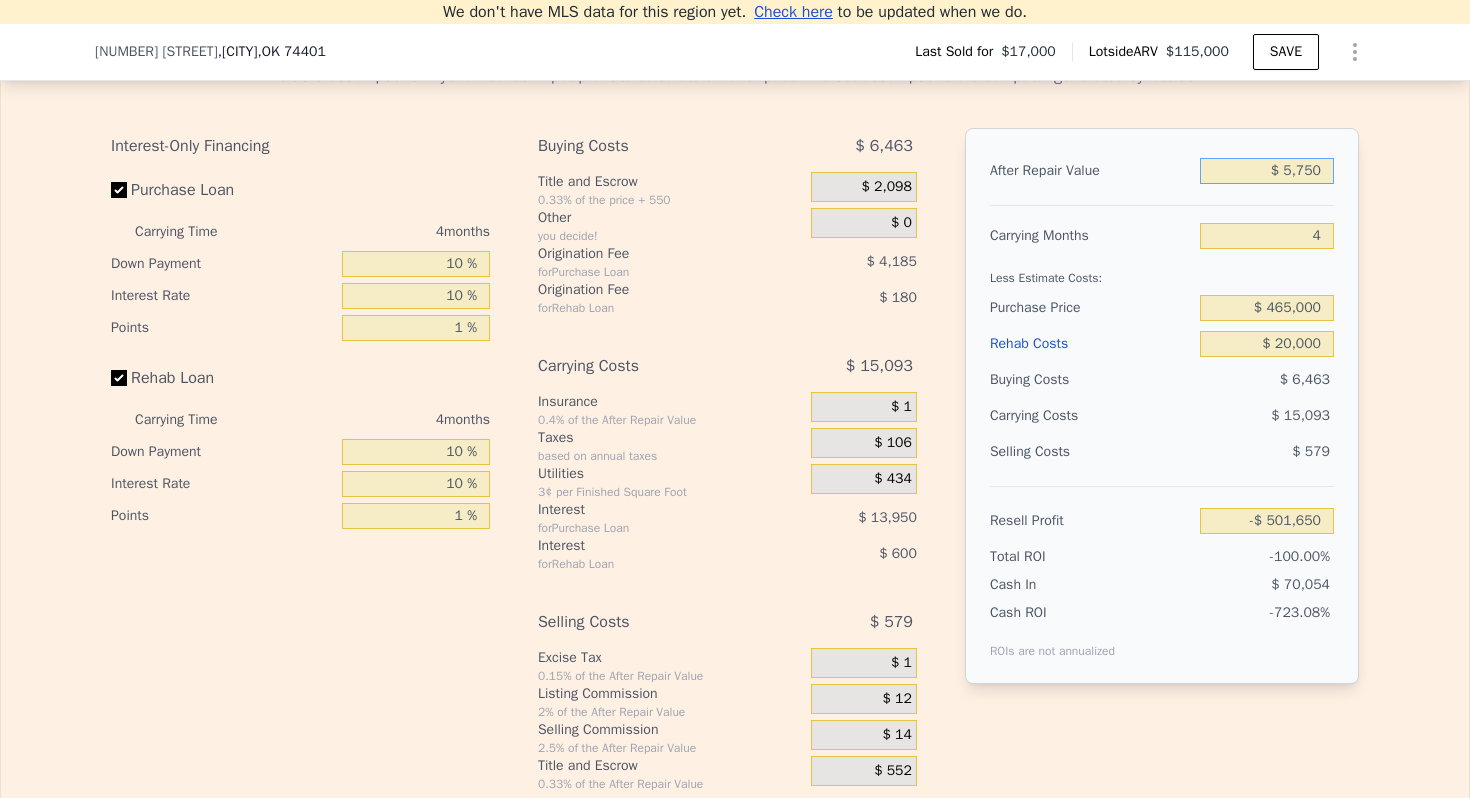 type on "$ 57,500" 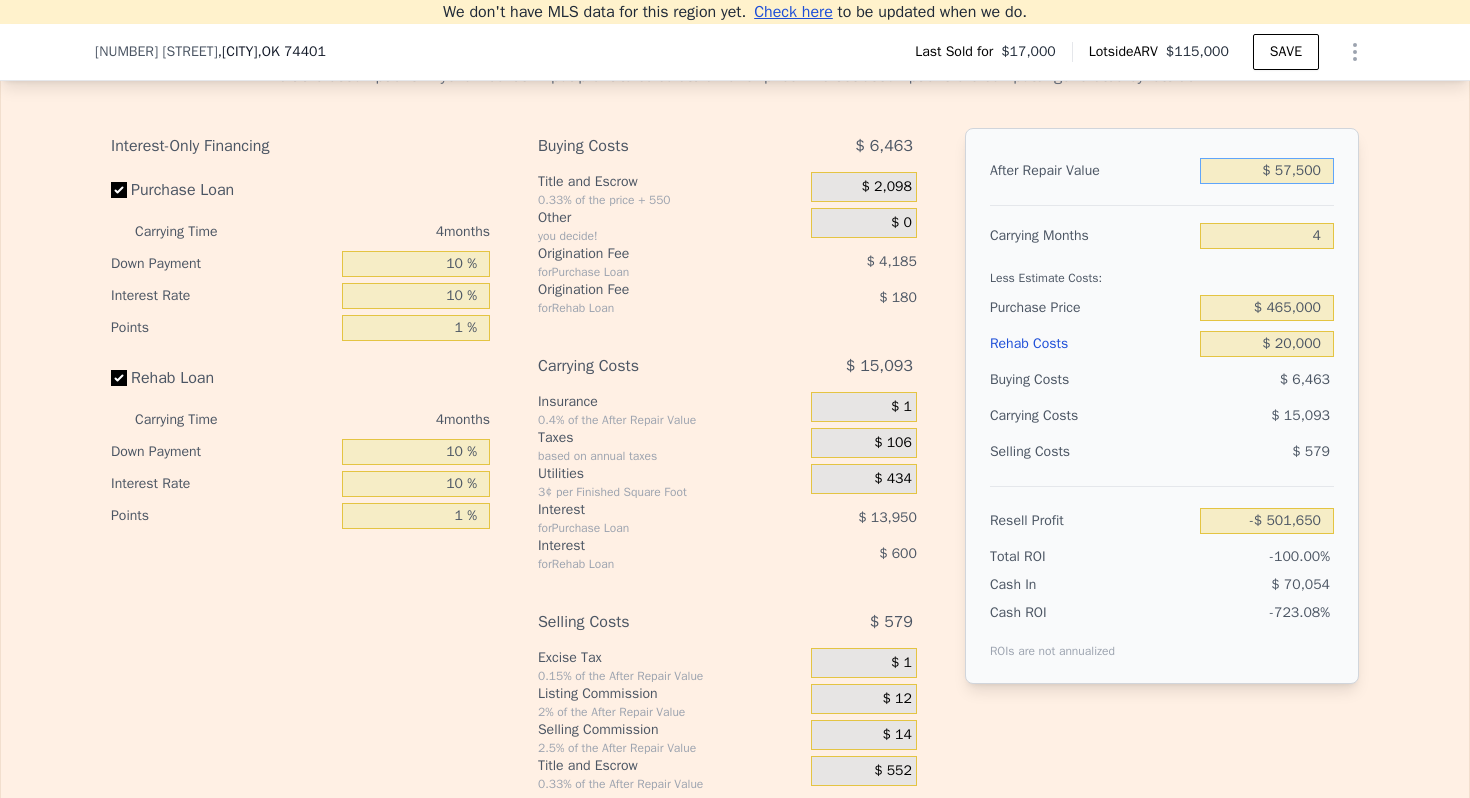 type on "-$ 452,547" 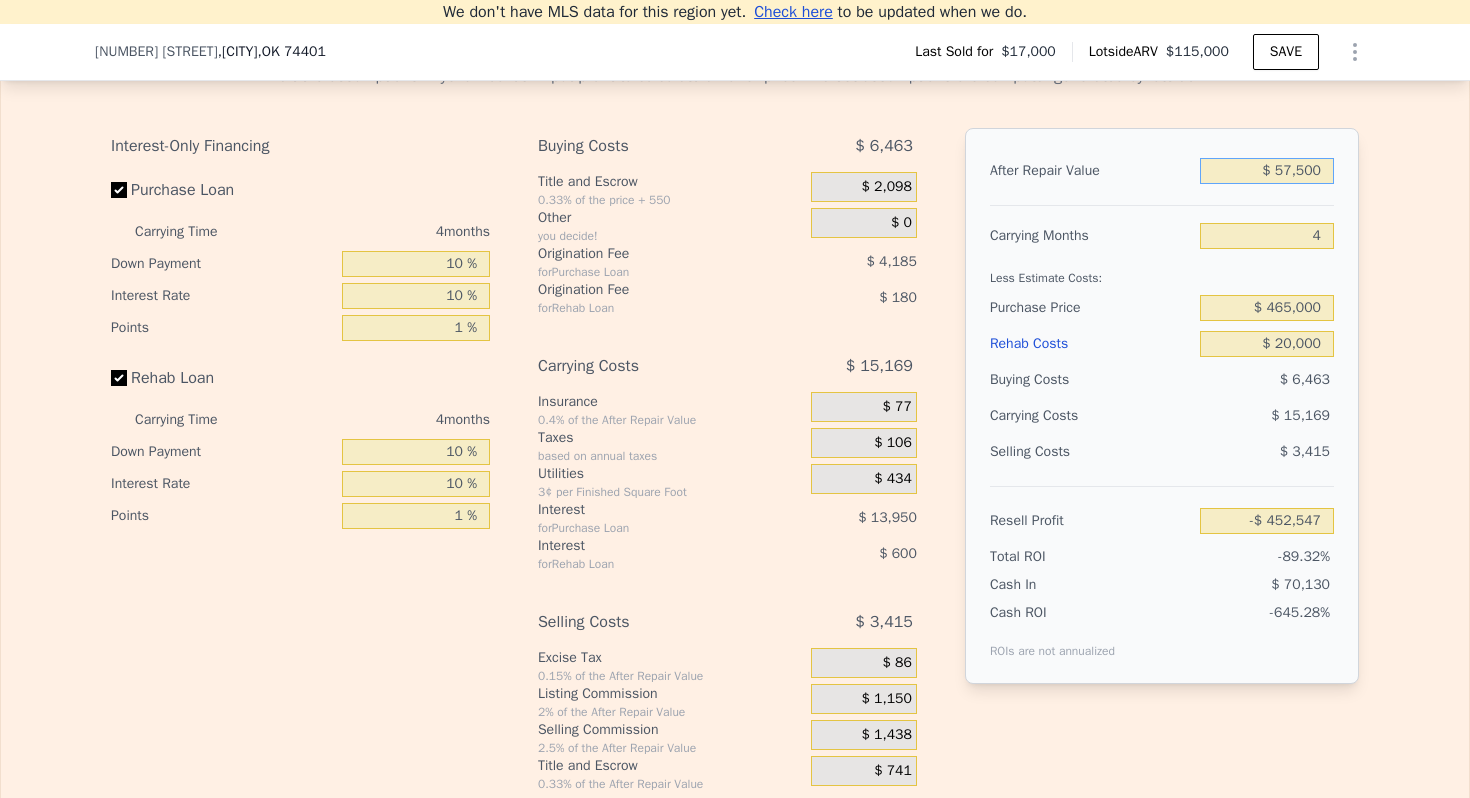 type on "$ 575,000" 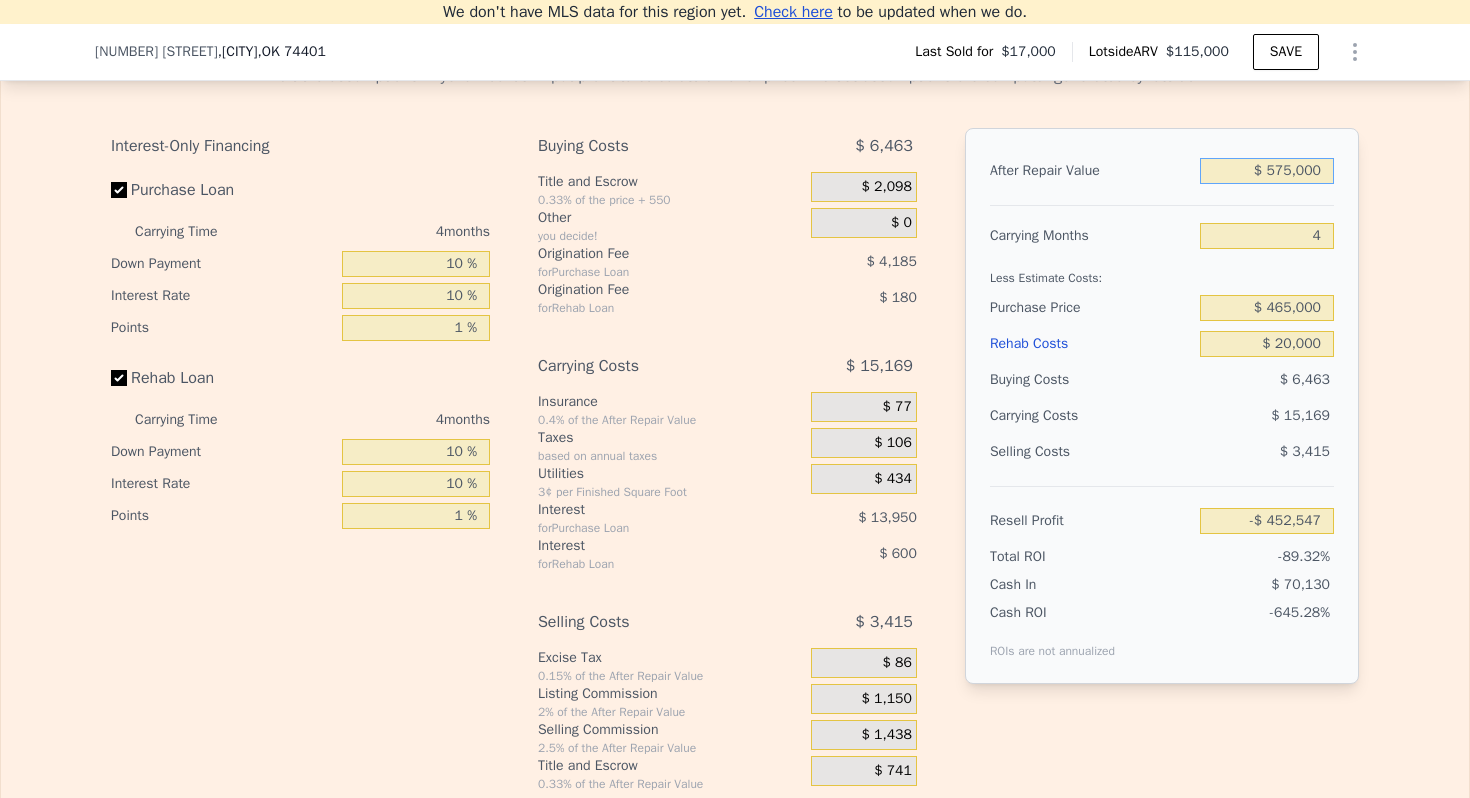 type on "$ 38,475" 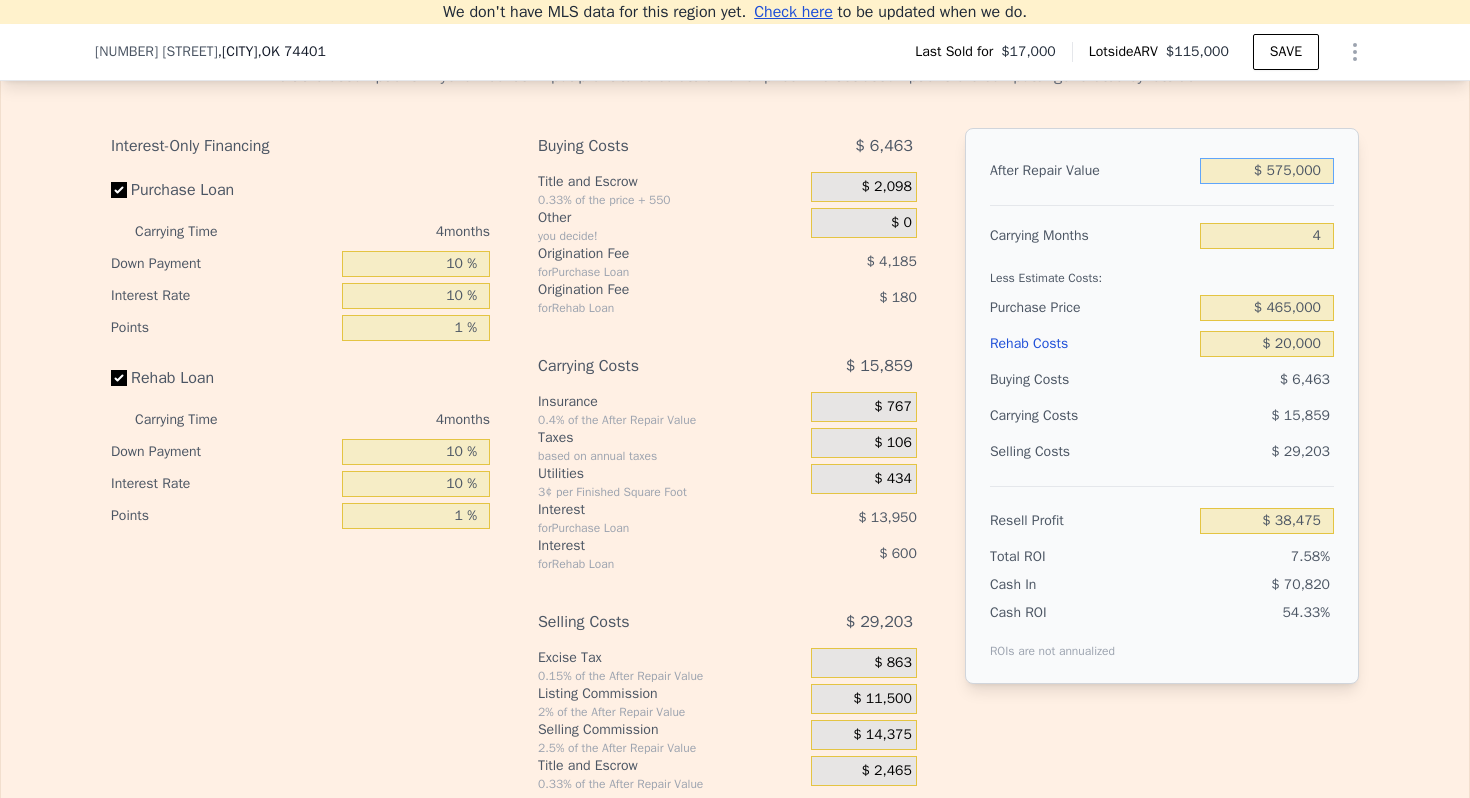 type on "$ 575,000" 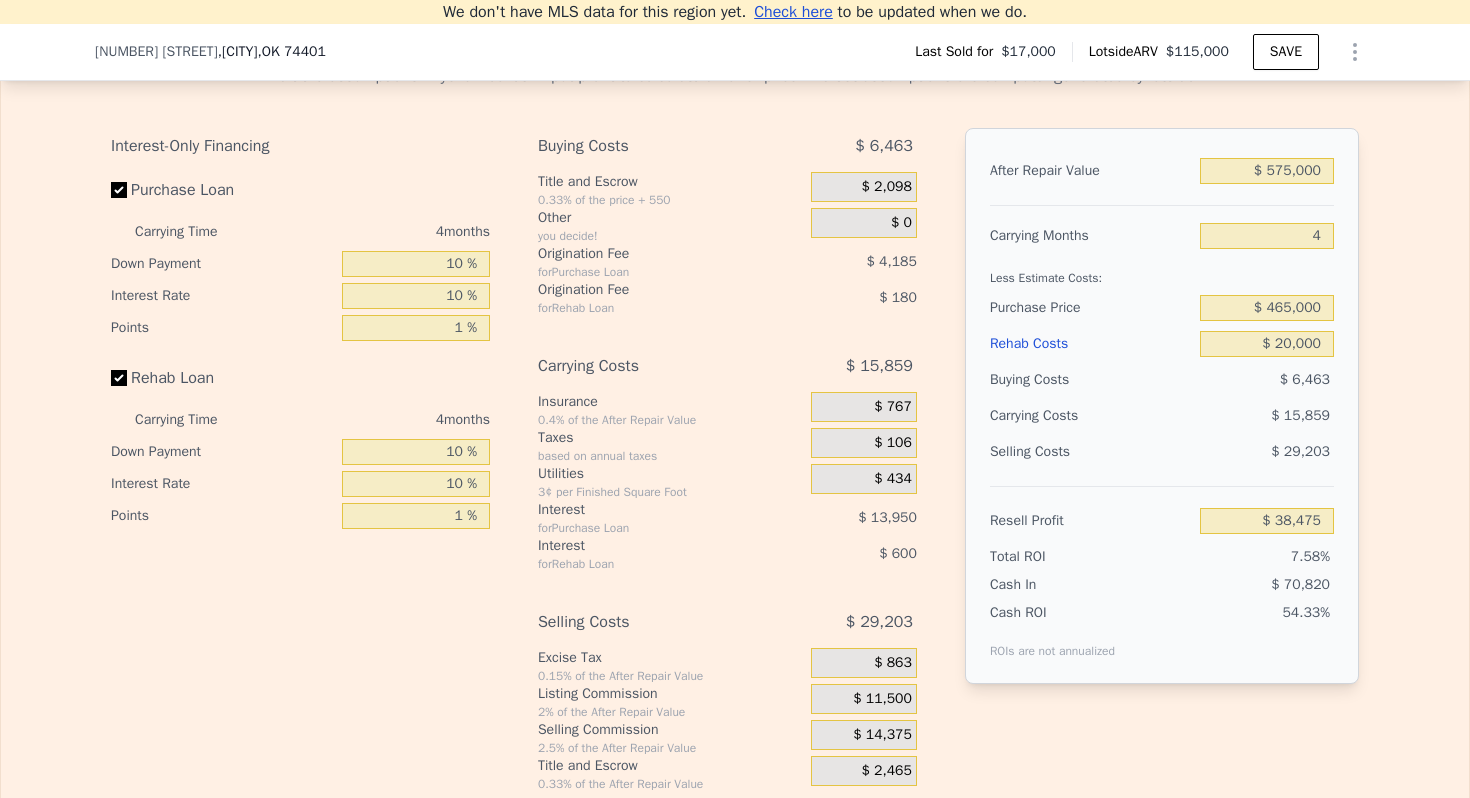 click on "Carrying Months" at bounding box center [1091, 236] 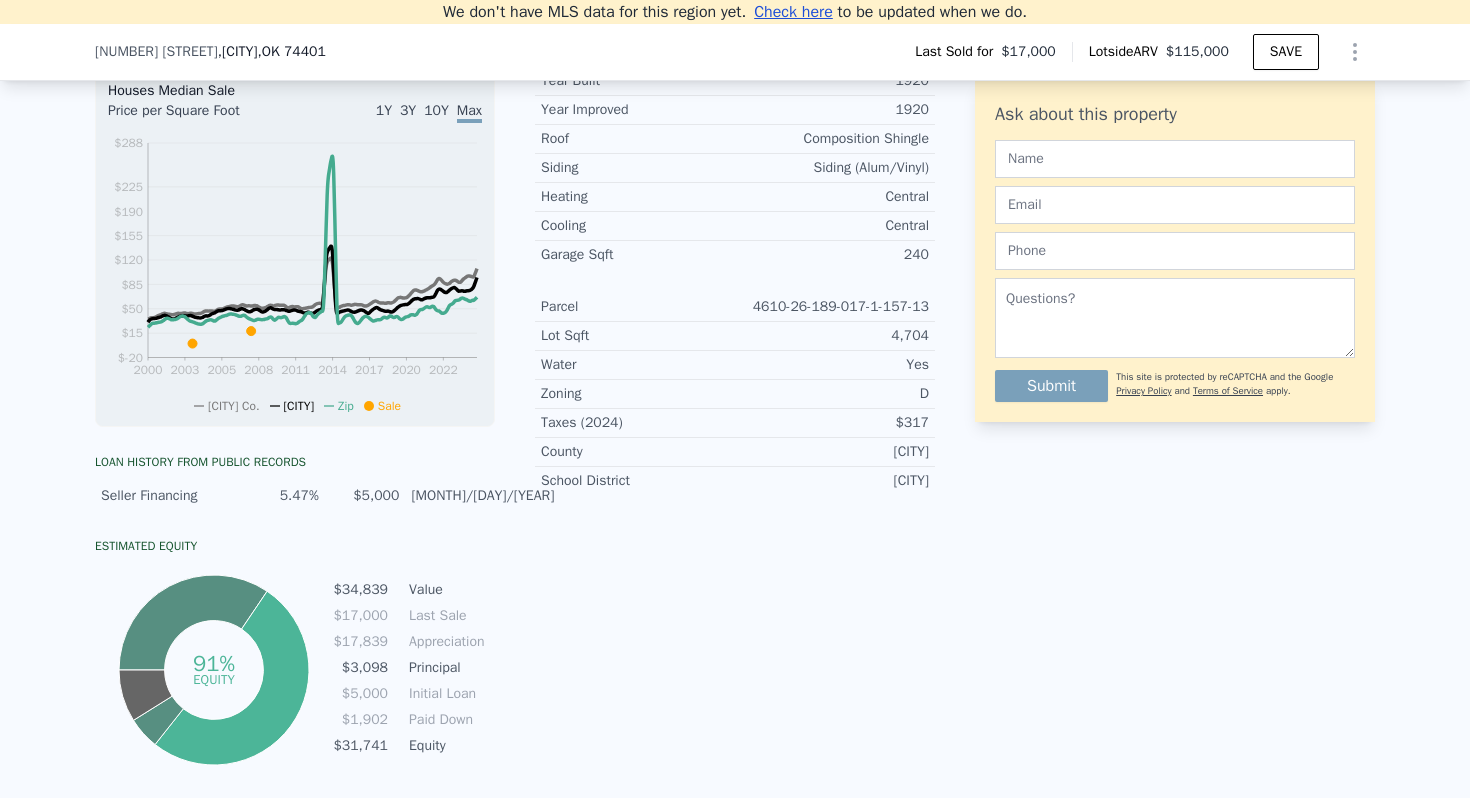 scroll, scrollTop: 23, scrollLeft: 0, axis: vertical 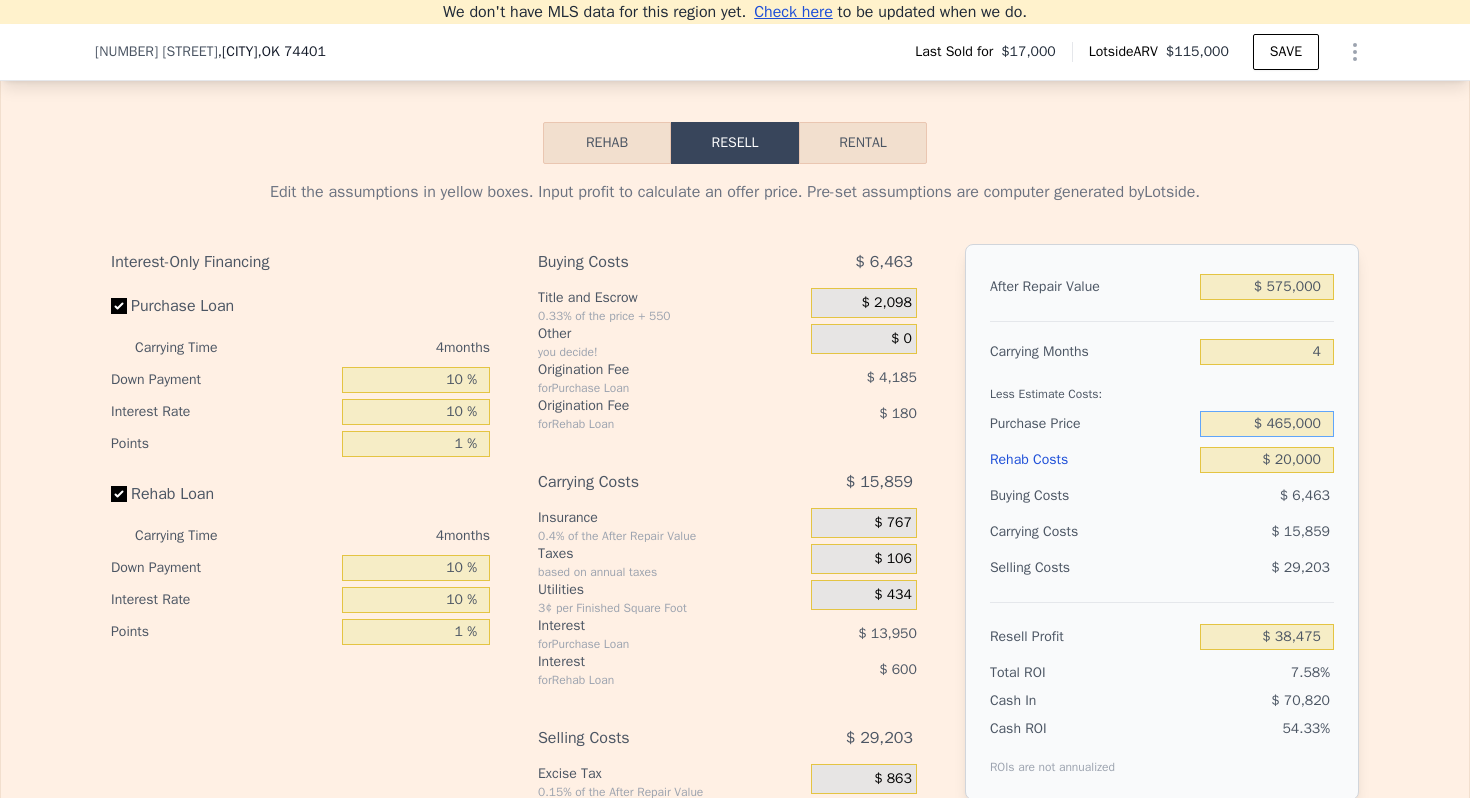 click on "$ 465,000" at bounding box center (1267, 424) 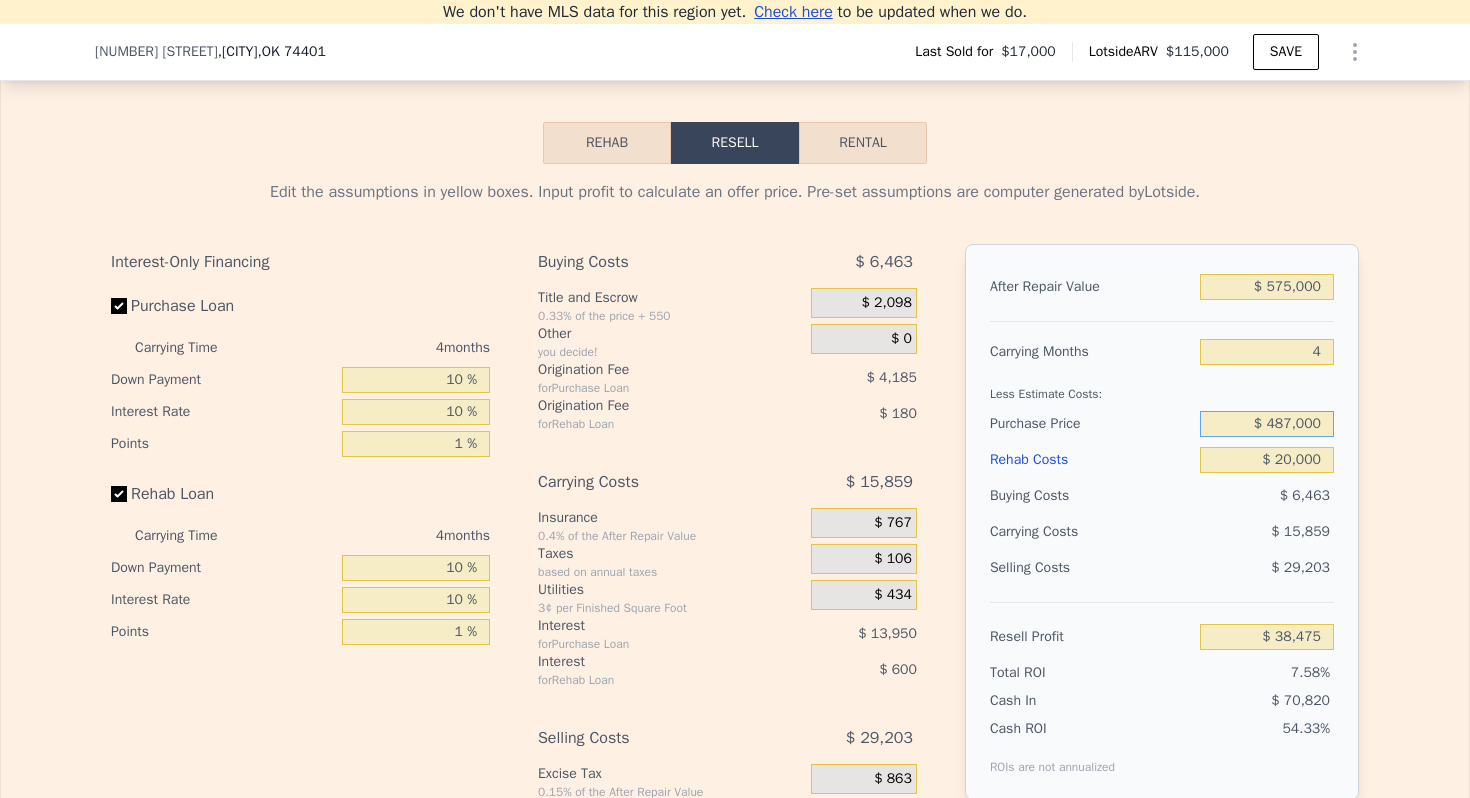 type on "$ 487,000" 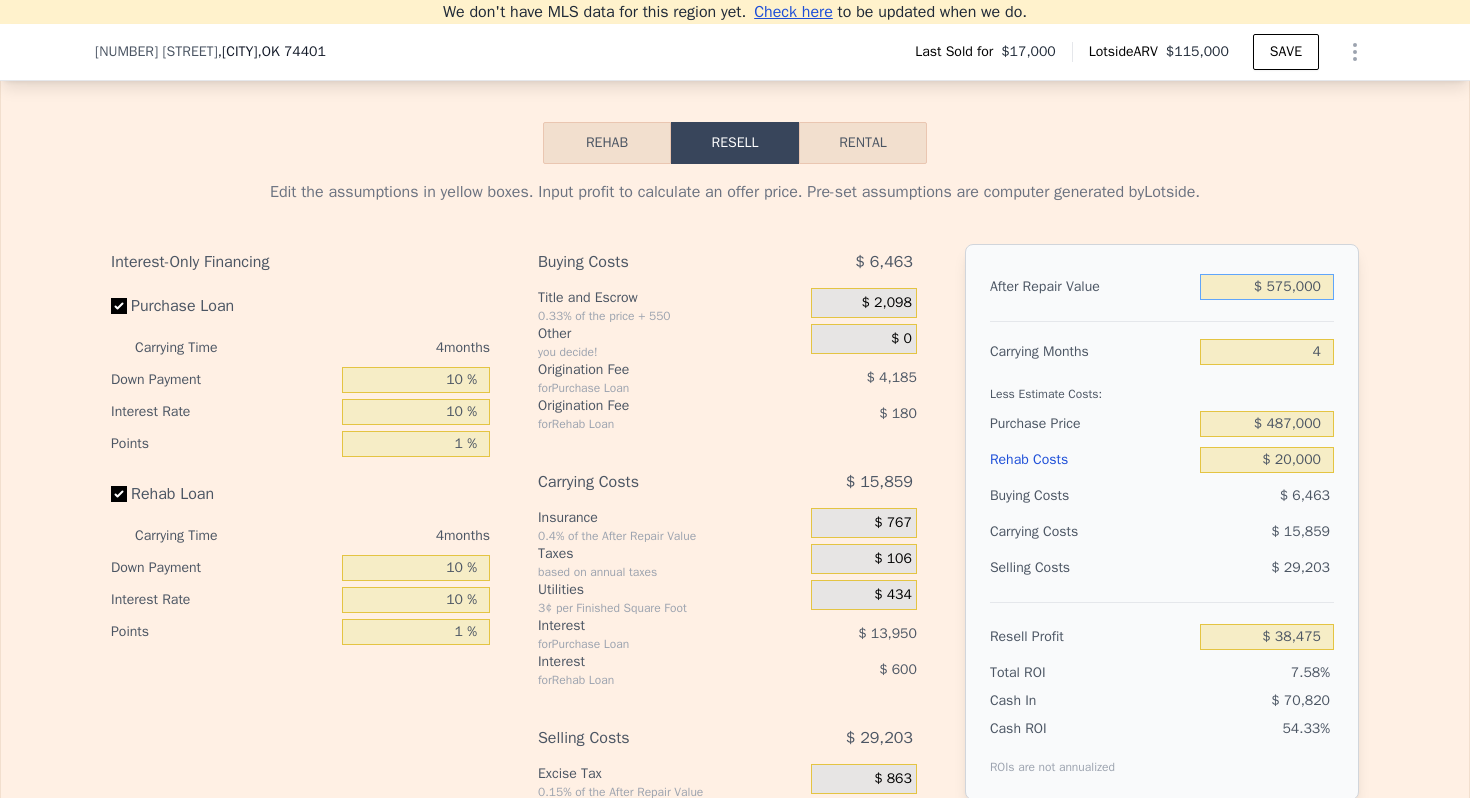 click on "$ 575,000" at bounding box center [1267, 287] 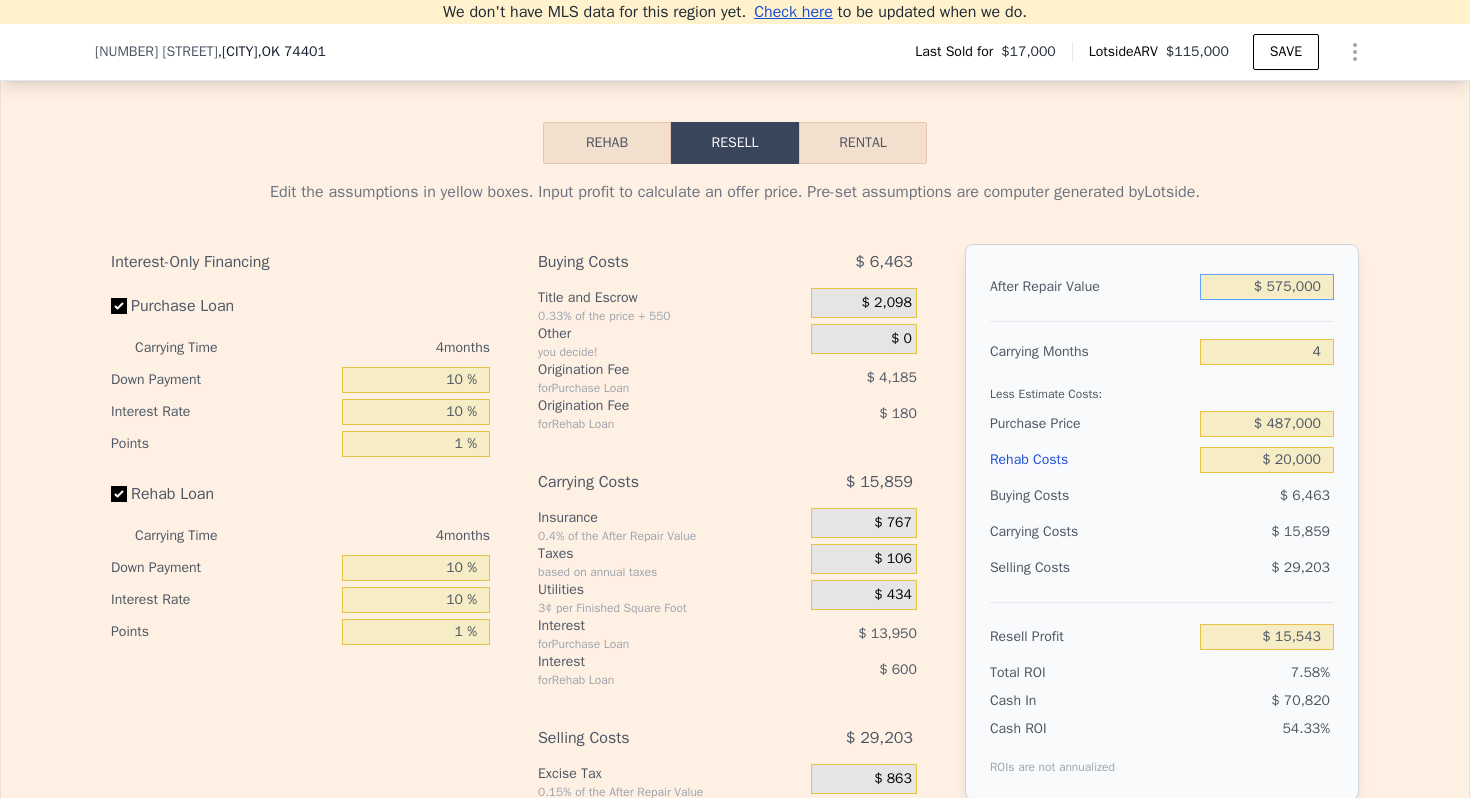 click on "$ 575,000" at bounding box center (1267, 287) 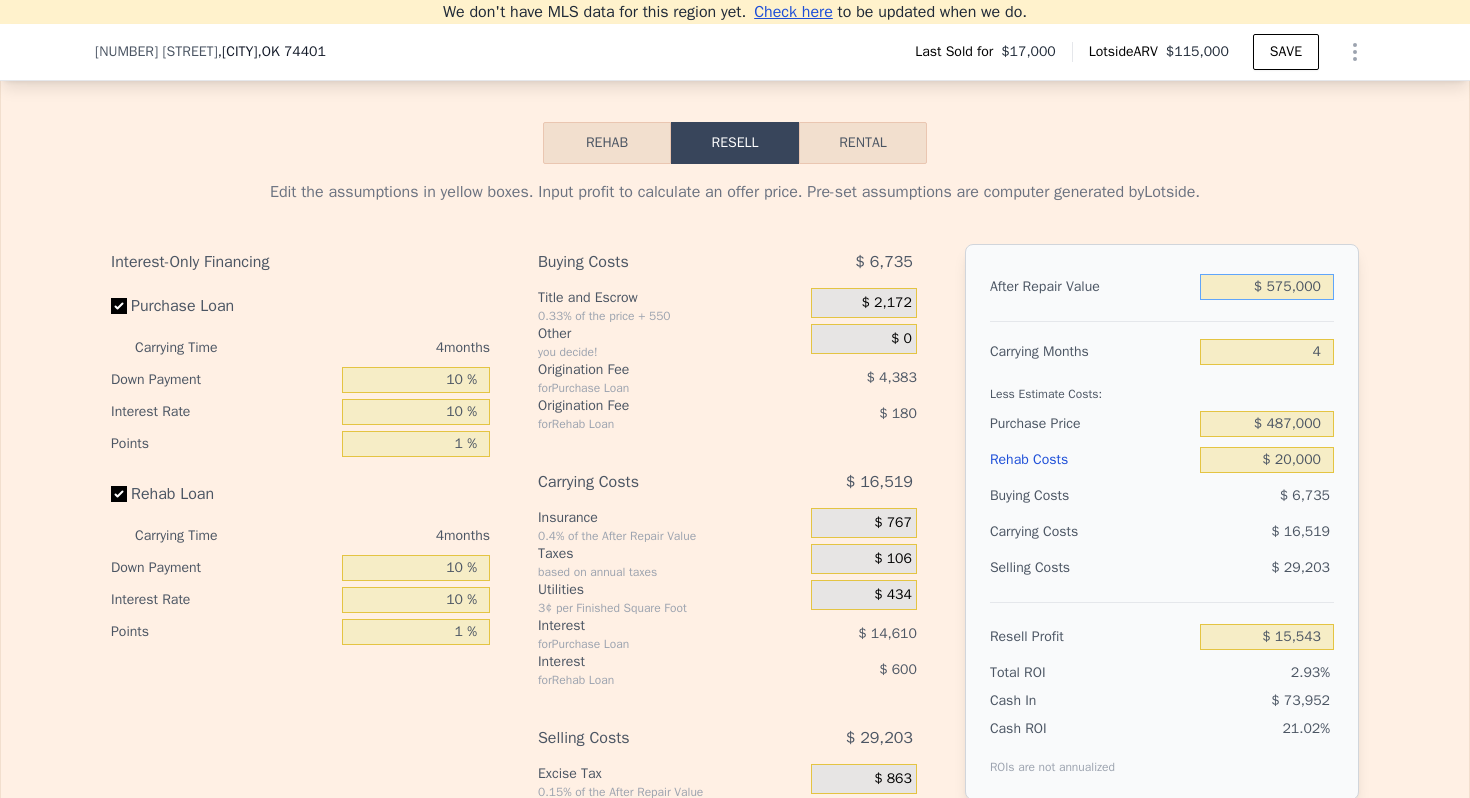 click on "$ 575,000" at bounding box center [1267, 287] 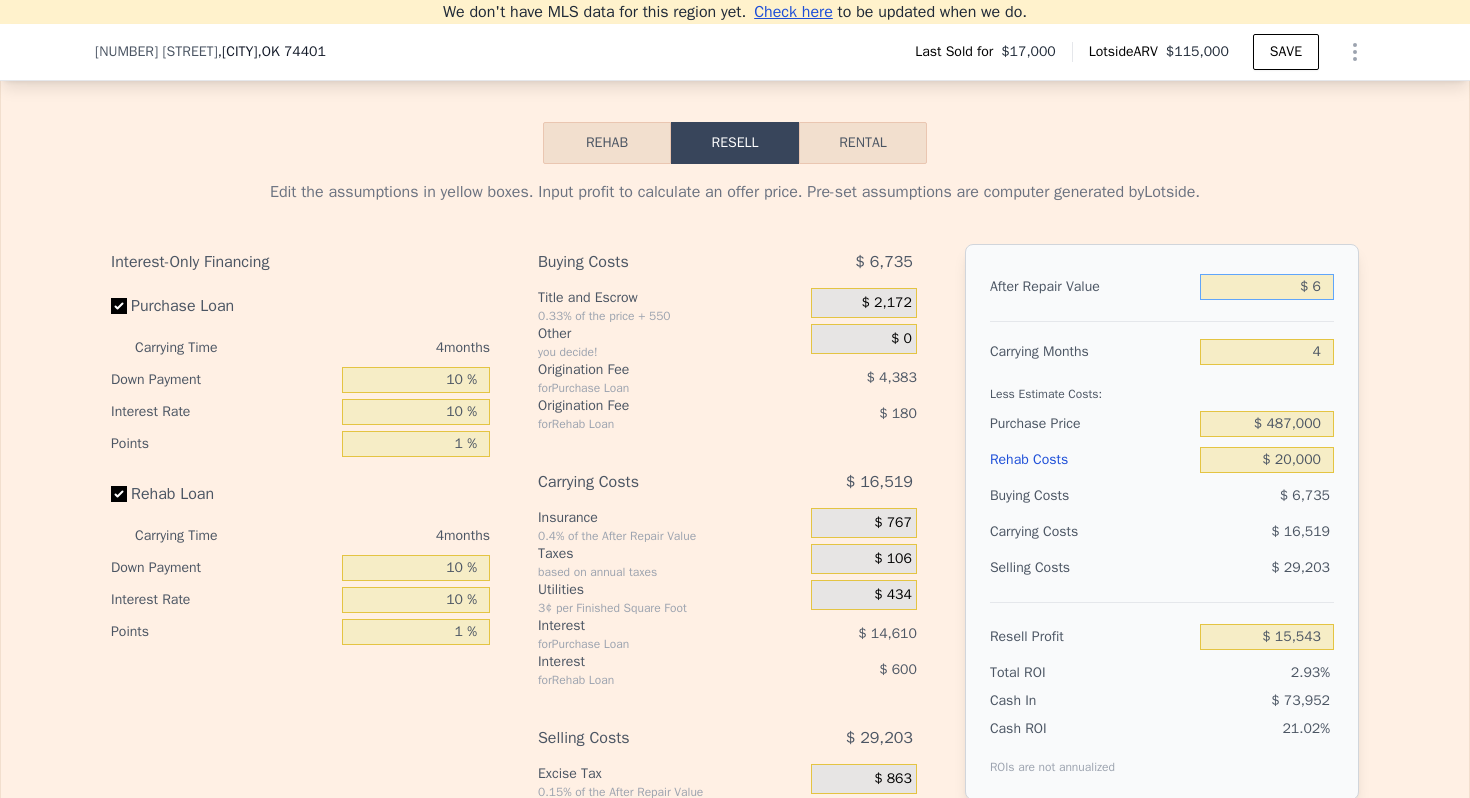 type on "-$ 530,031" 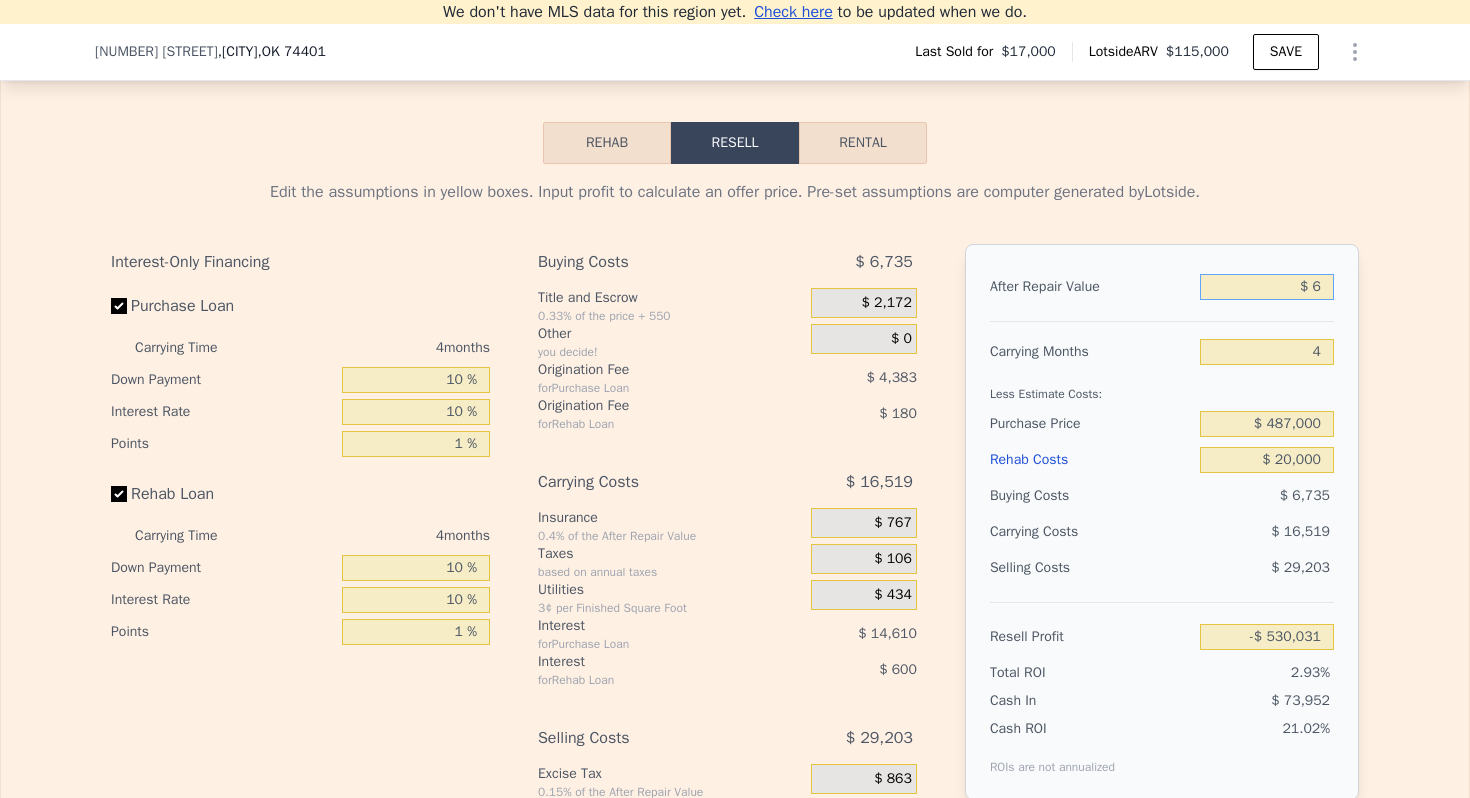 type on "$ 60" 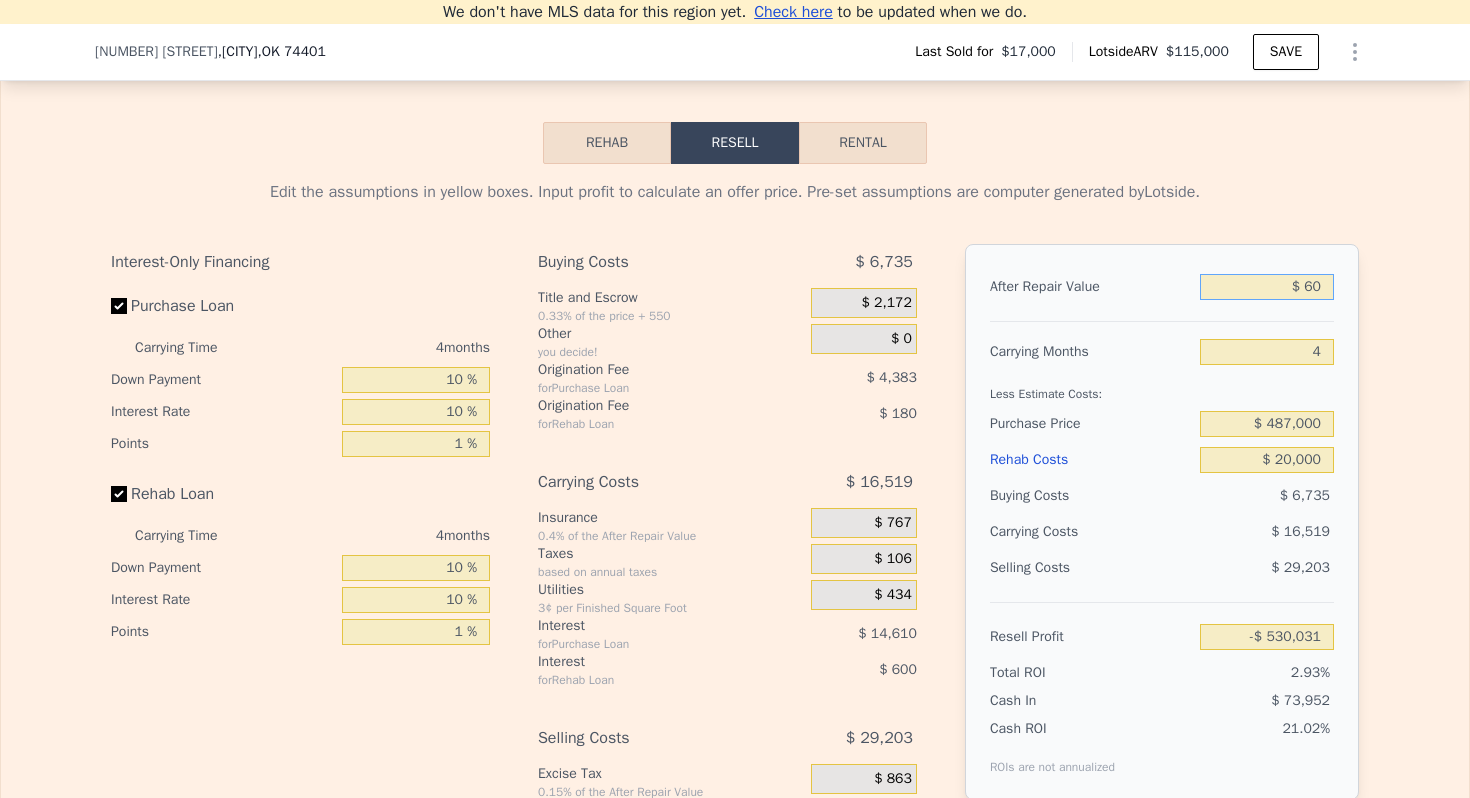 type on "-$ 529,980" 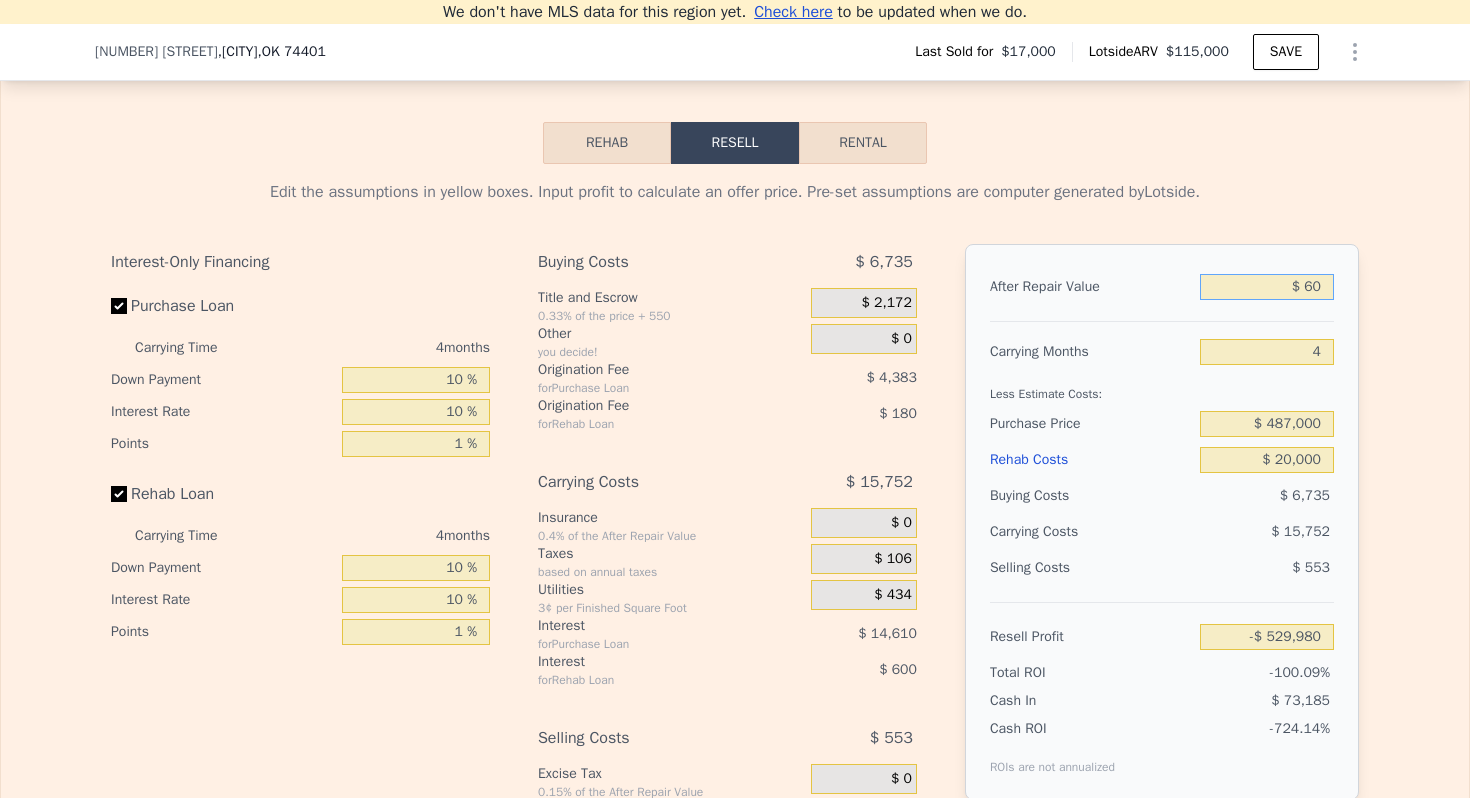 type on "$ 600" 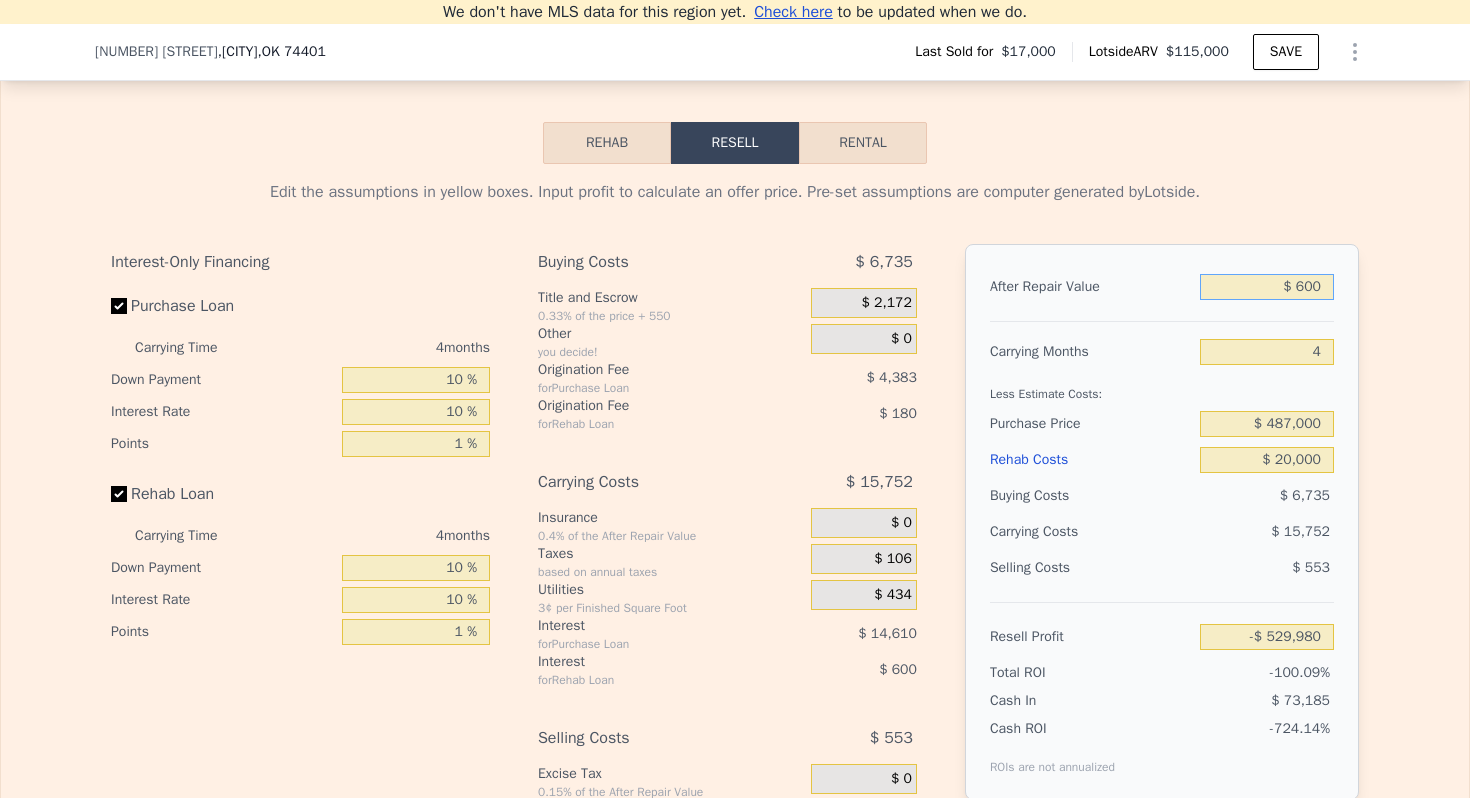 type on "-$ 529,468" 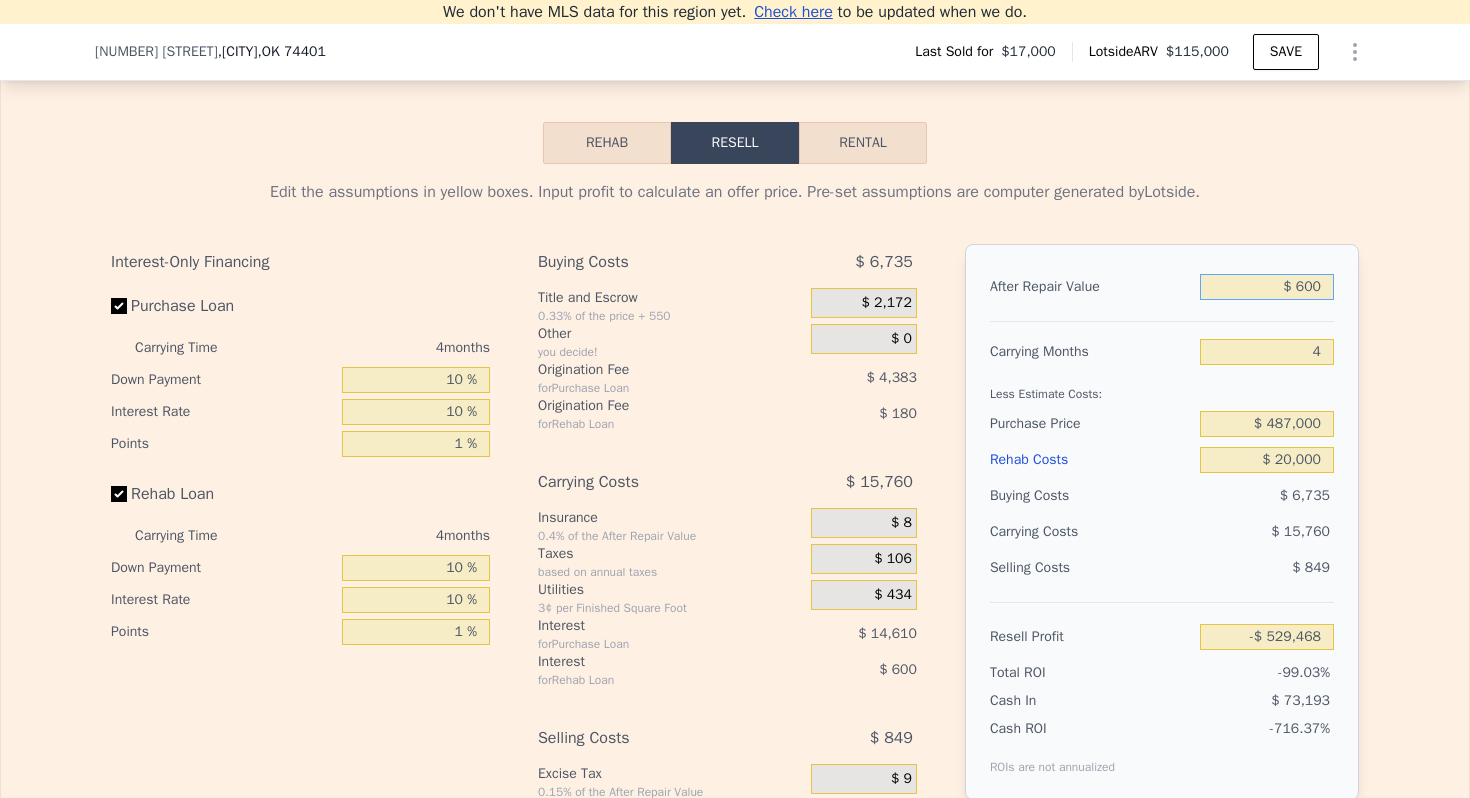 type on "$ 6,000" 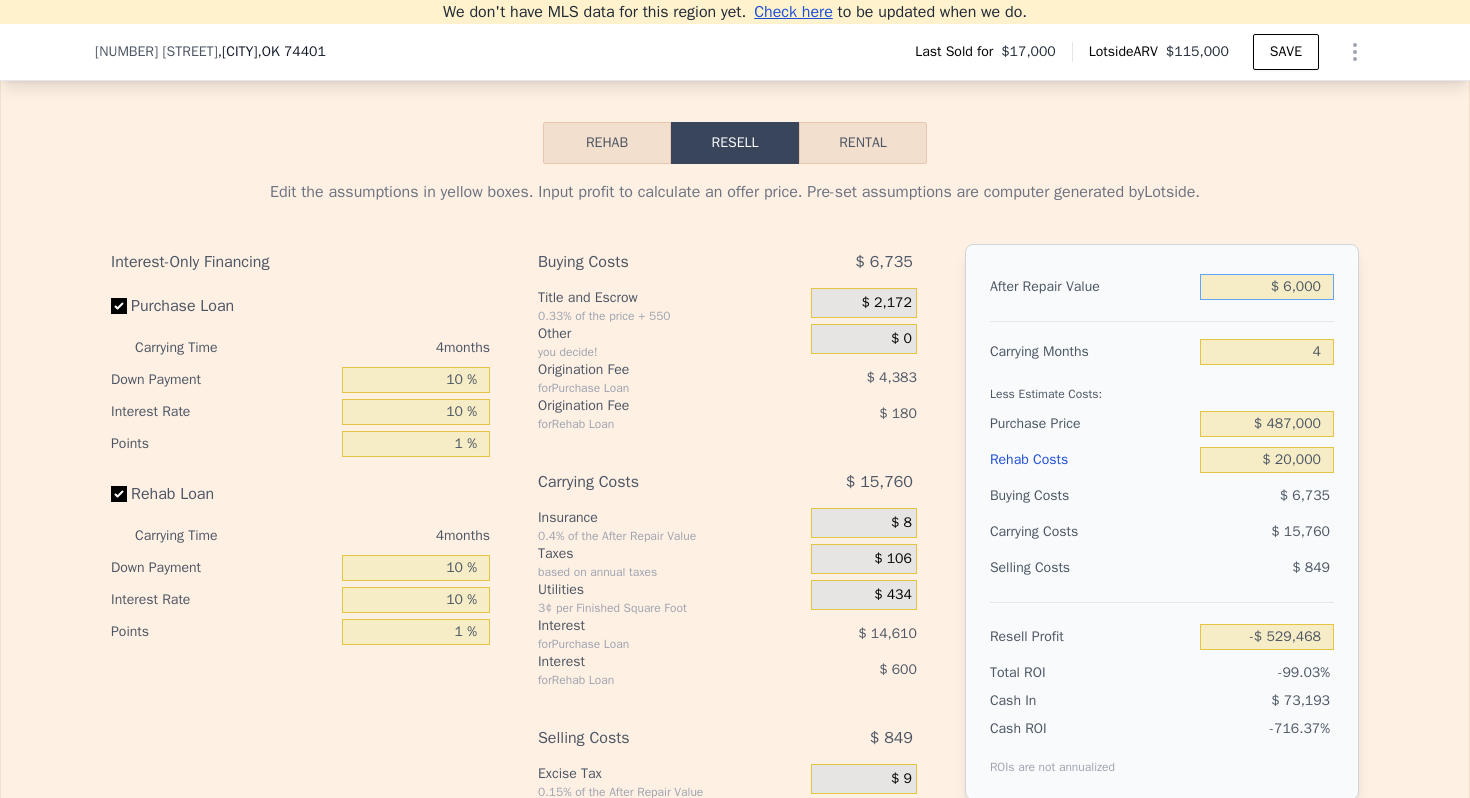 type on "-$ 524,344" 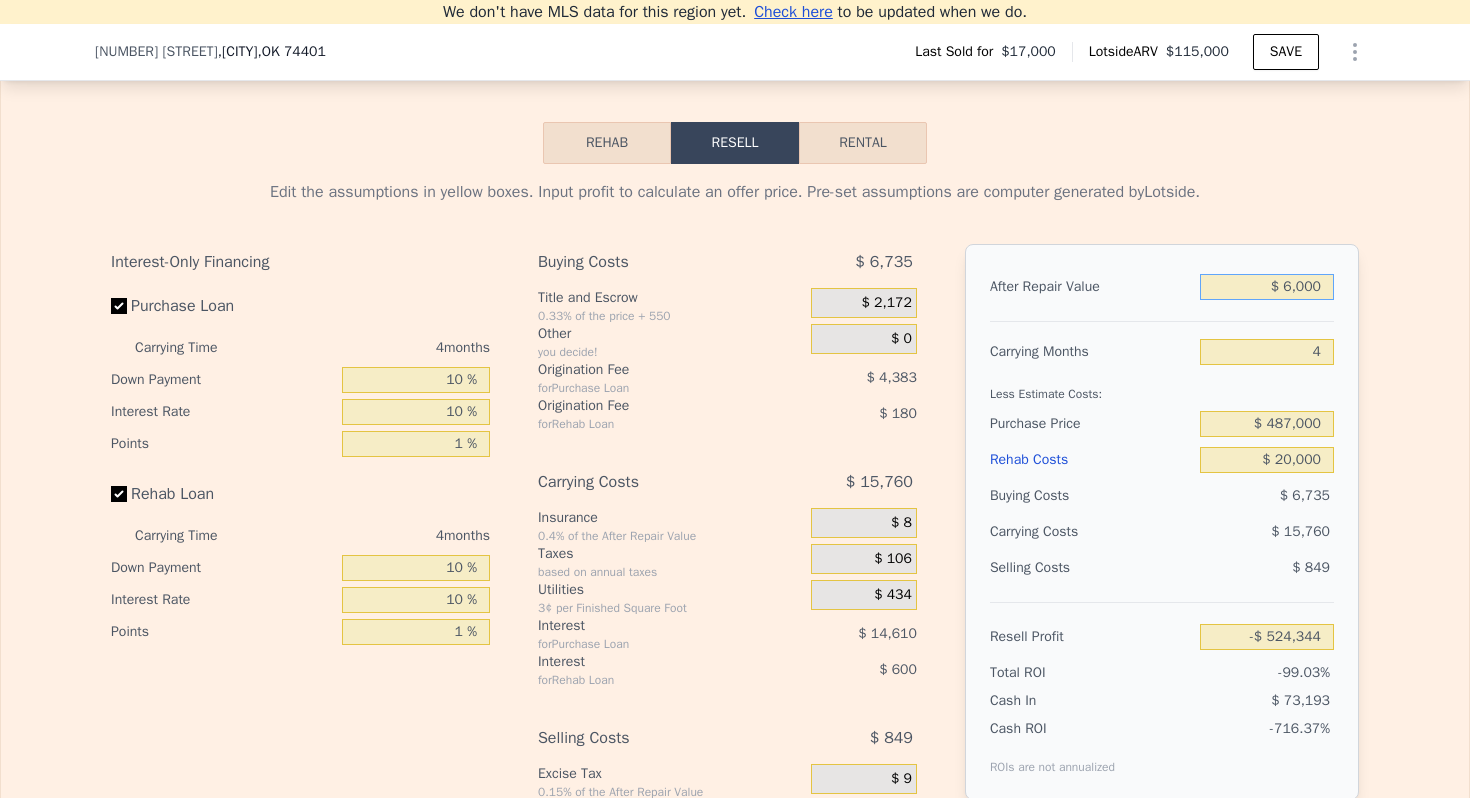 type on "$ 60,000" 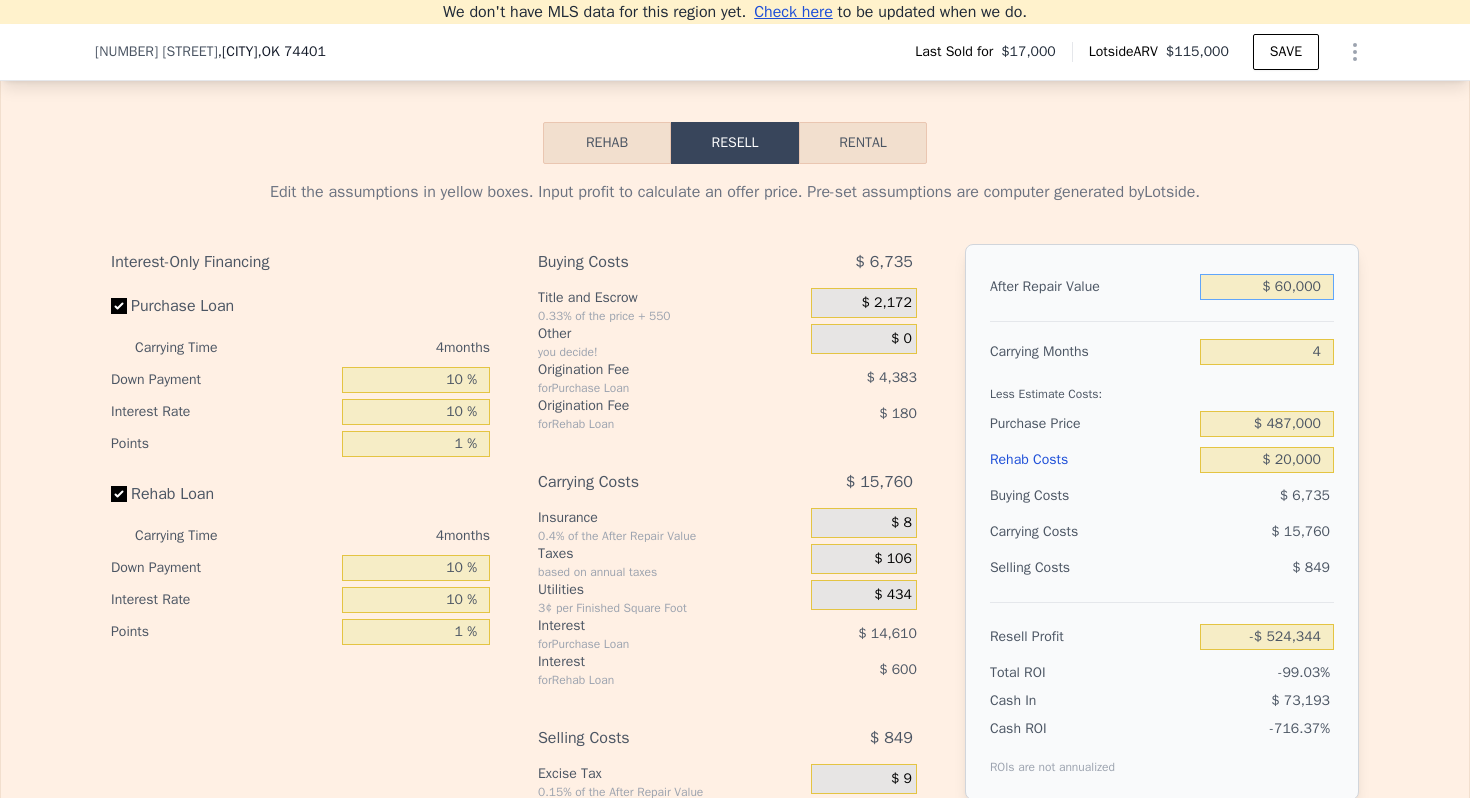 type on "-$ 473,107" 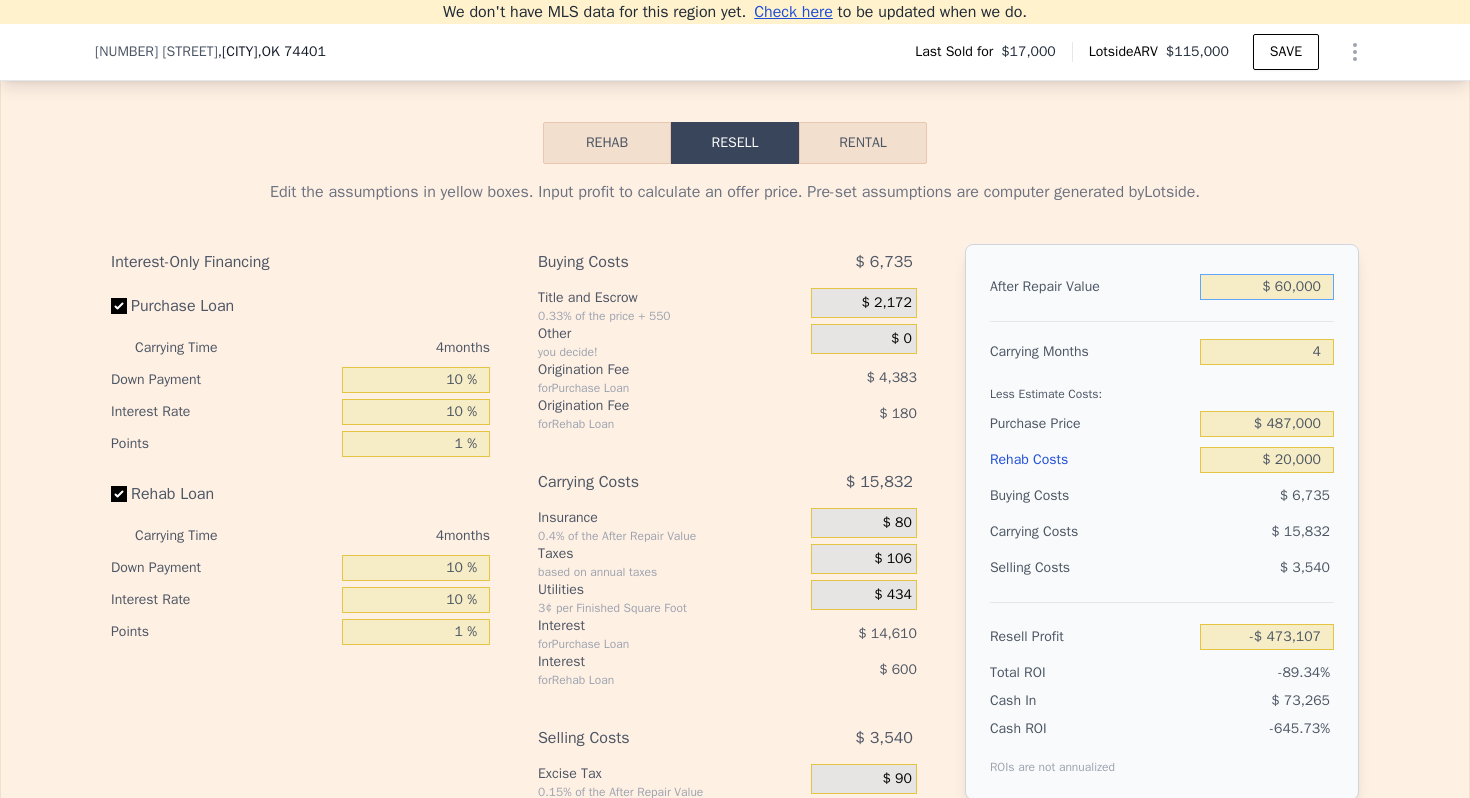 type on "$ 600,000" 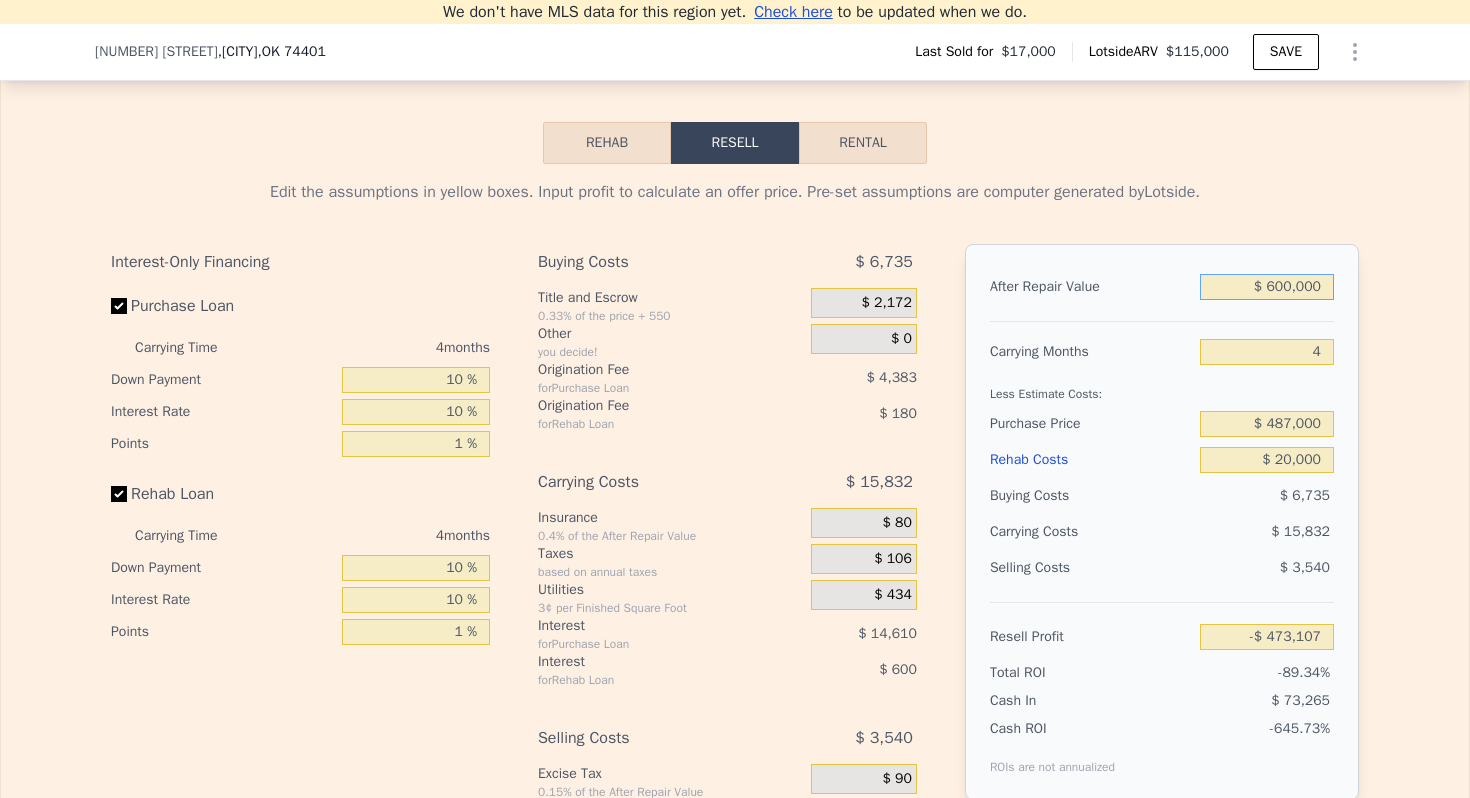 type on "$ 39,265" 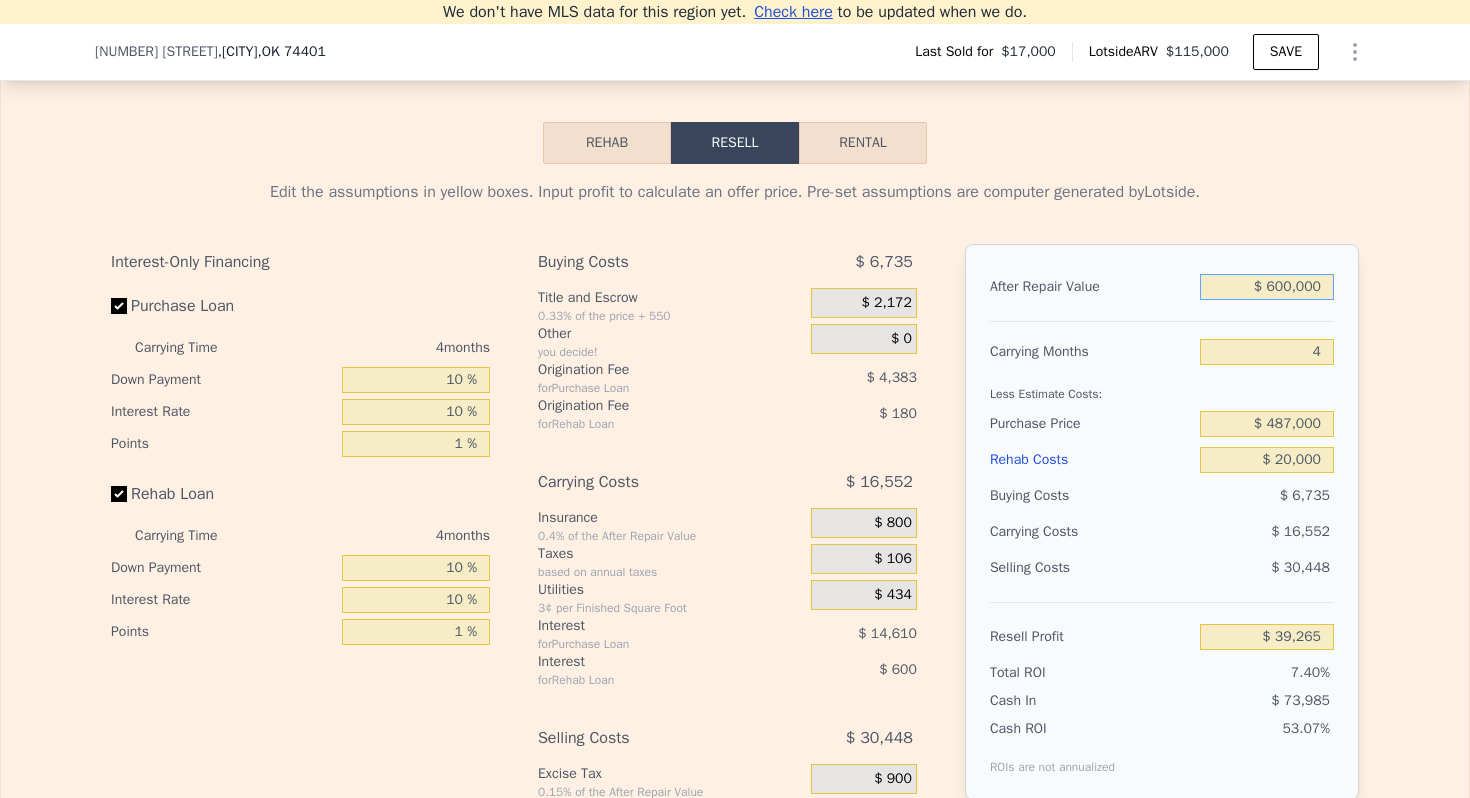 type on "$ 600,000" 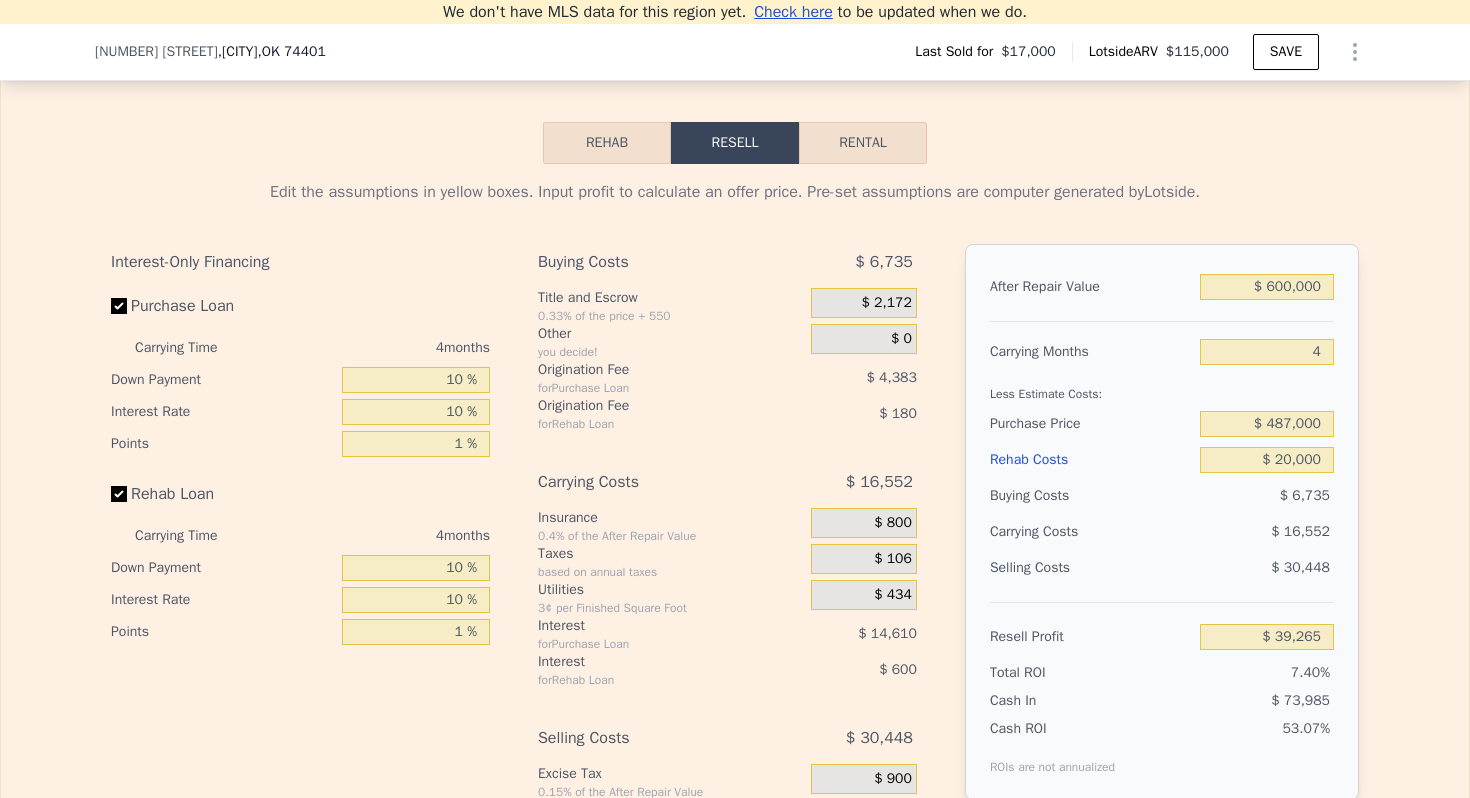 click on "Less Estimate Costs:" at bounding box center (1162, 388) 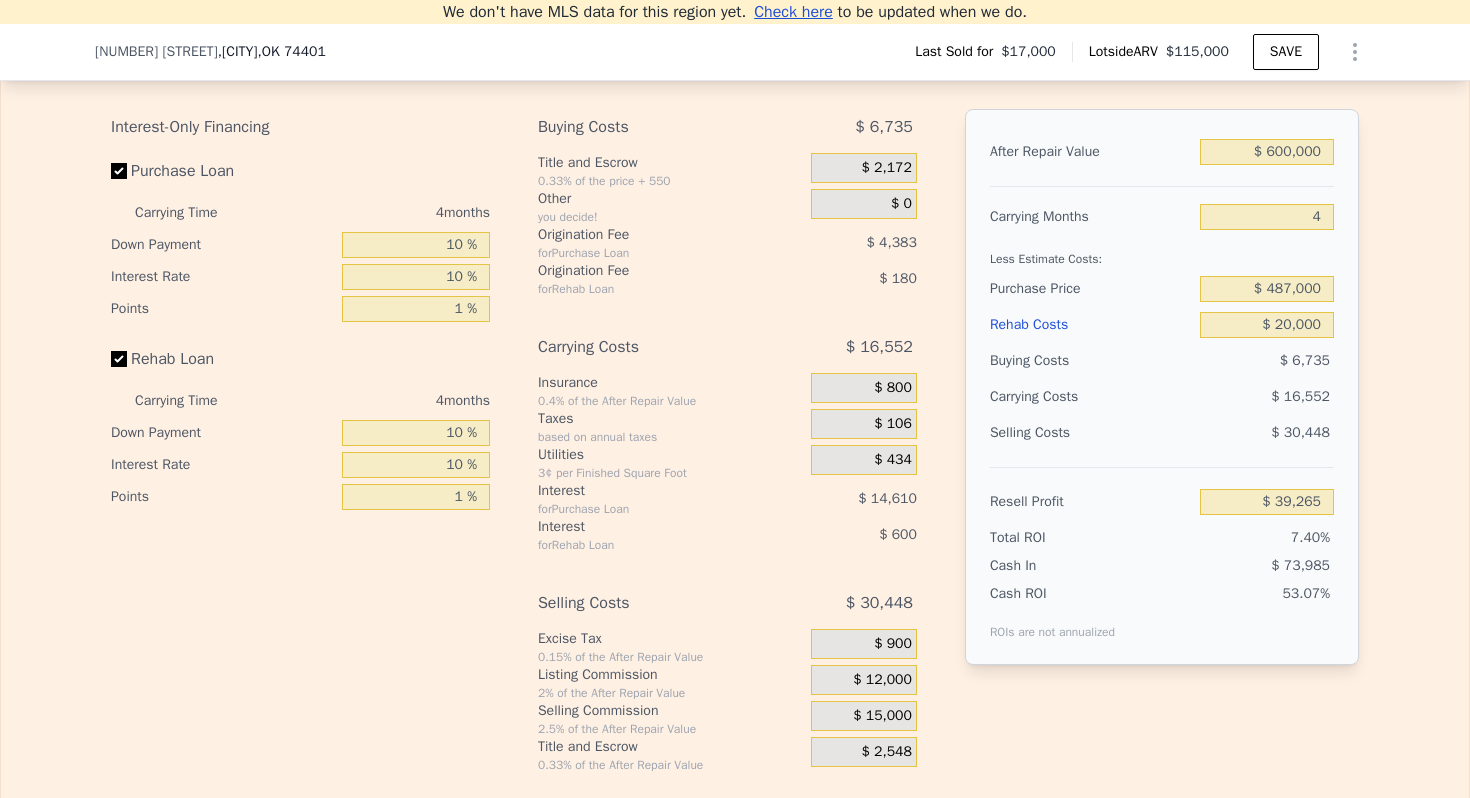 scroll, scrollTop: 2937, scrollLeft: 0, axis: vertical 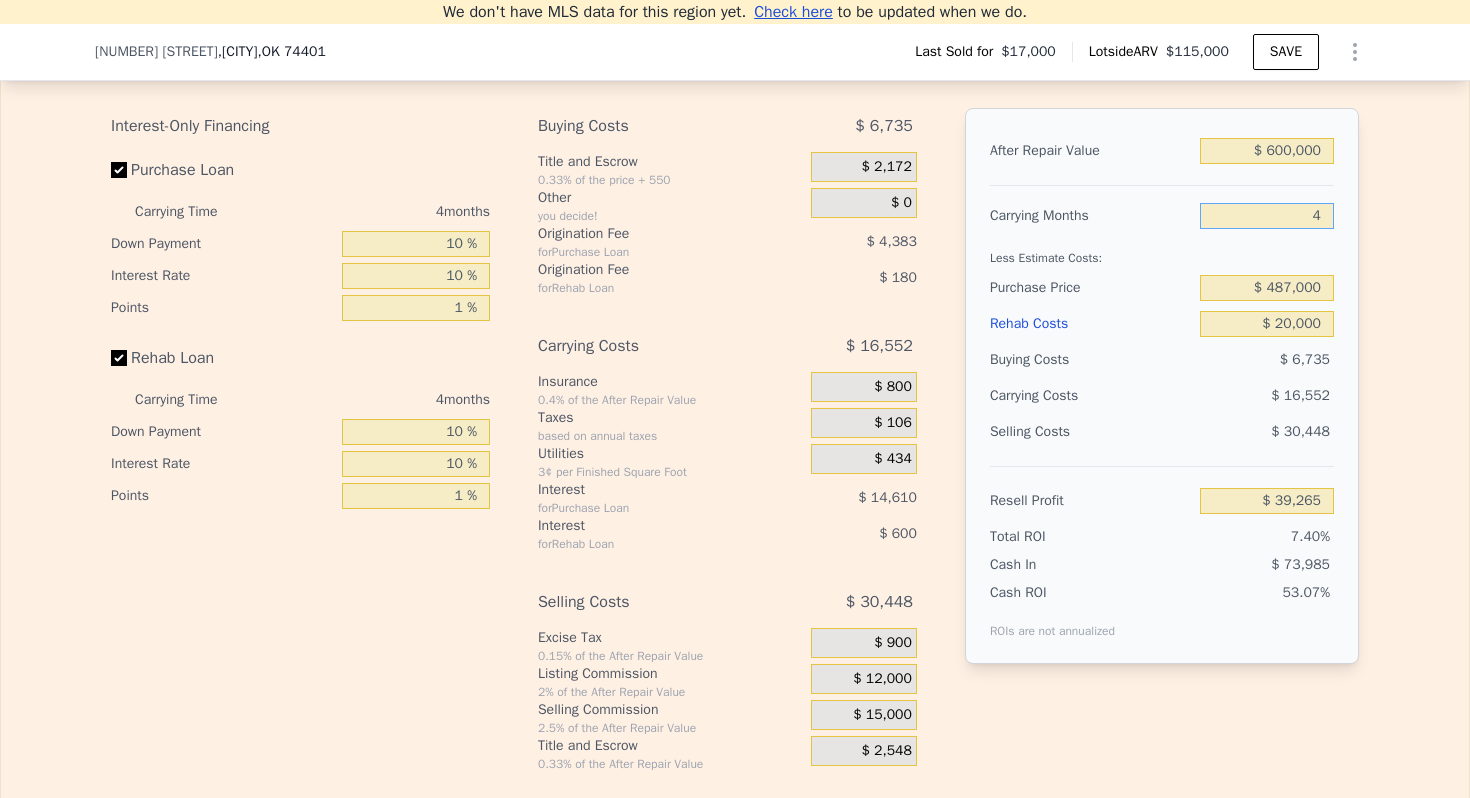 click on "4" at bounding box center [1267, 216] 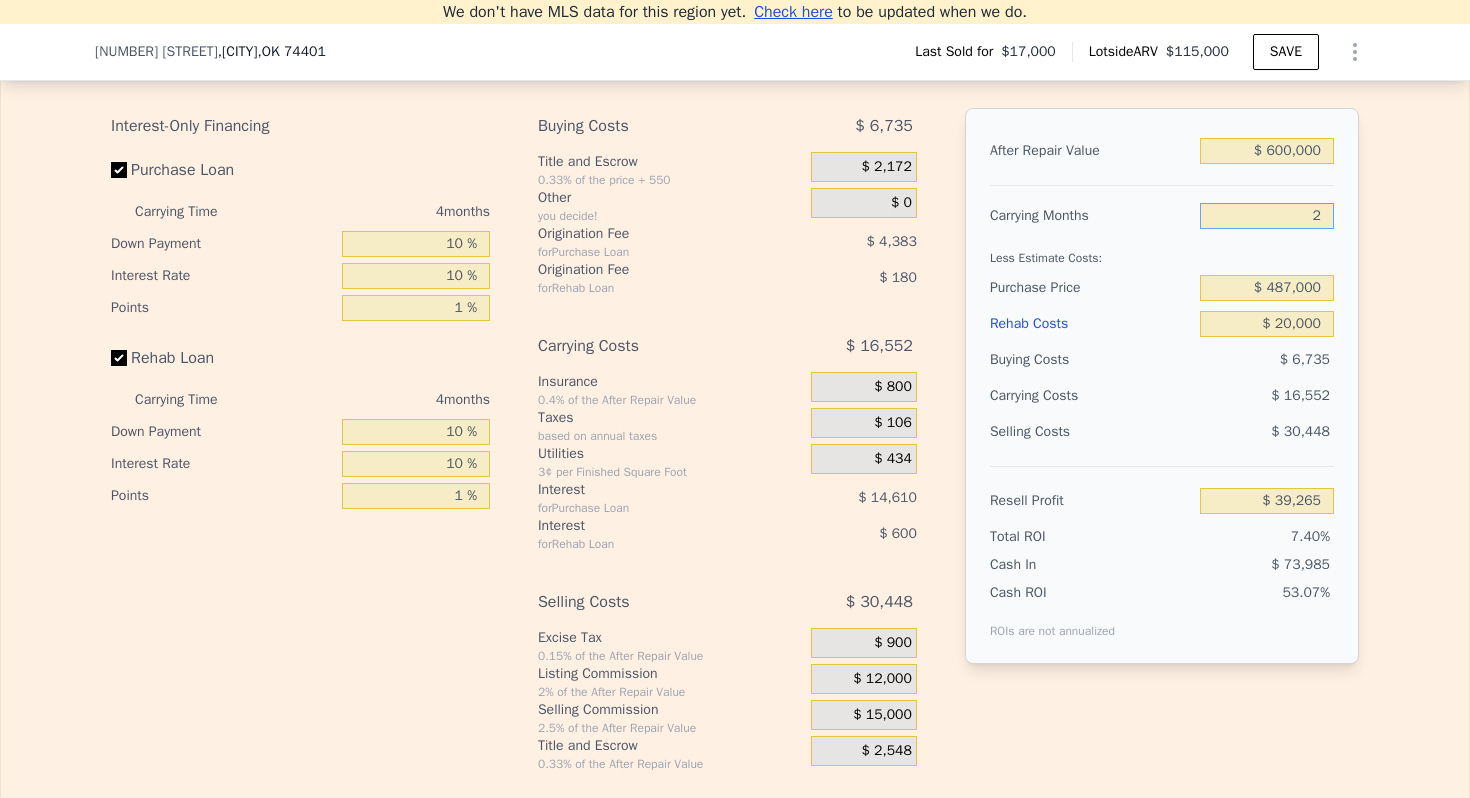 type on "$ 47,541" 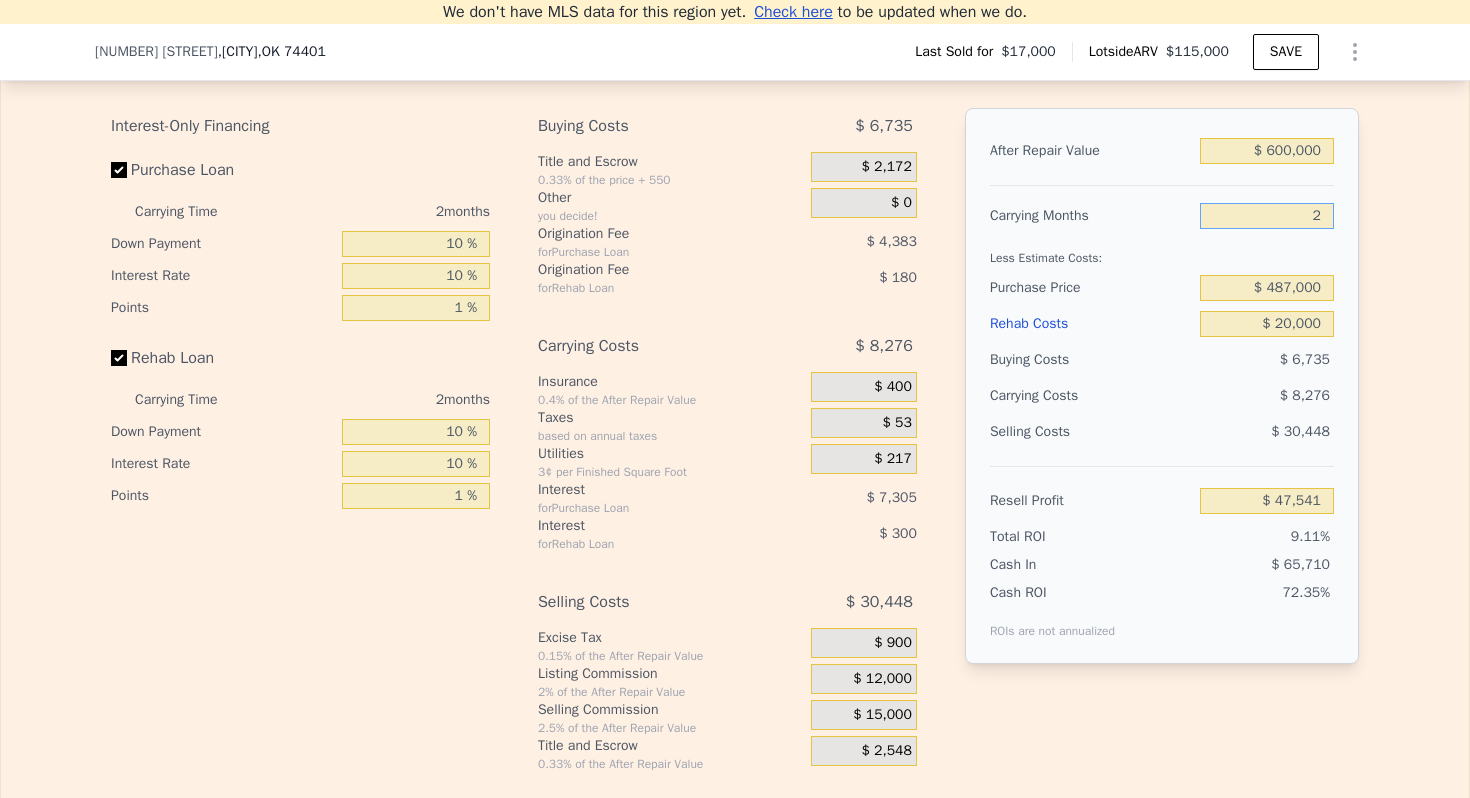 type on "2" 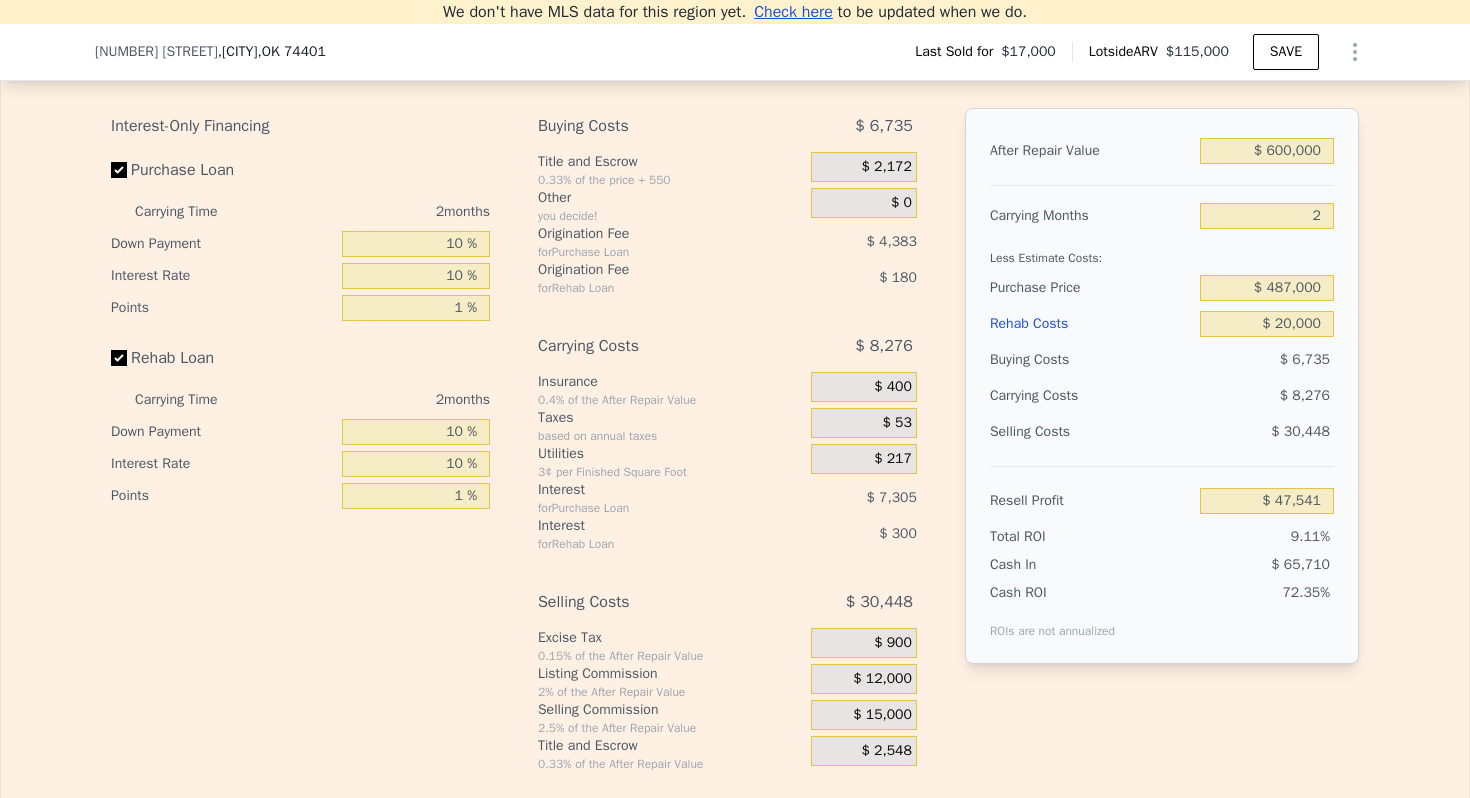 click on "Less Estimate Costs:" at bounding box center (1162, 252) 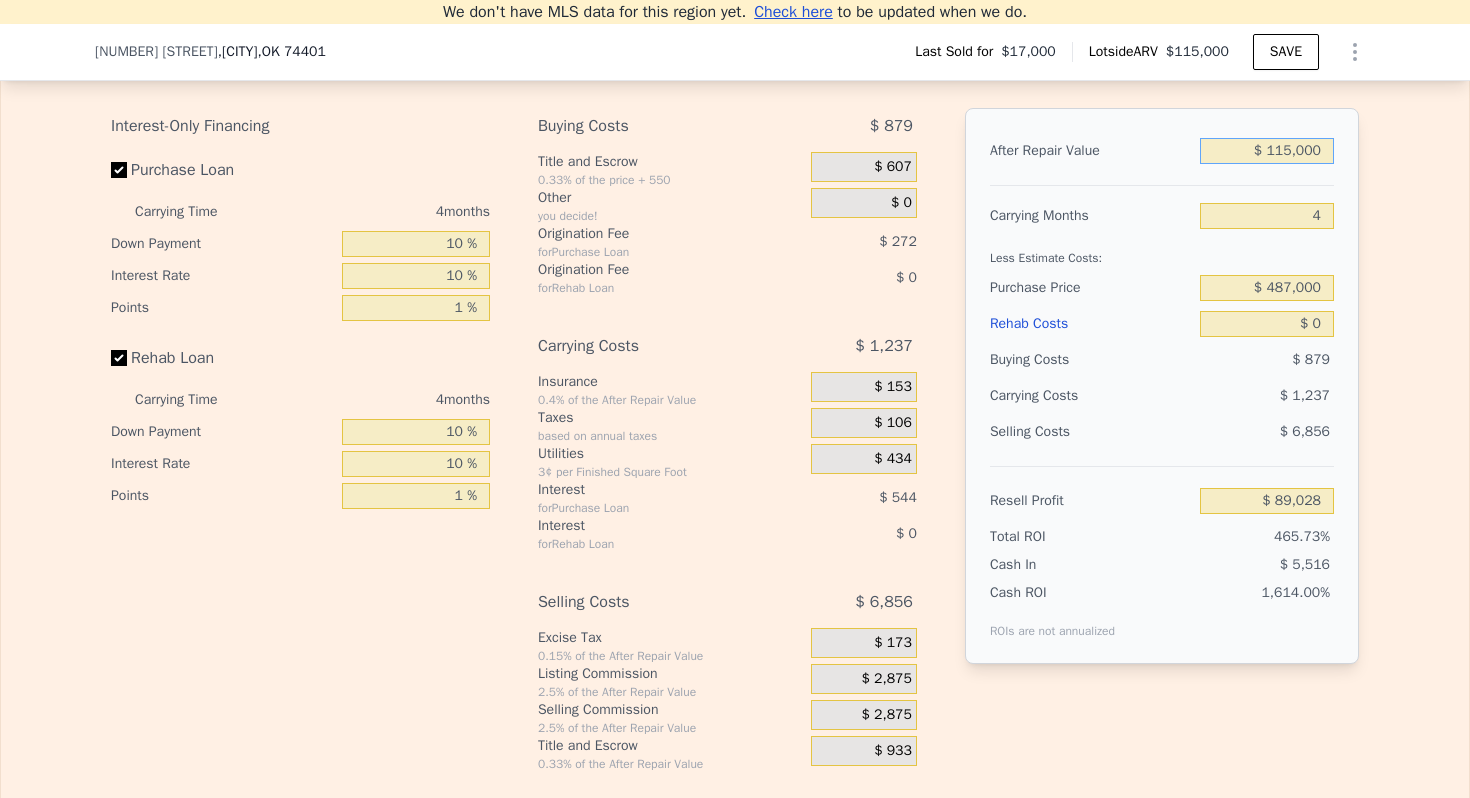 click on "$ 115,000" at bounding box center [1267, 151] 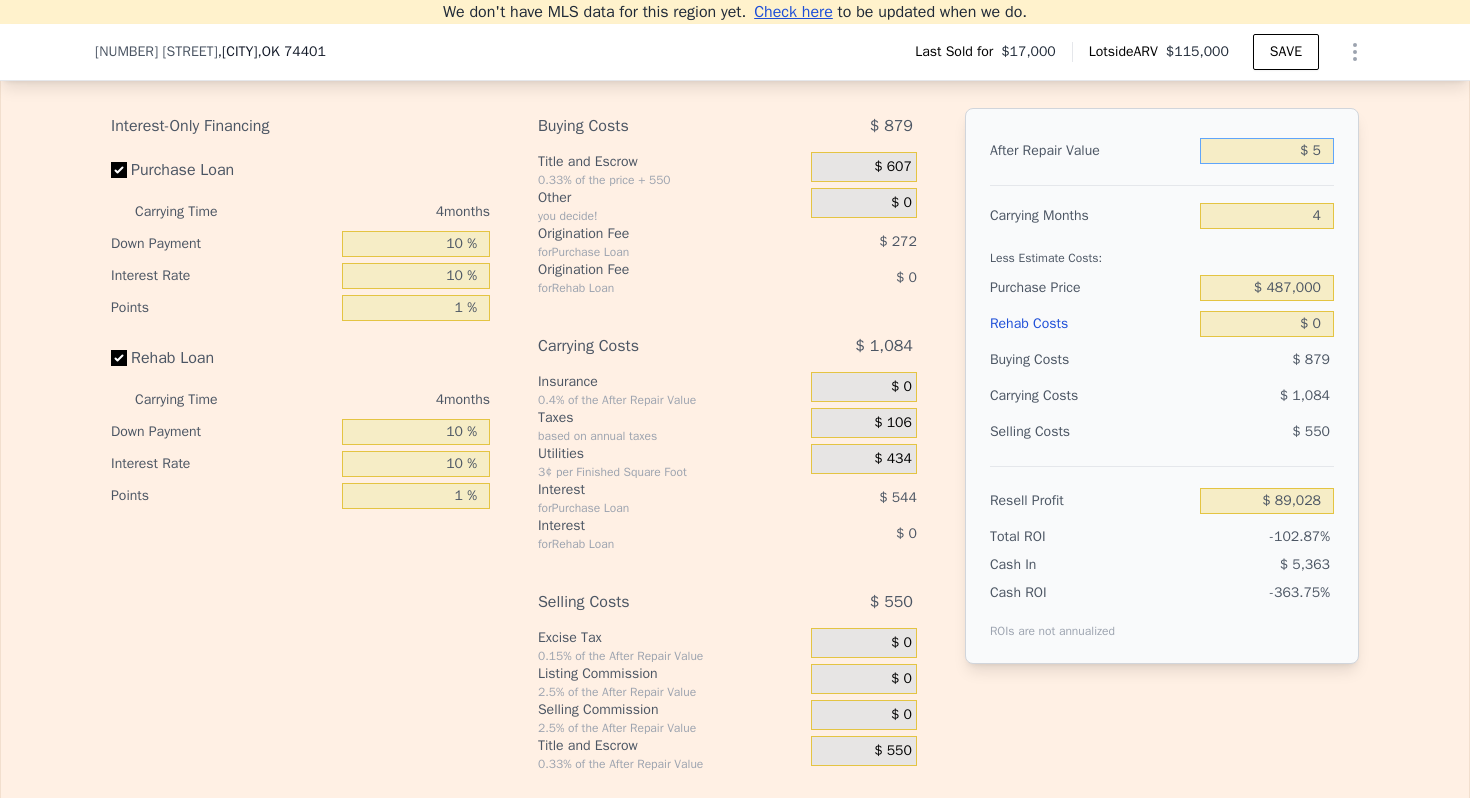 type on "-$ 19,508" 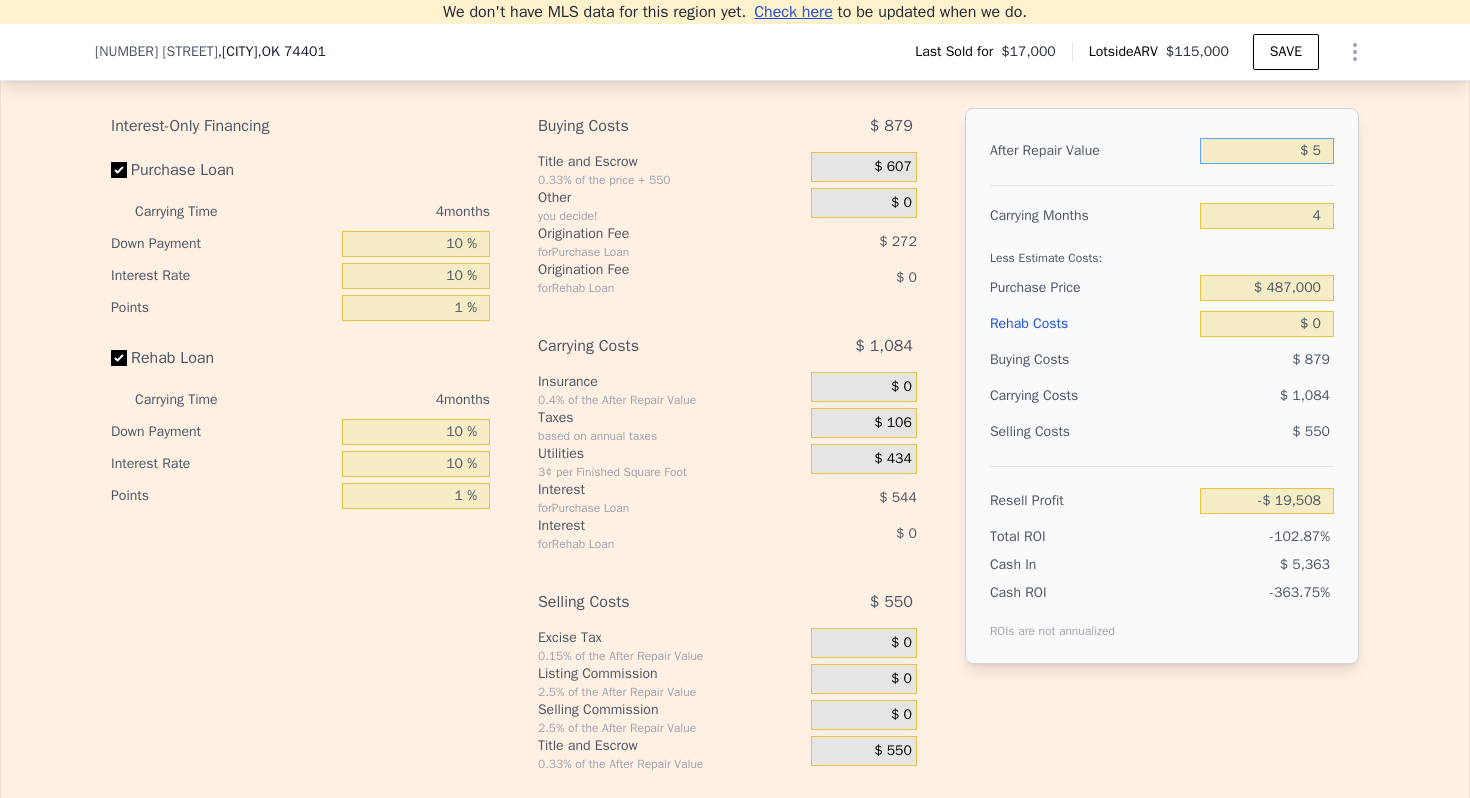 type on "$ 58" 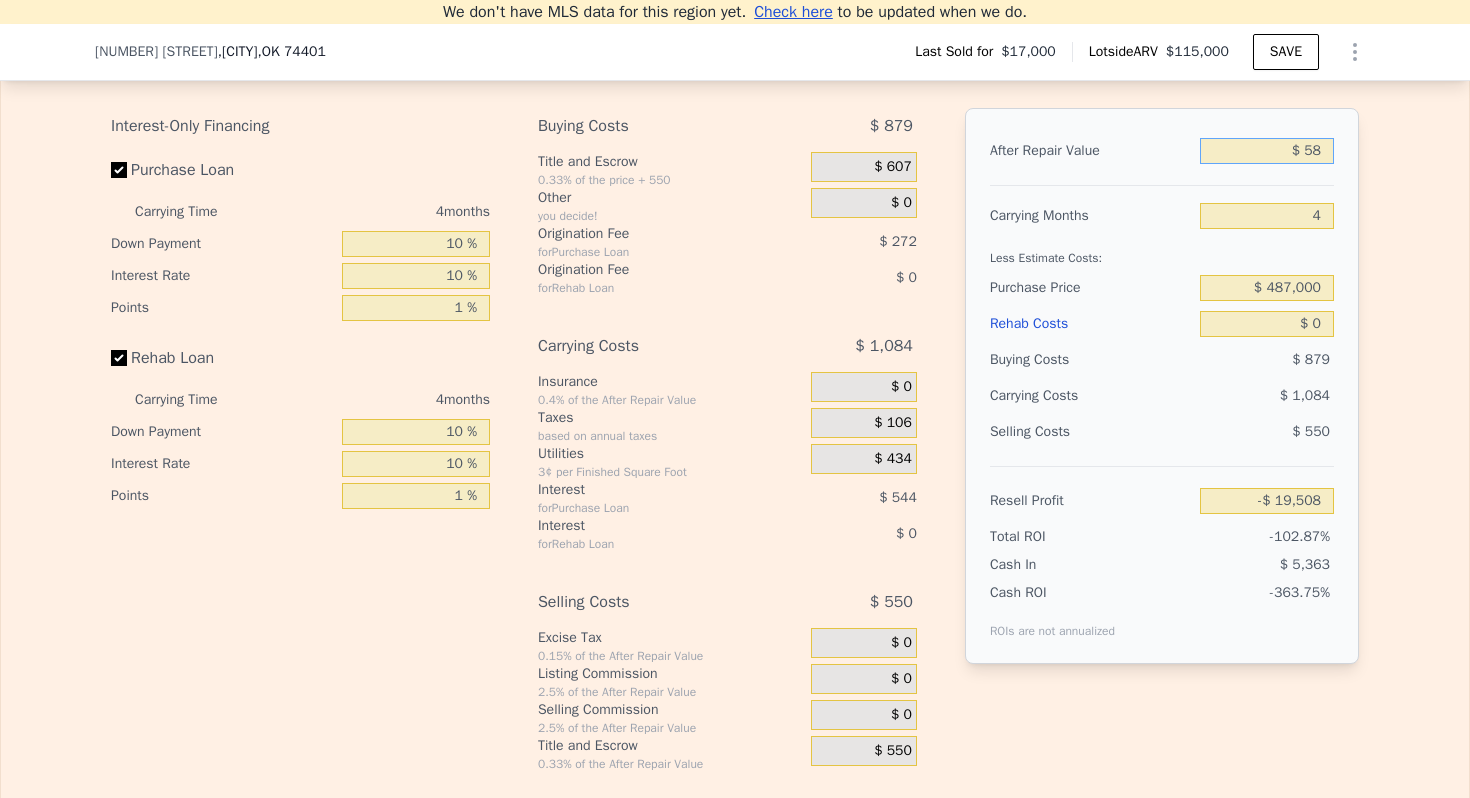 type on "-$ 19,457" 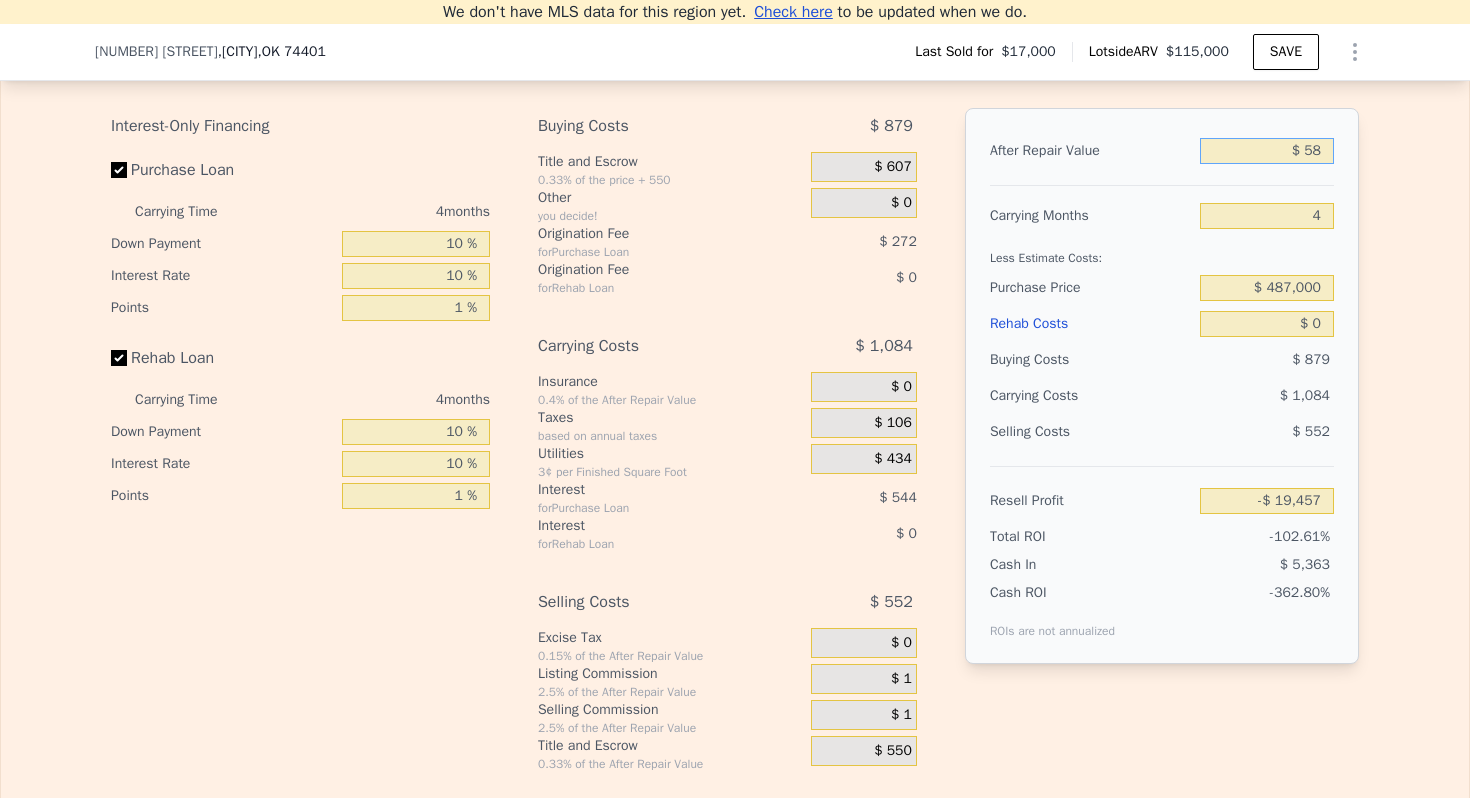 type on "$ 5" 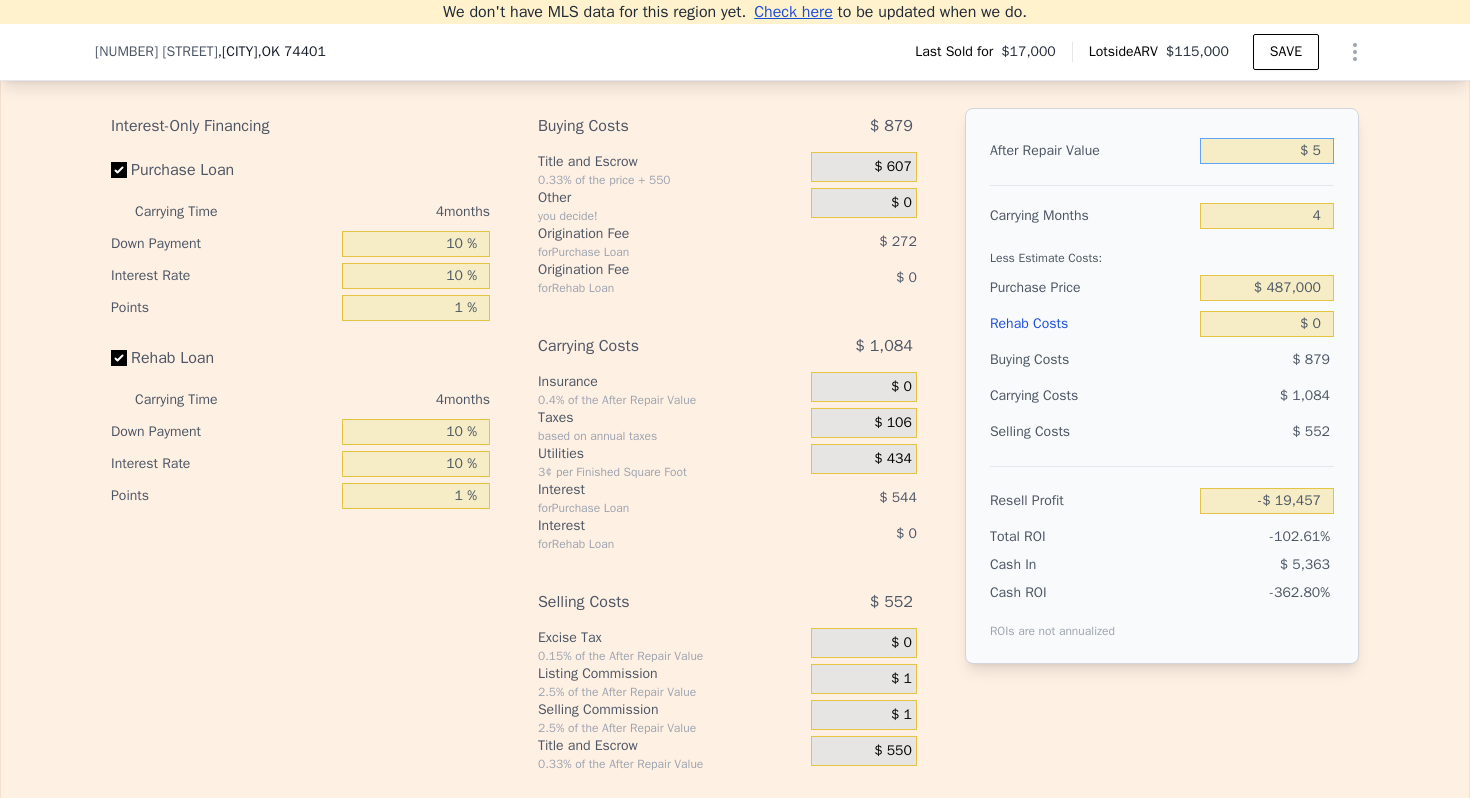 type on "-$ 19,508" 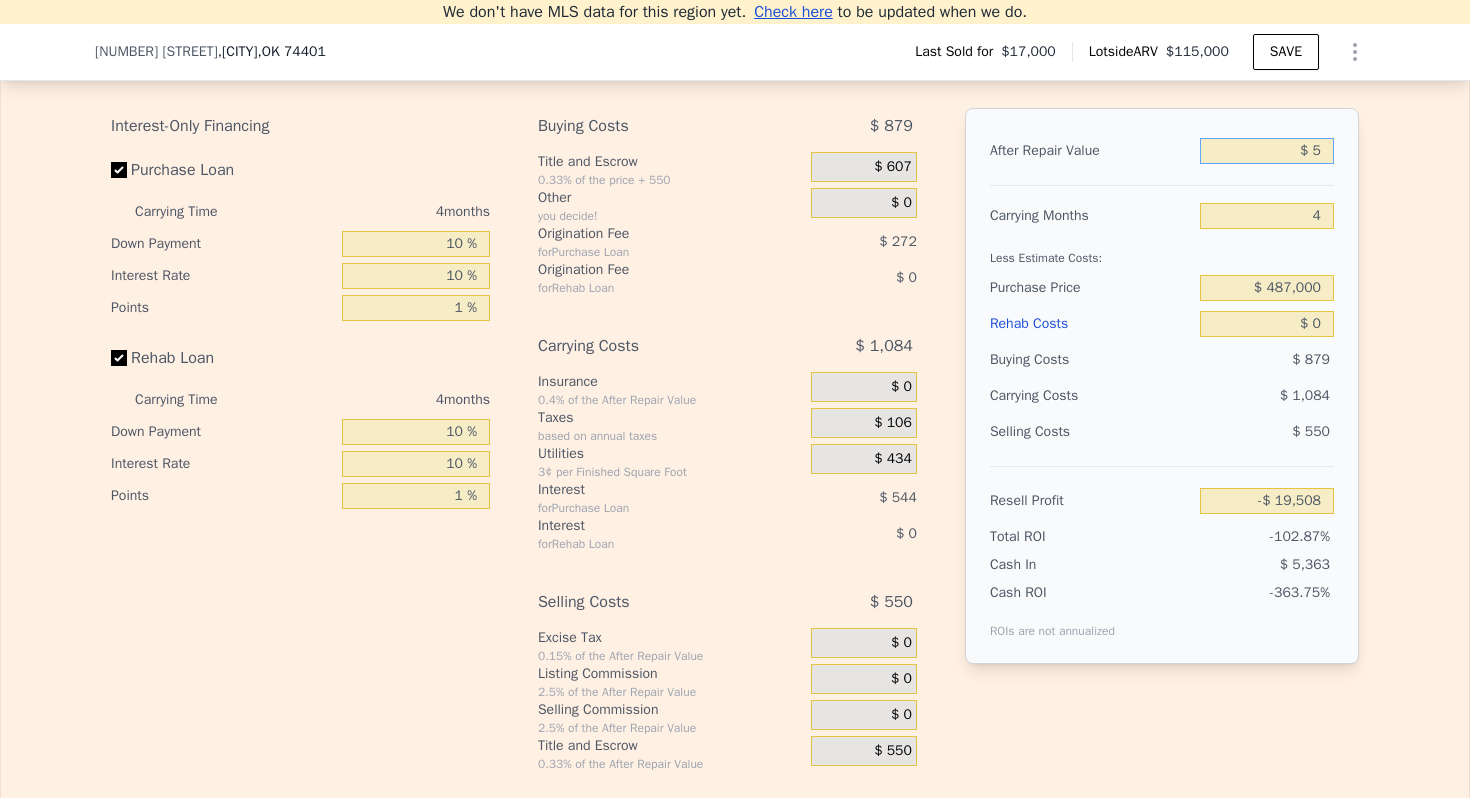 type on "$ 59" 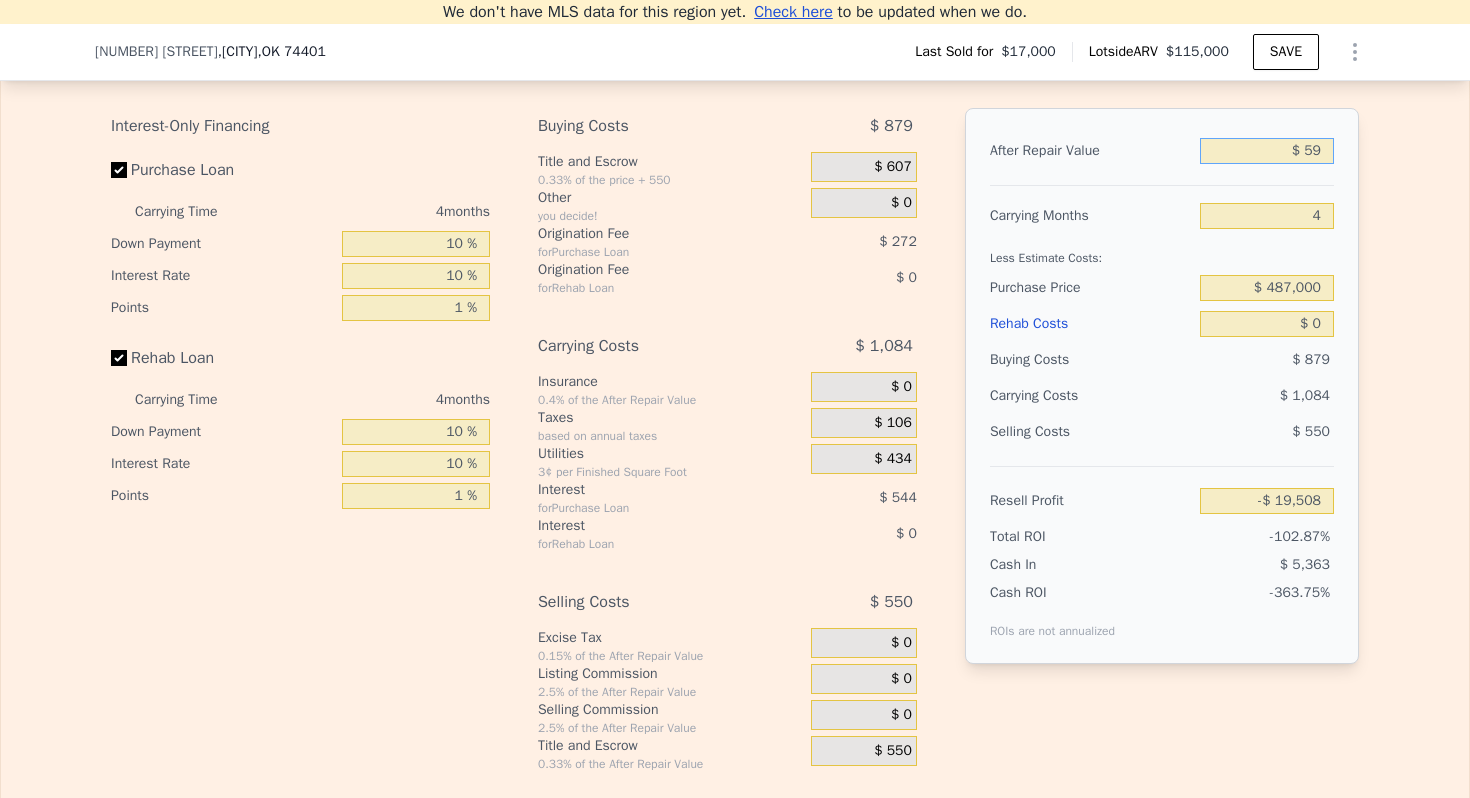 type on "-$ 19,456" 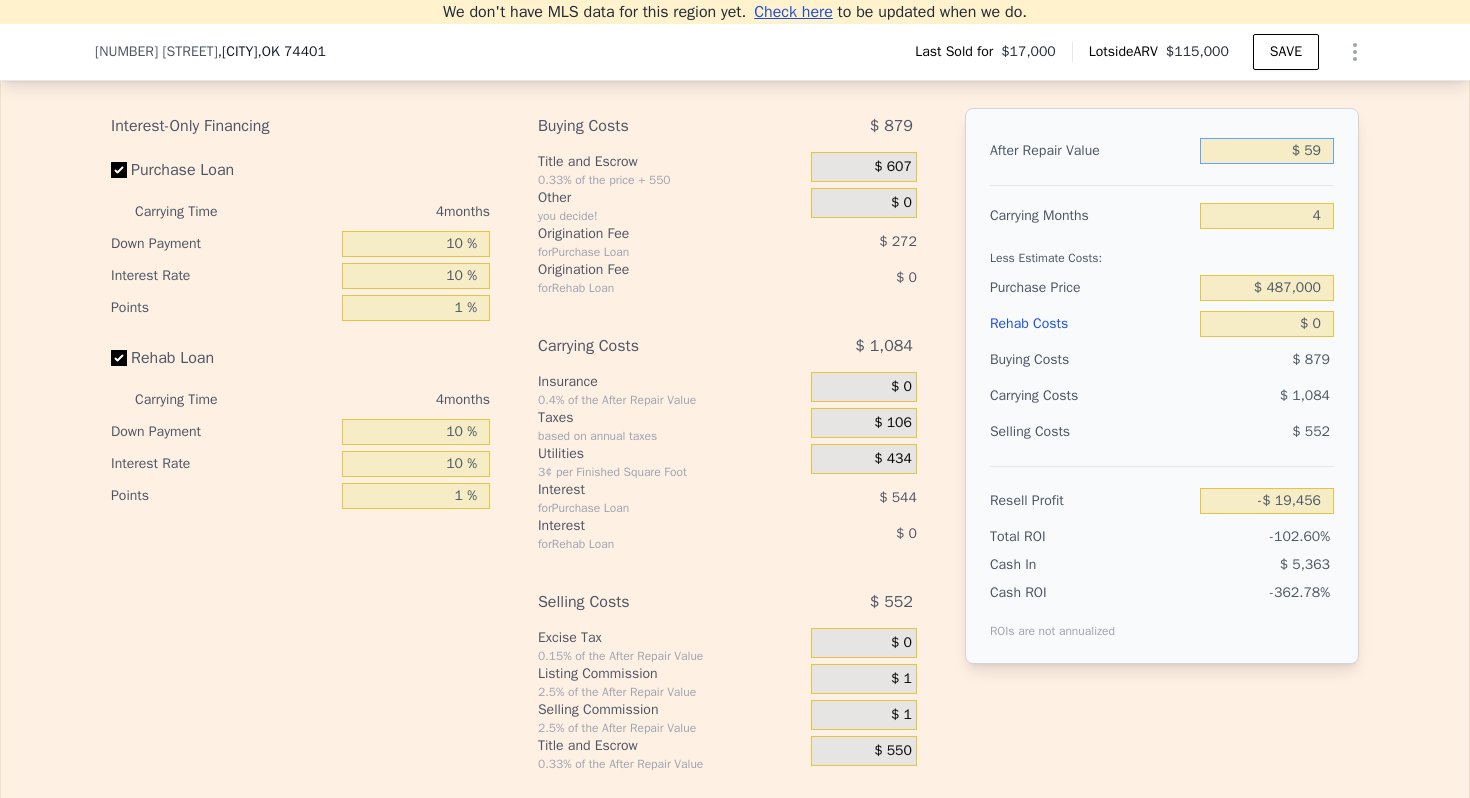 type on "$ 595" 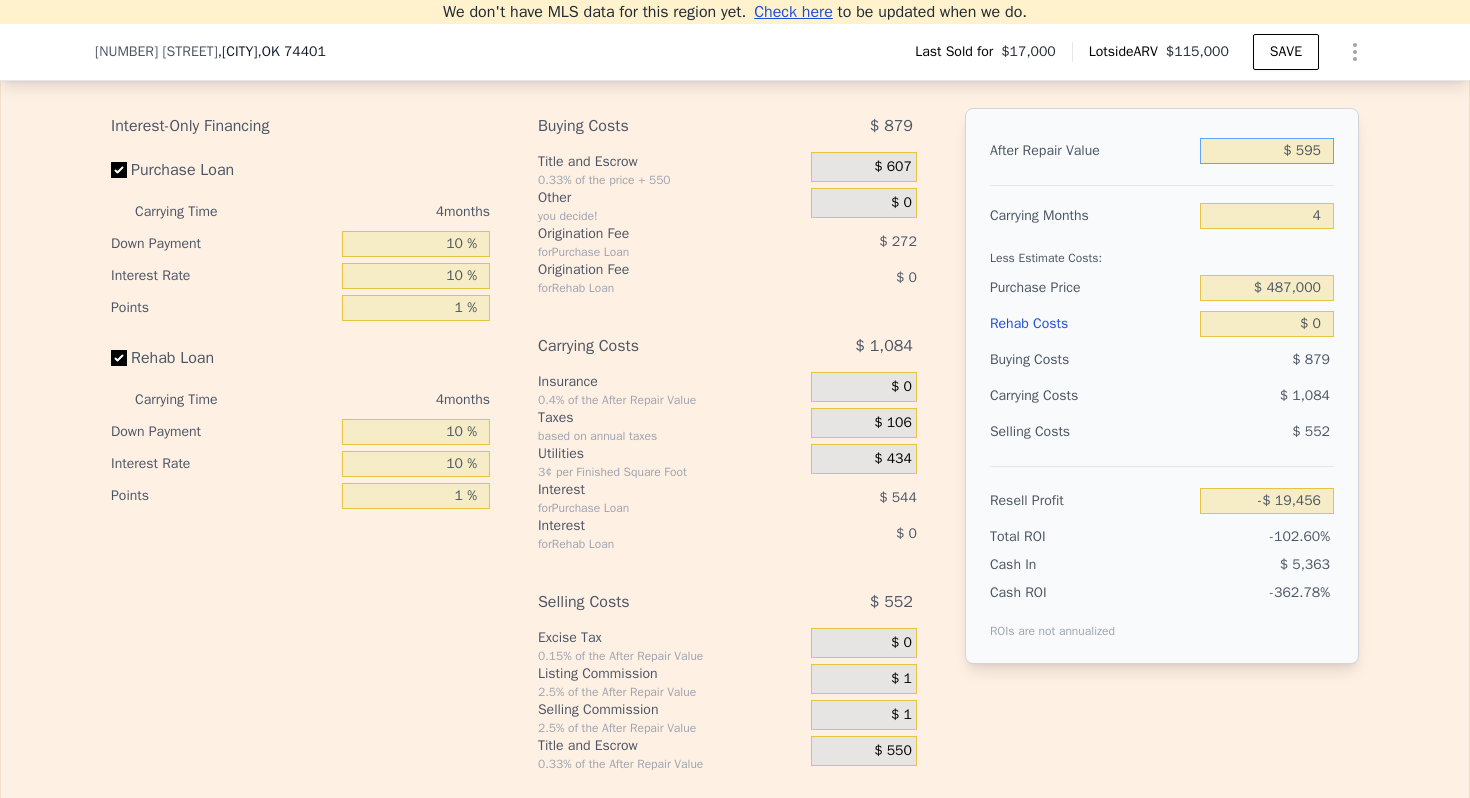 type on "-$ 18,952" 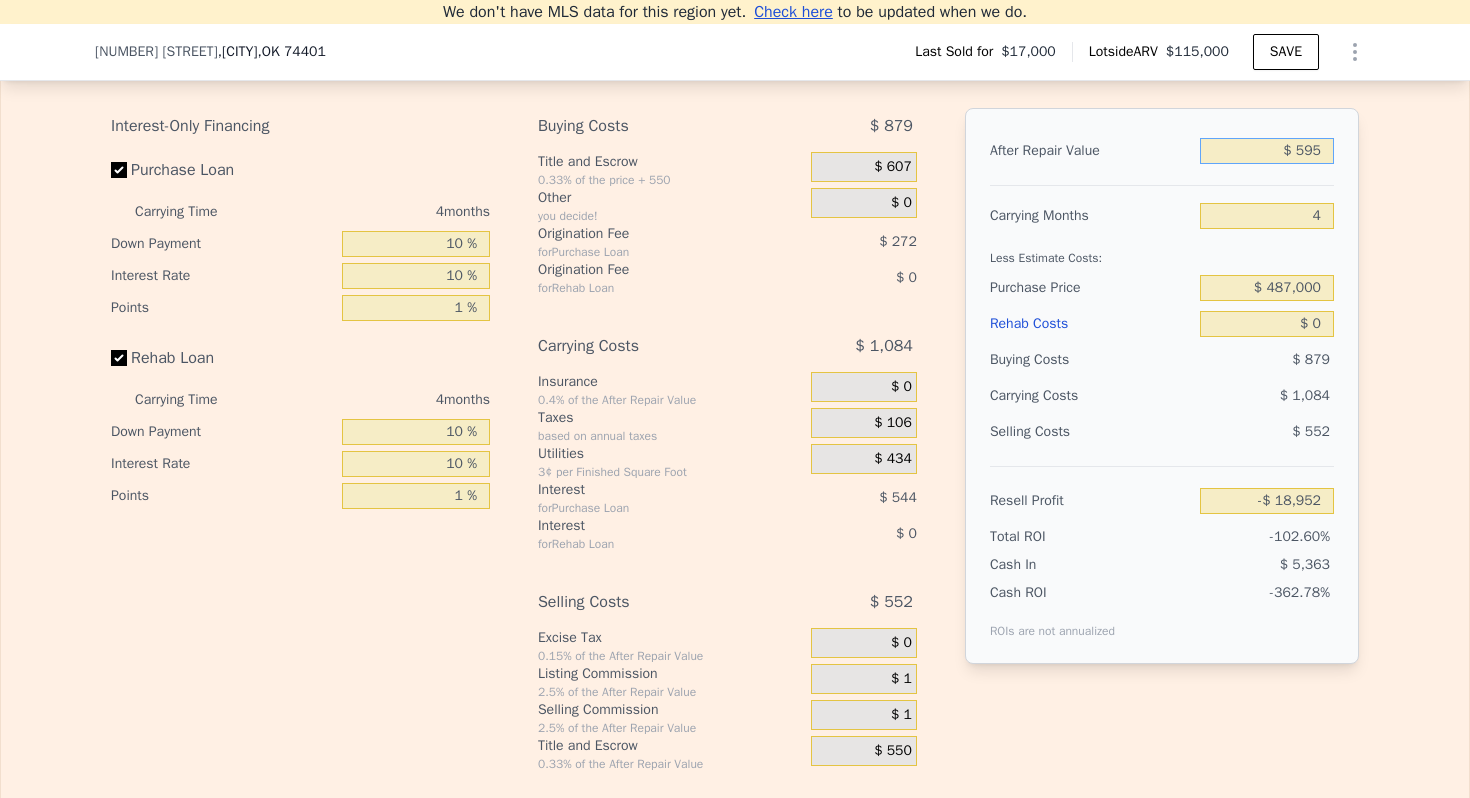 type on "$ 5,950" 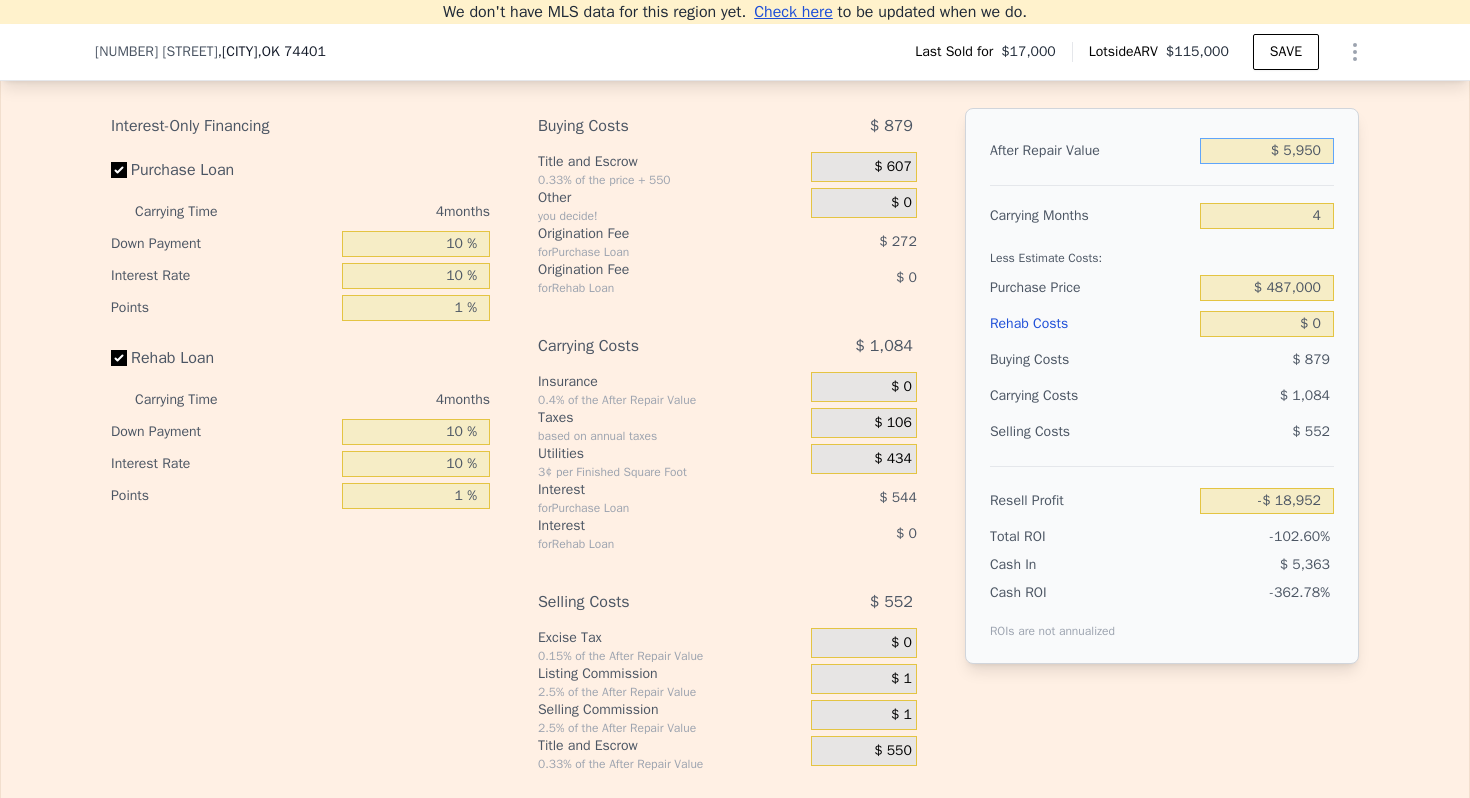 type on "-$ 13,898" 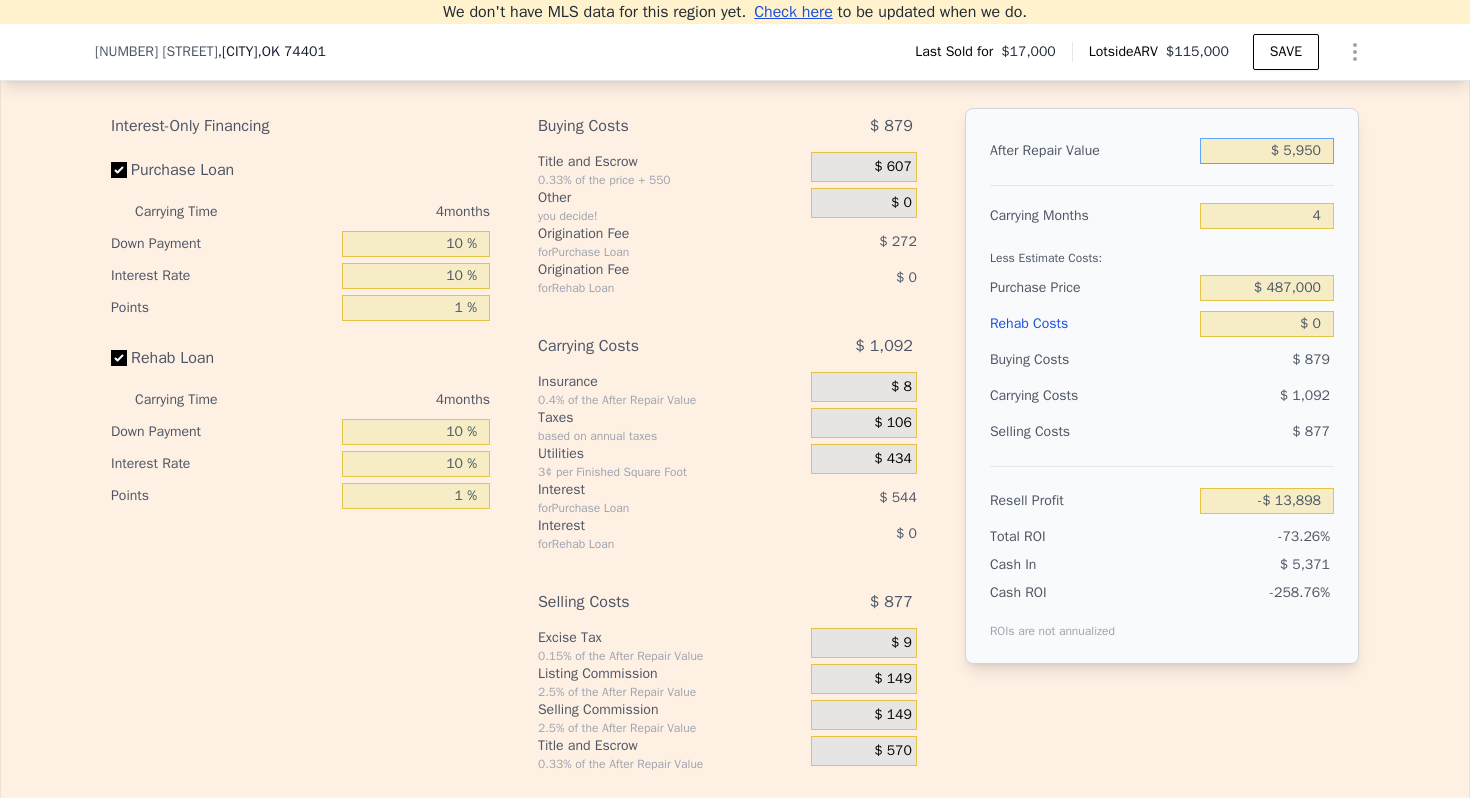 type on "$ 59,500" 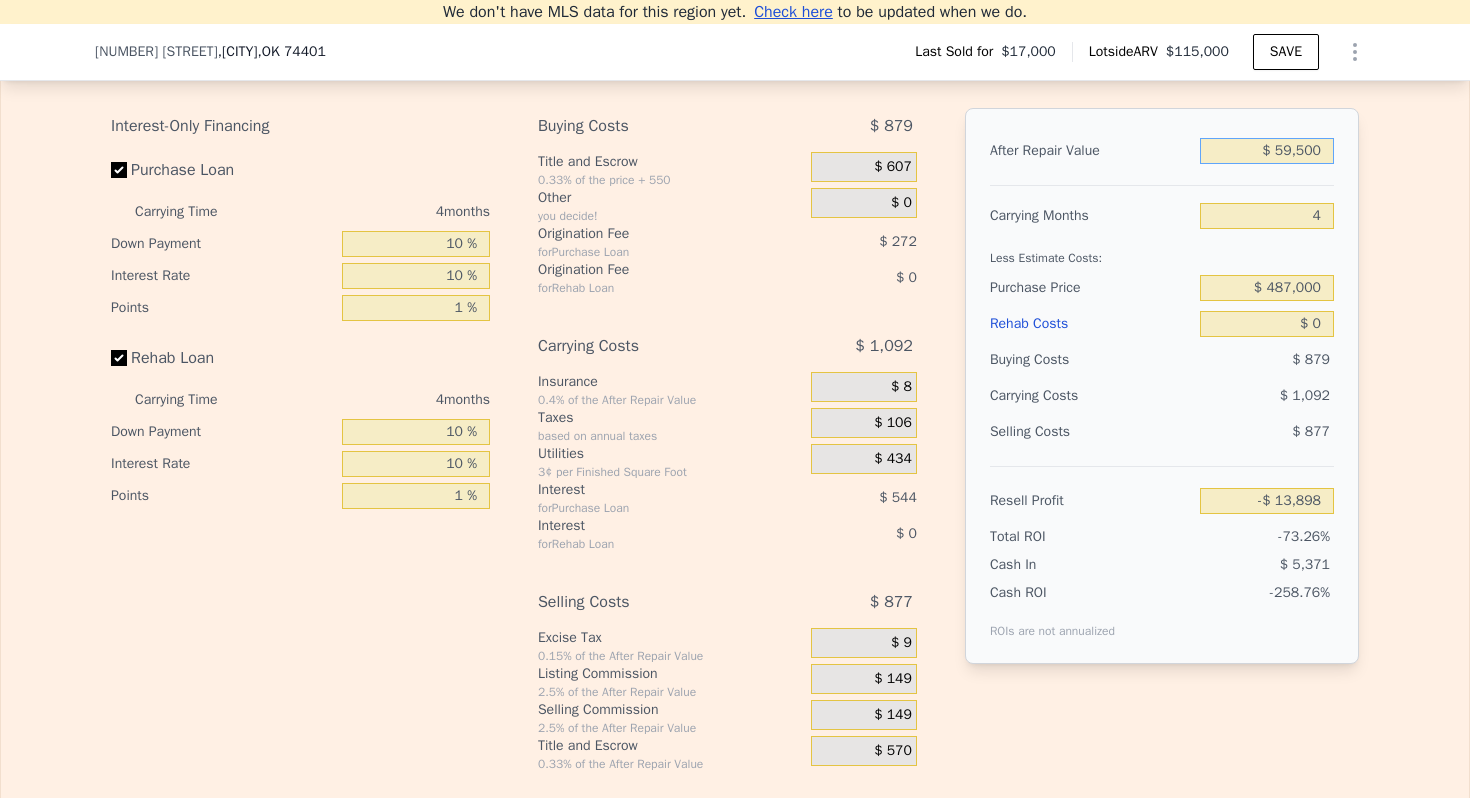 type on "$ 36,645" 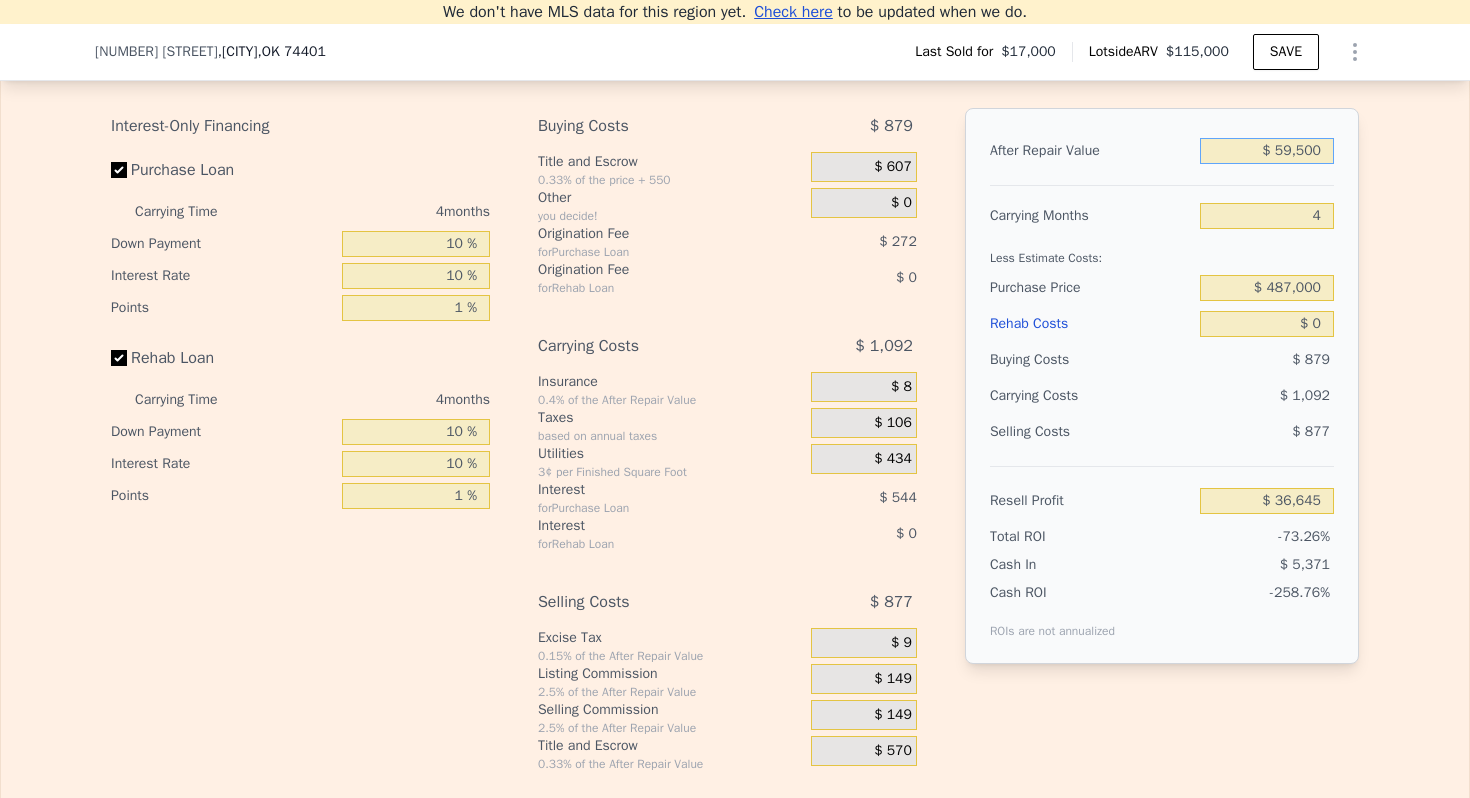 type on "$ 595,000" 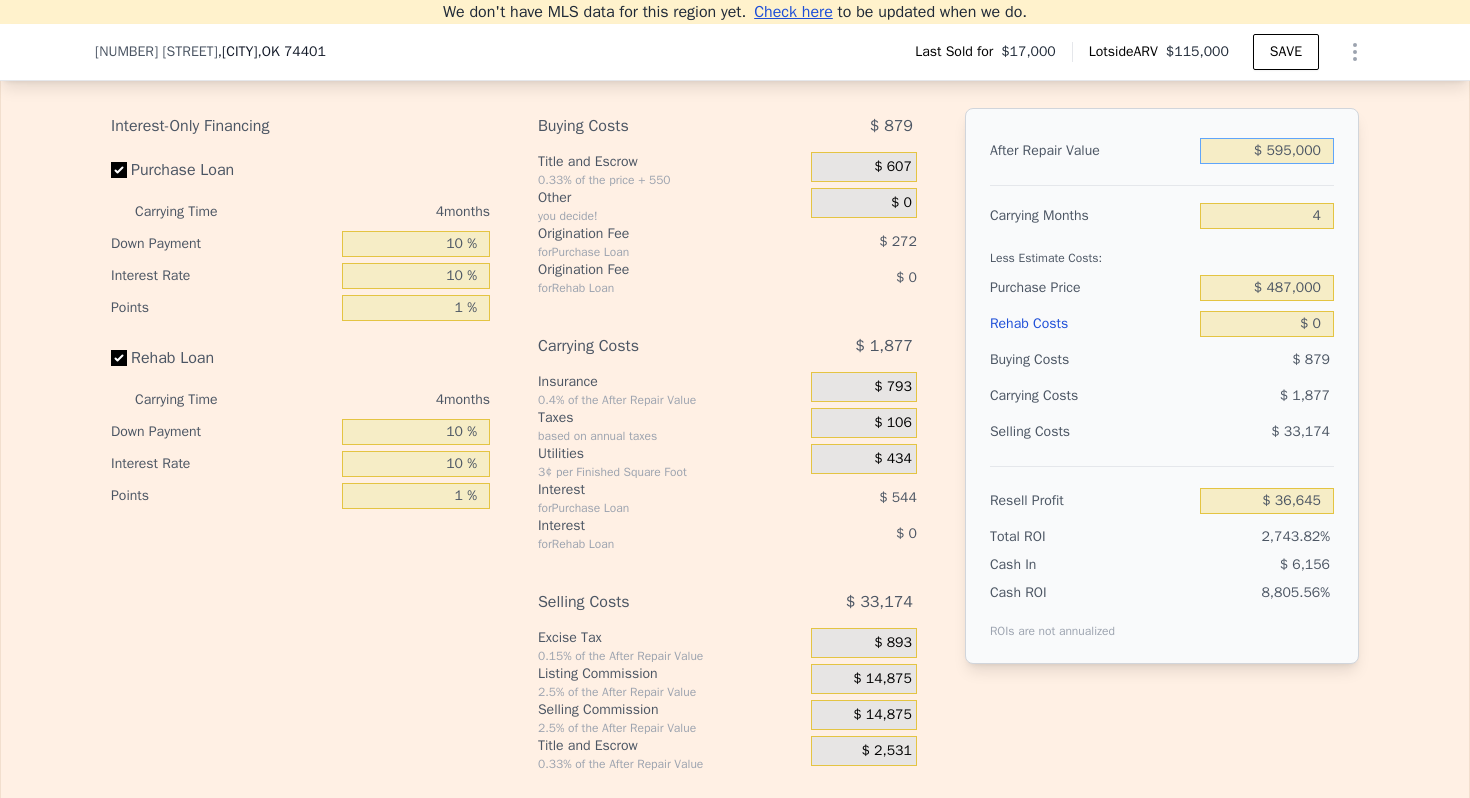 type on "$ 542,070" 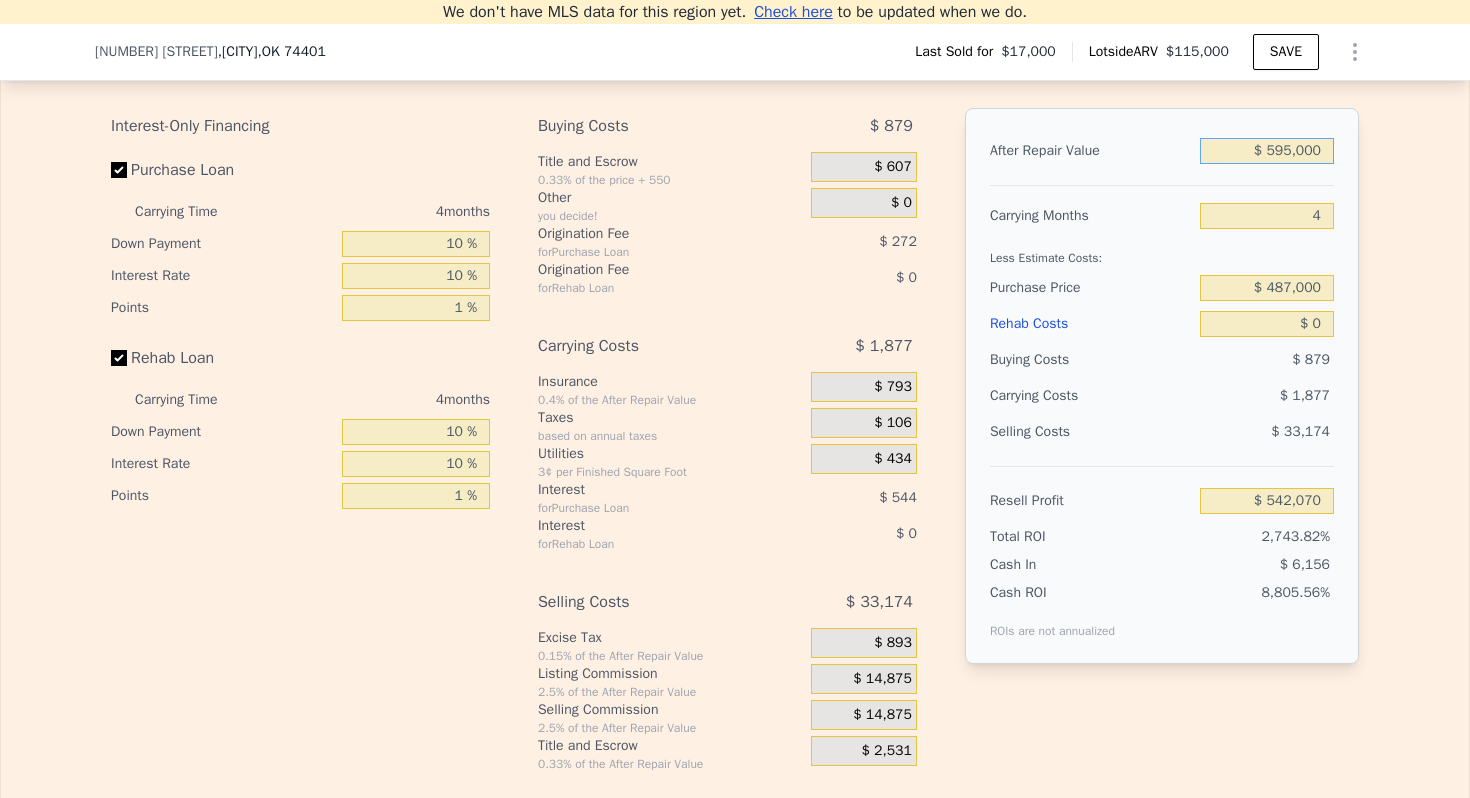 type on "$ 595,000" 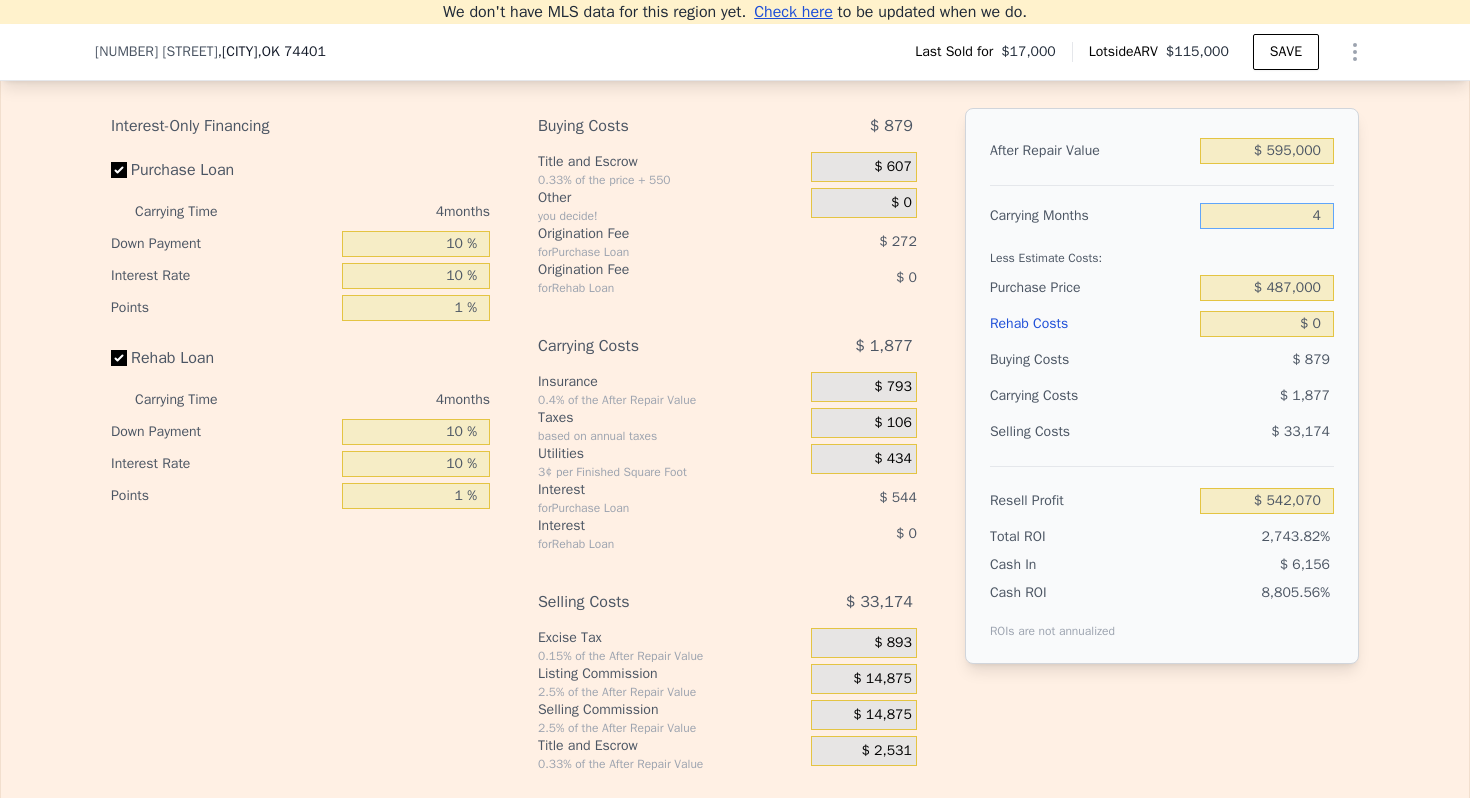 click on "4" at bounding box center [1267, 216] 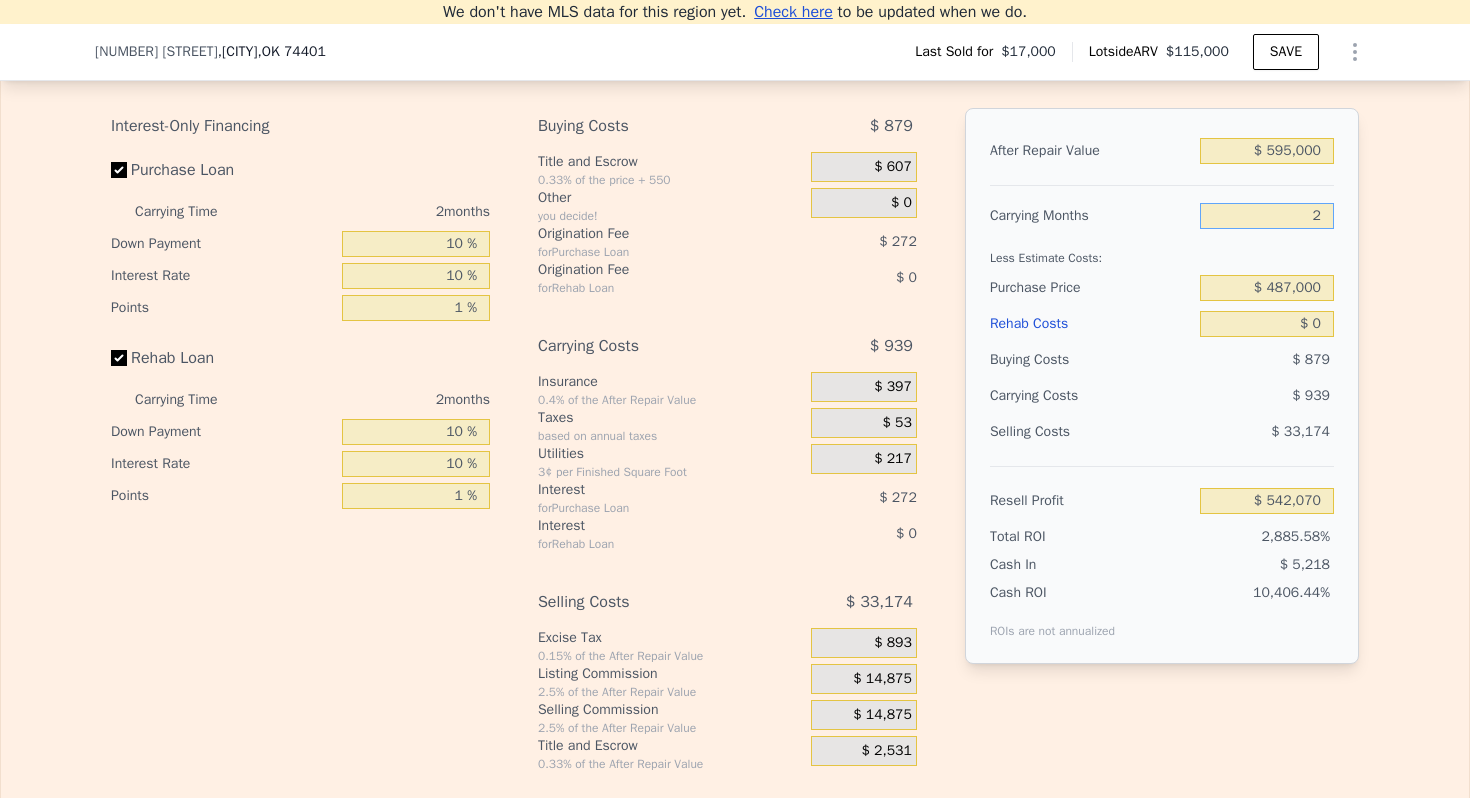 type on "$ 543,008" 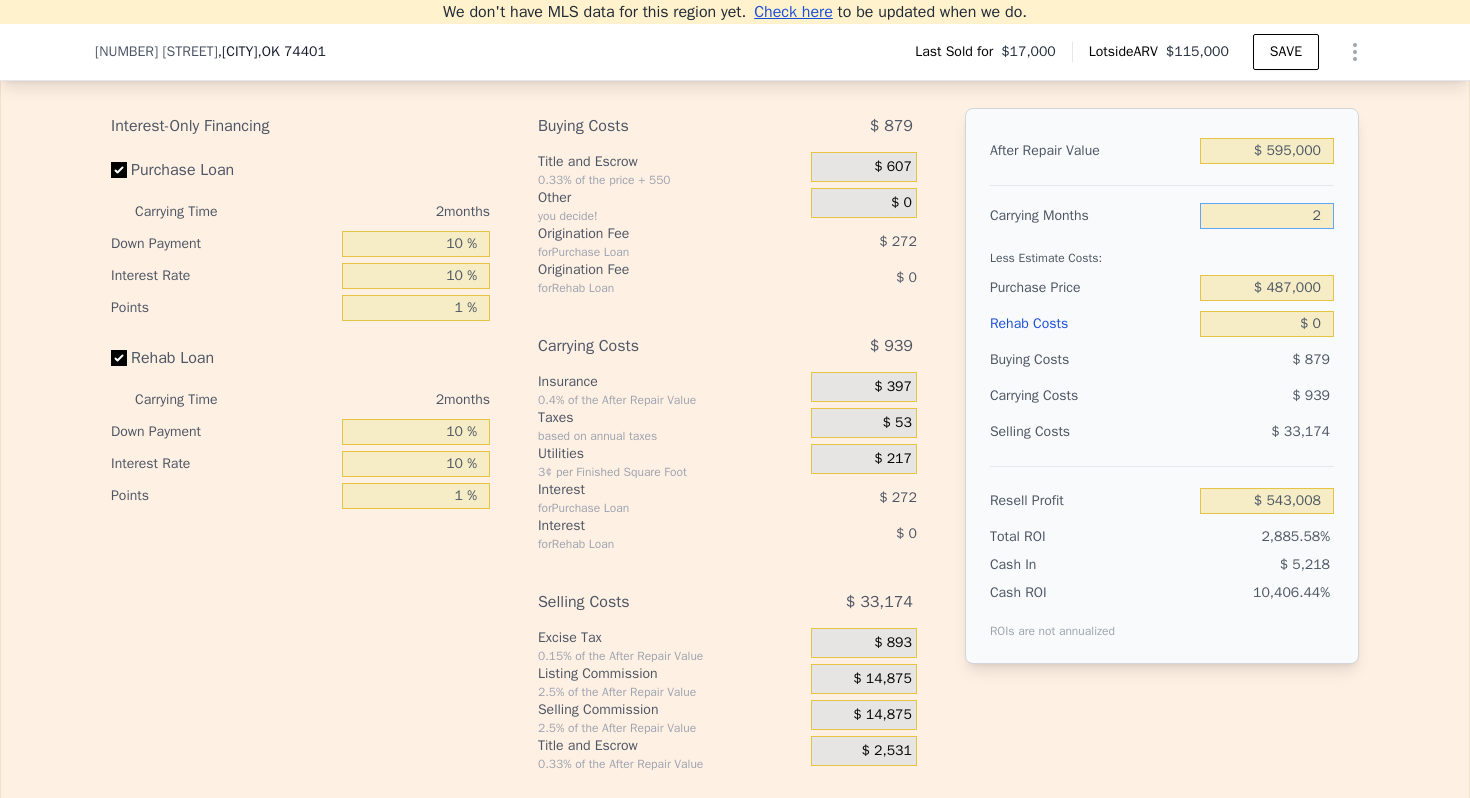 type on "2" 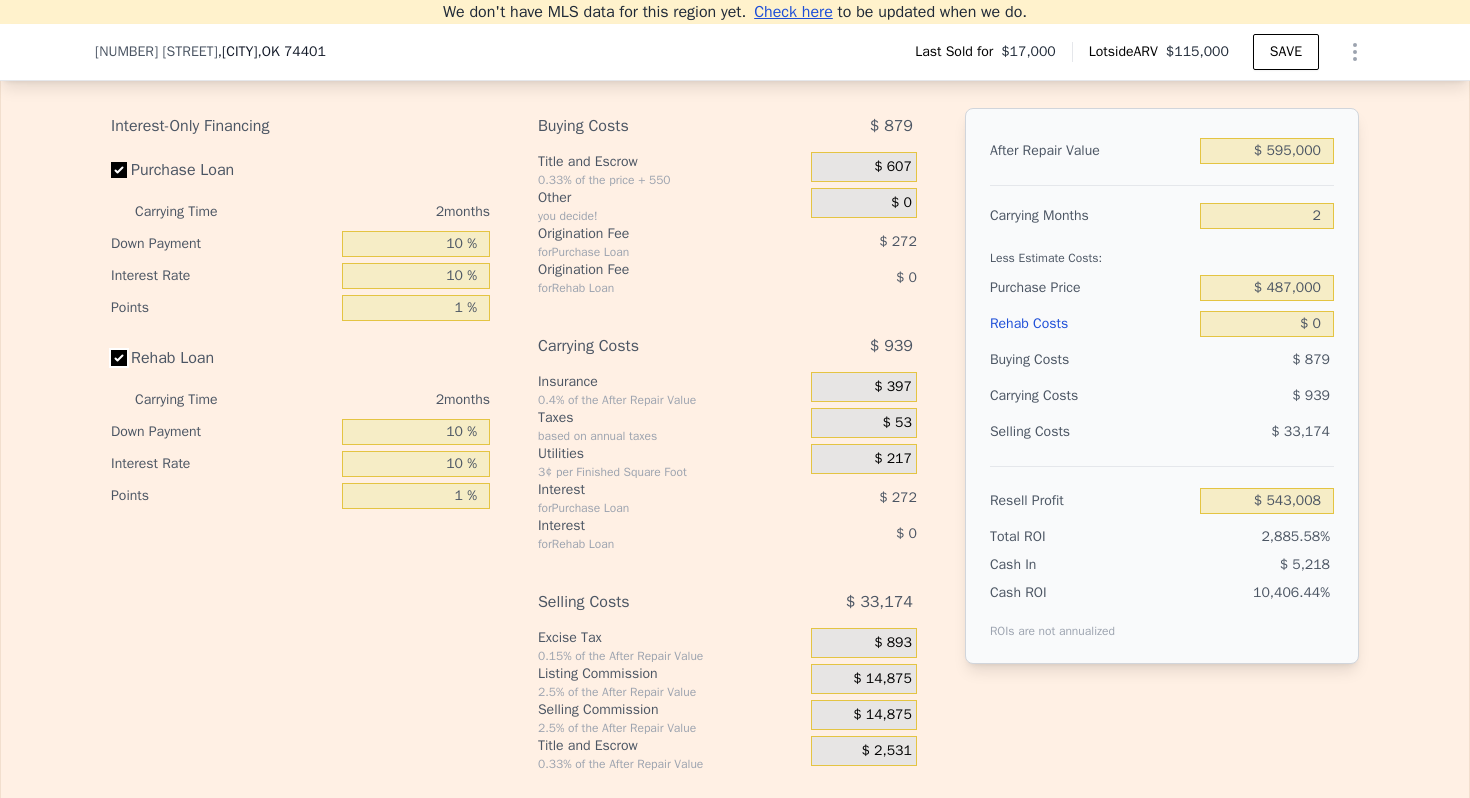 click on "Rehab Loan" at bounding box center (119, 358) 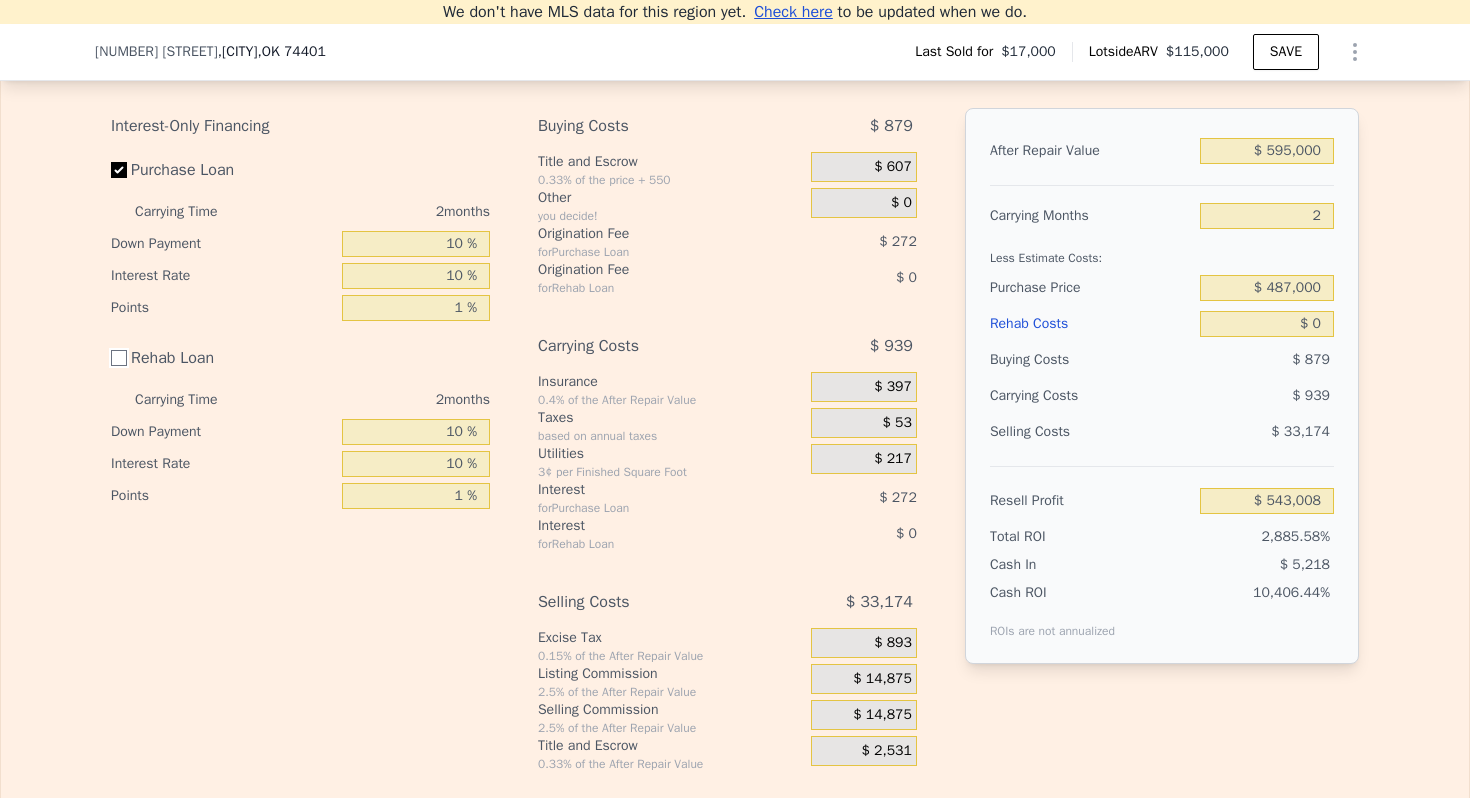 checkbox on "false" 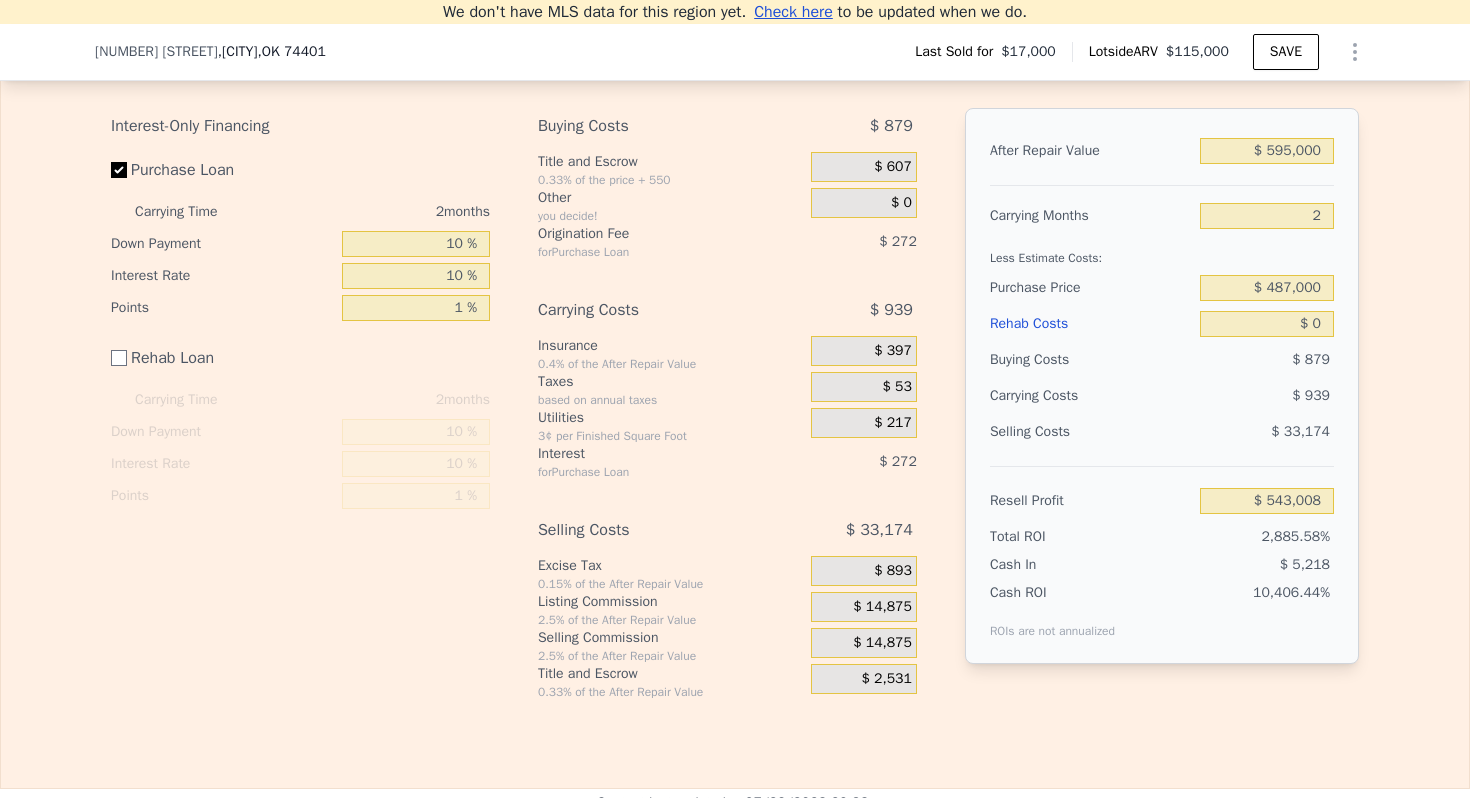 click on "$ 14,875" at bounding box center [882, 607] 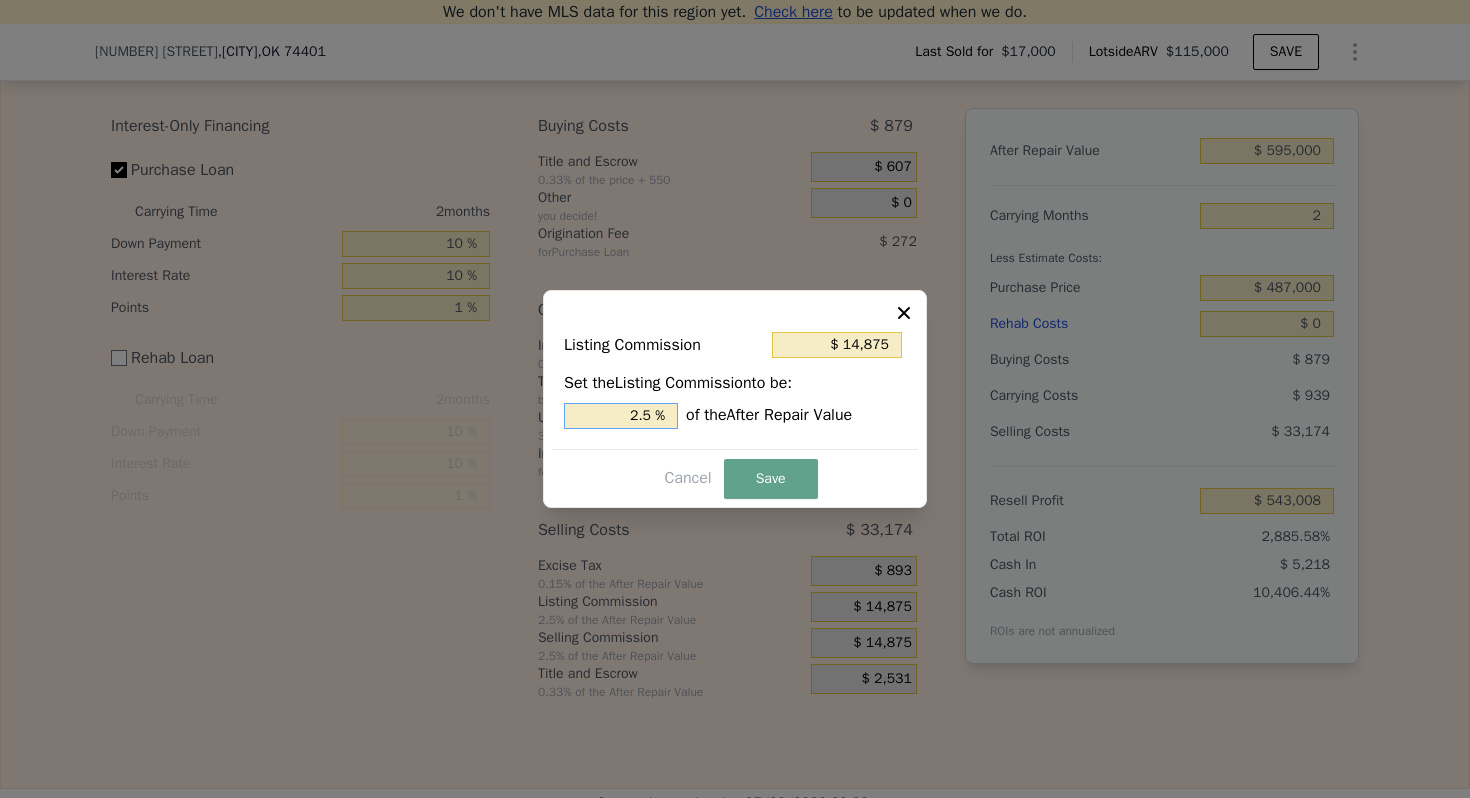click on "2.5 %" at bounding box center [621, 416] 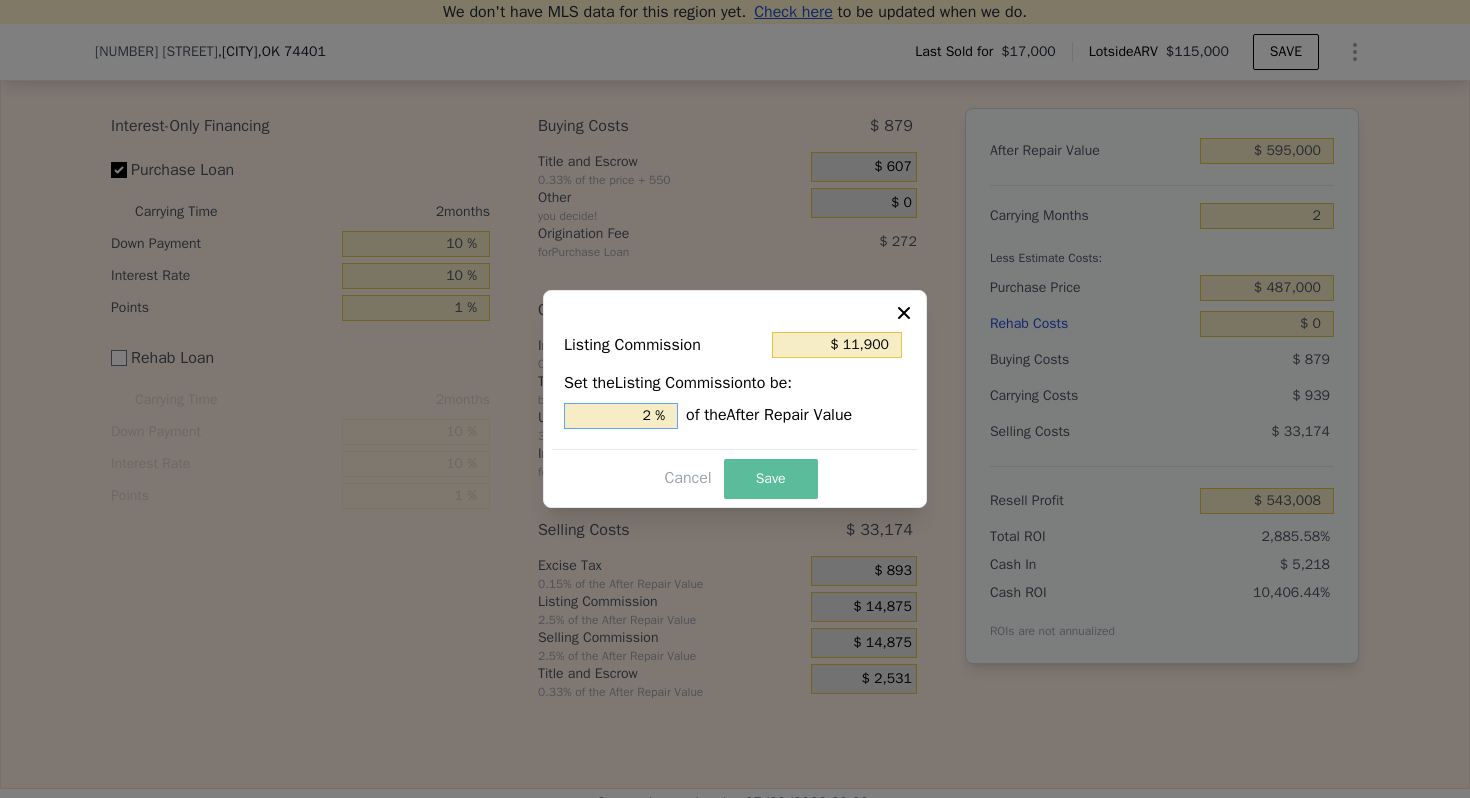 type on "2 %" 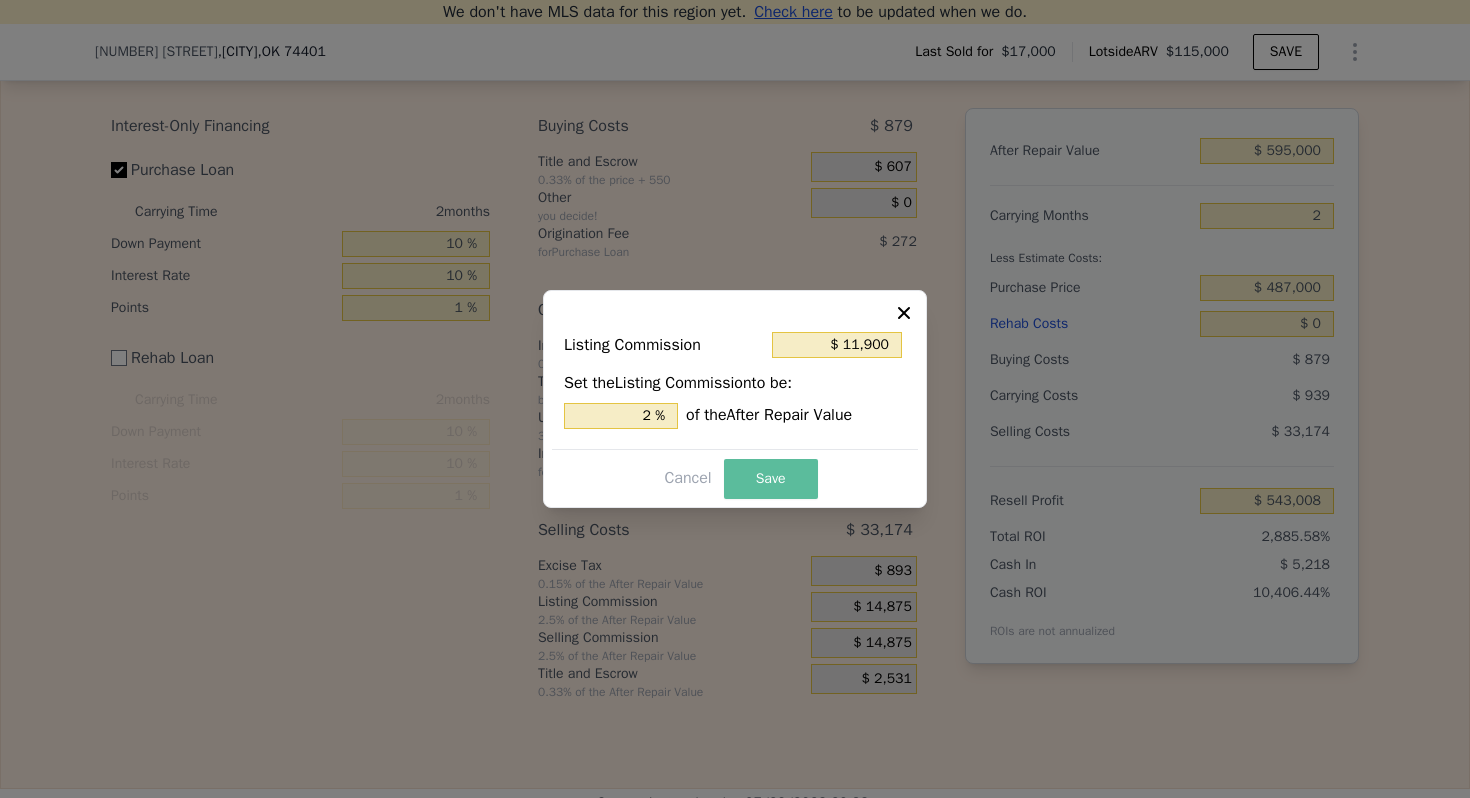 click on "Save" at bounding box center [771, 479] 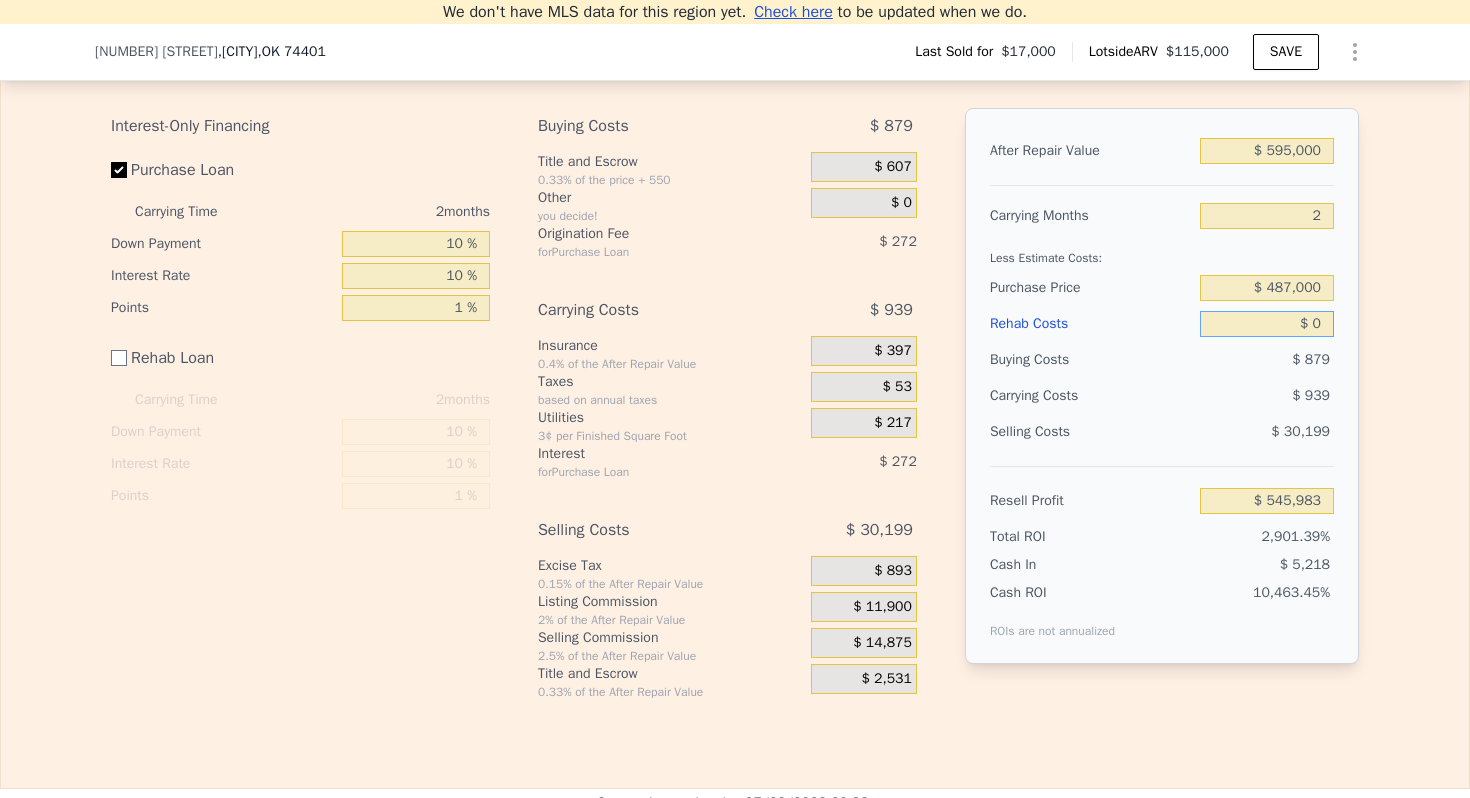 click on "$ 0" at bounding box center (1267, 324) 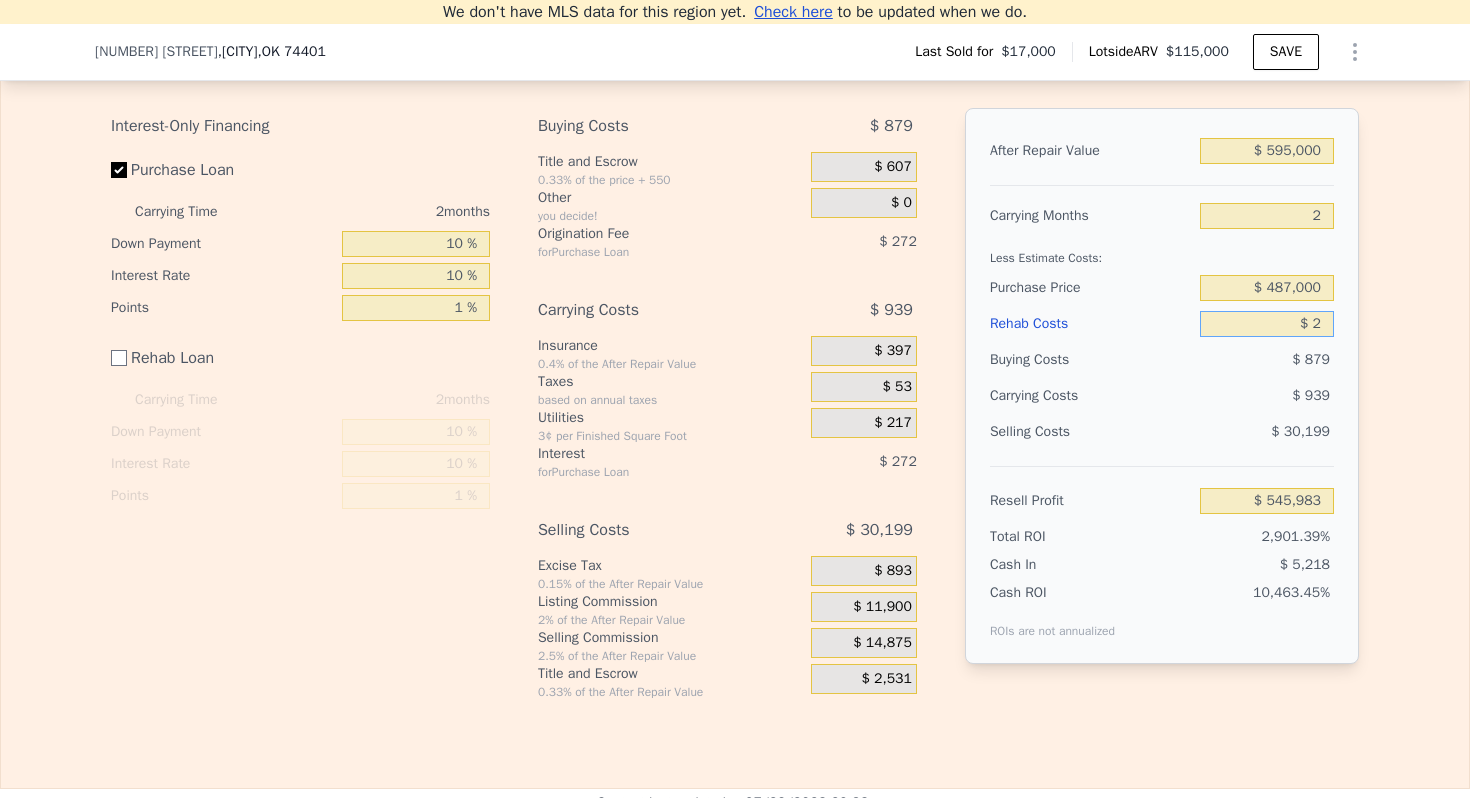 type on "$ 545,981" 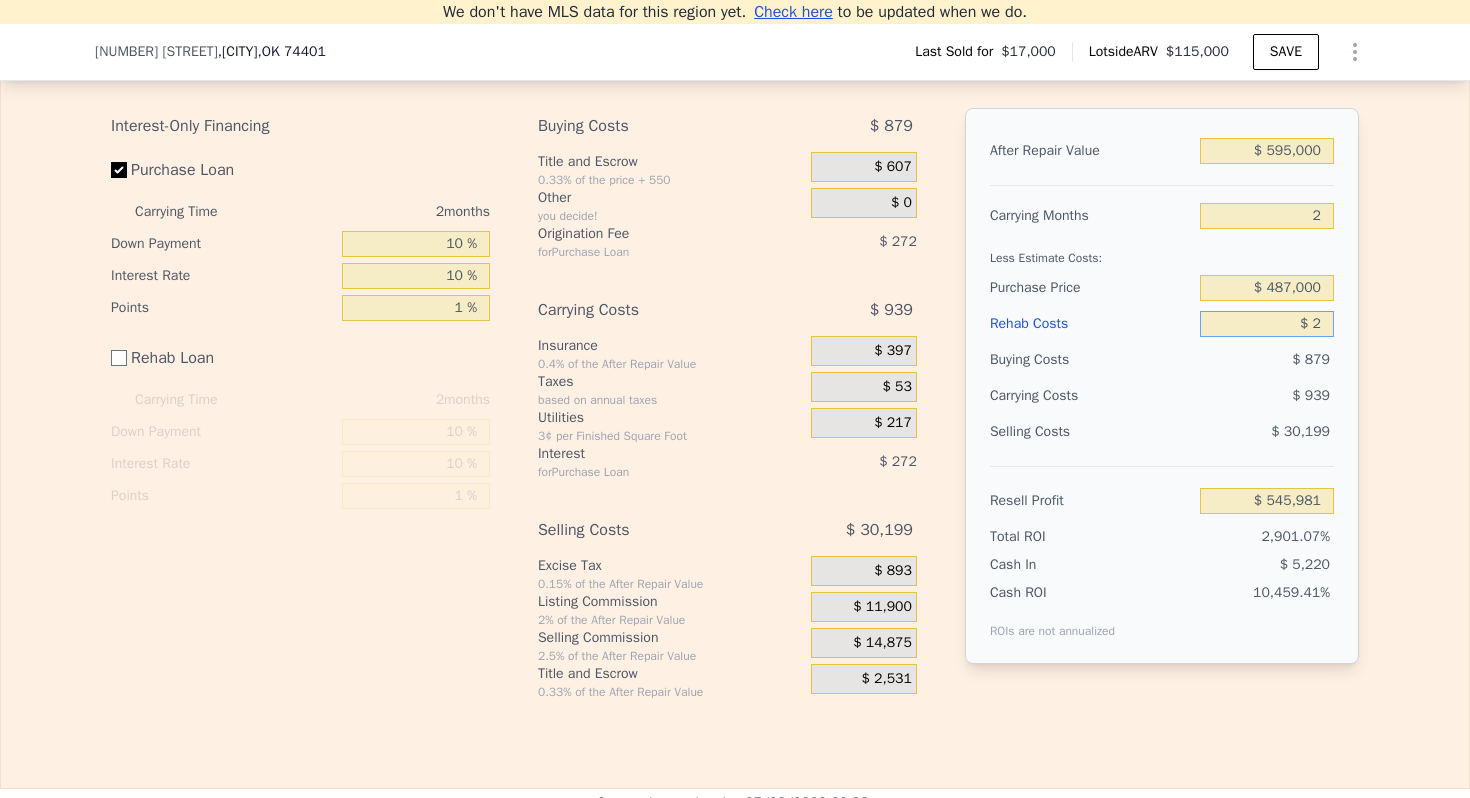 type on "$ 25" 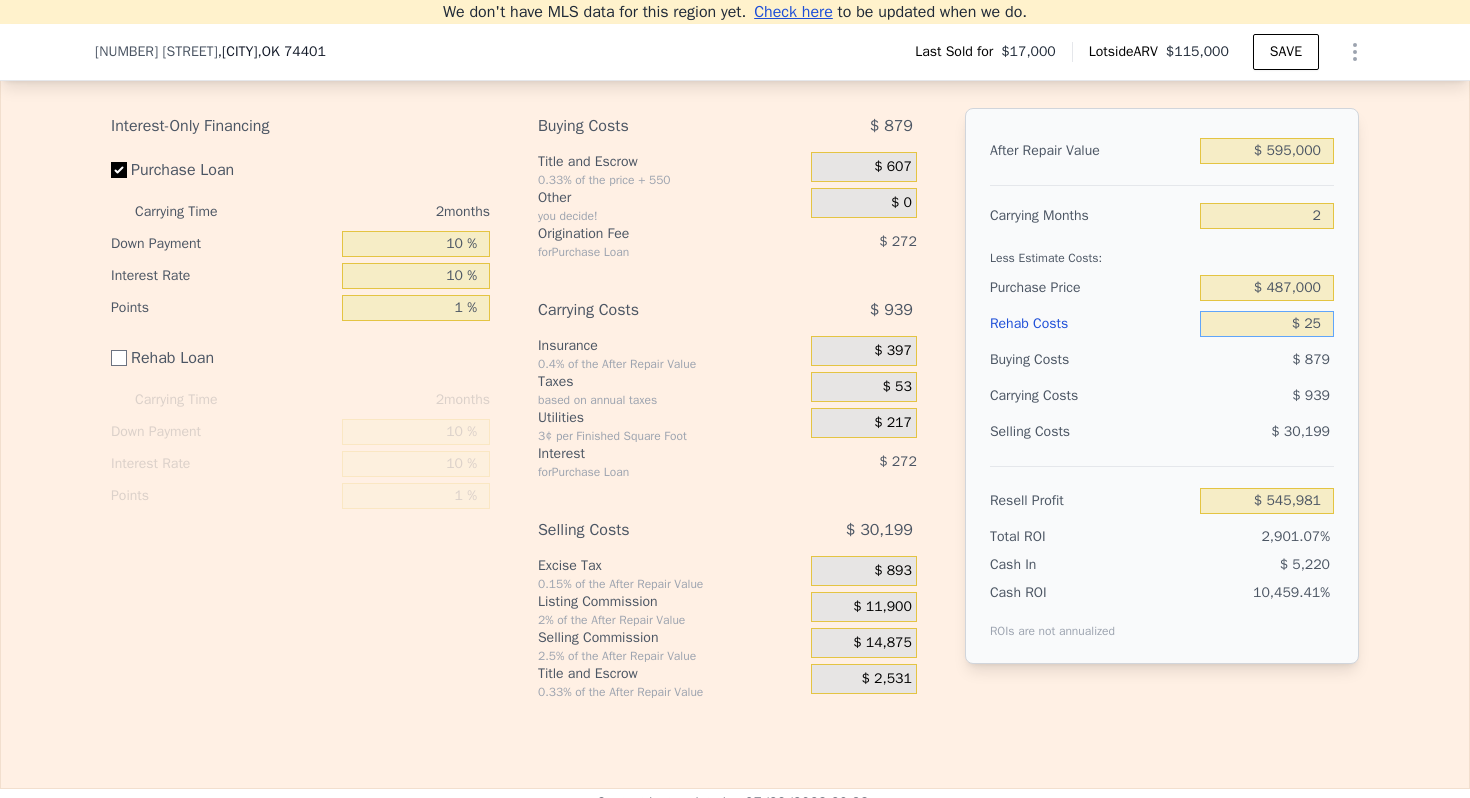 type on "$ 545,958" 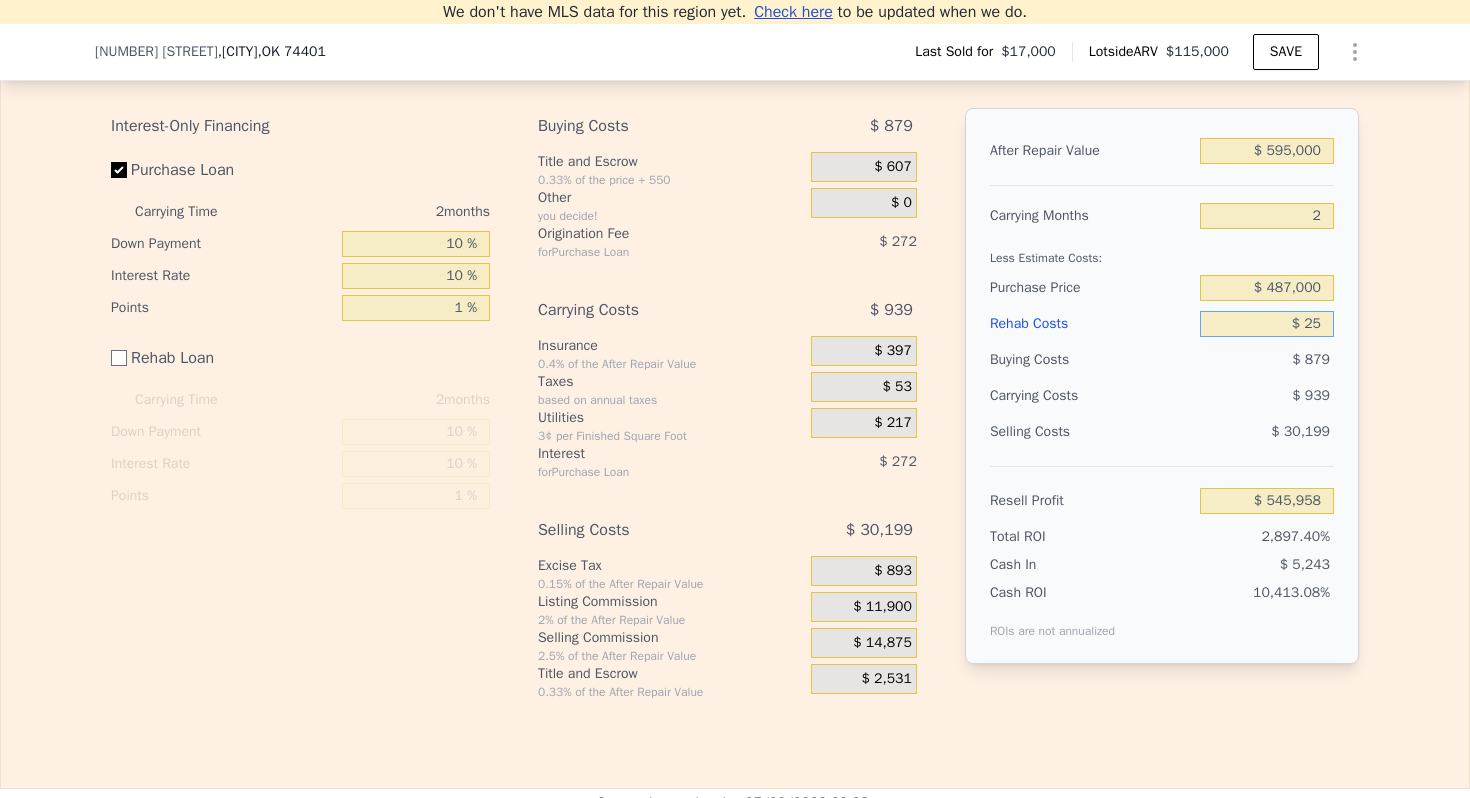 type on "$ 250" 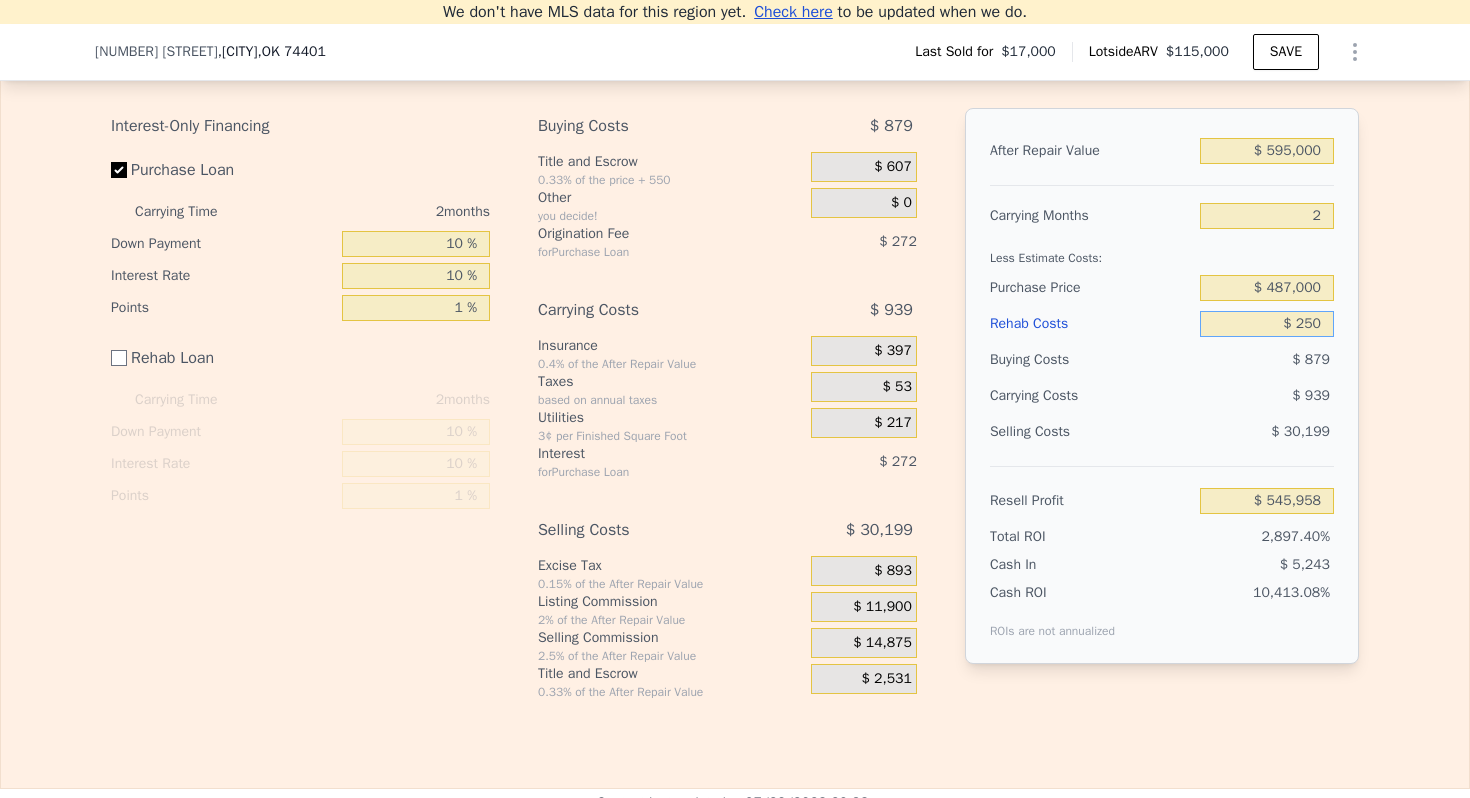 type on "$ 545,733" 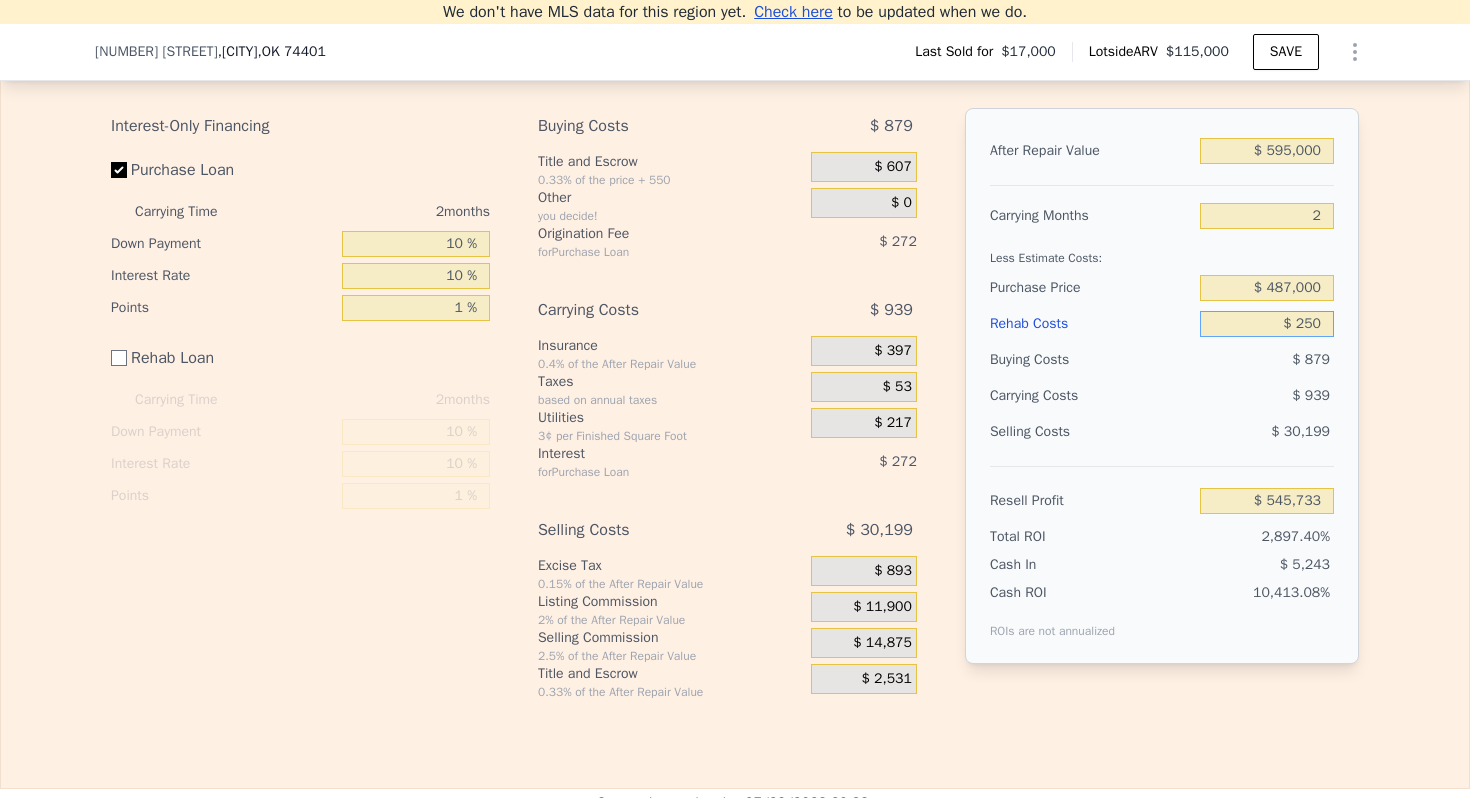 type on "$ 2,500" 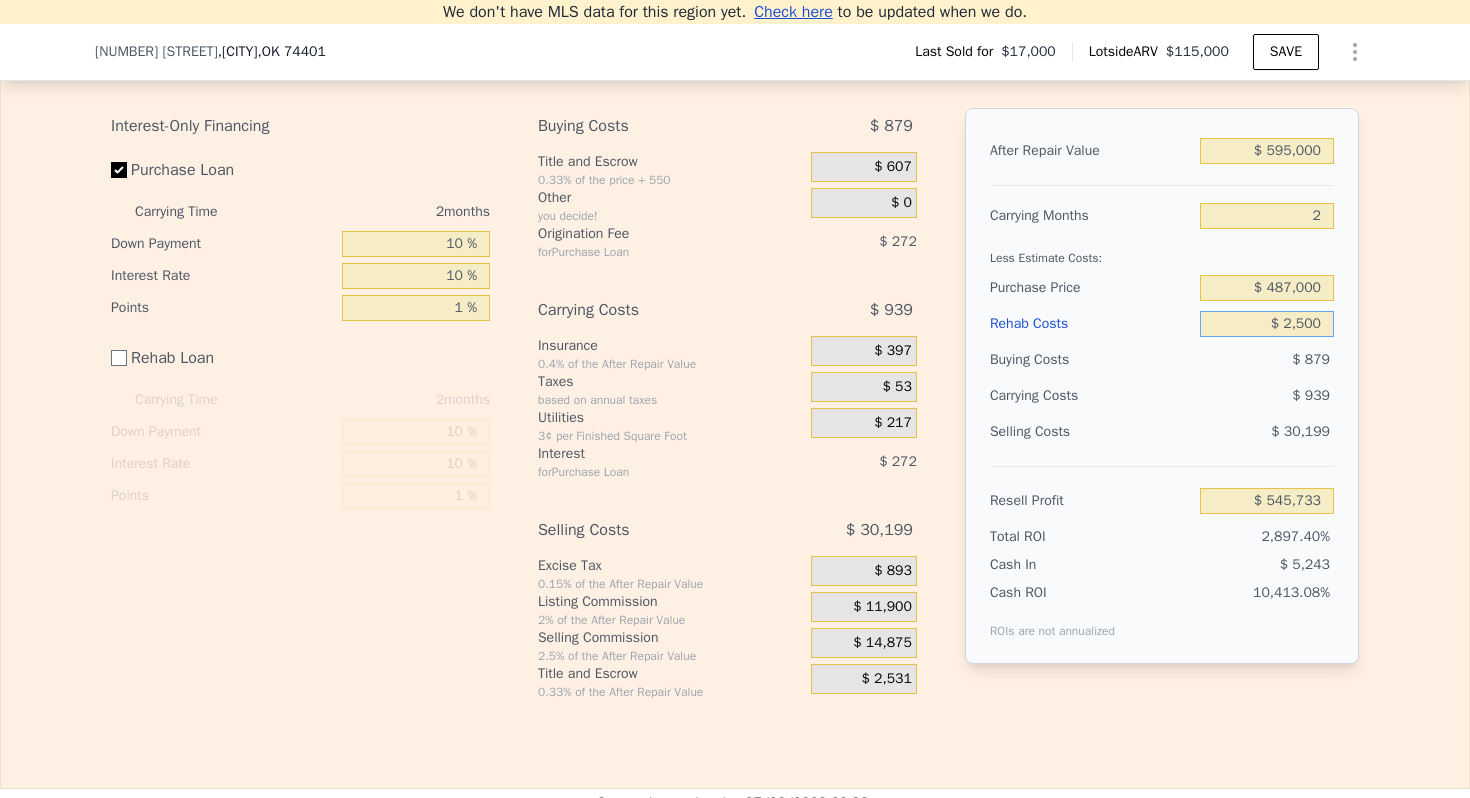 type on "$ 543,483" 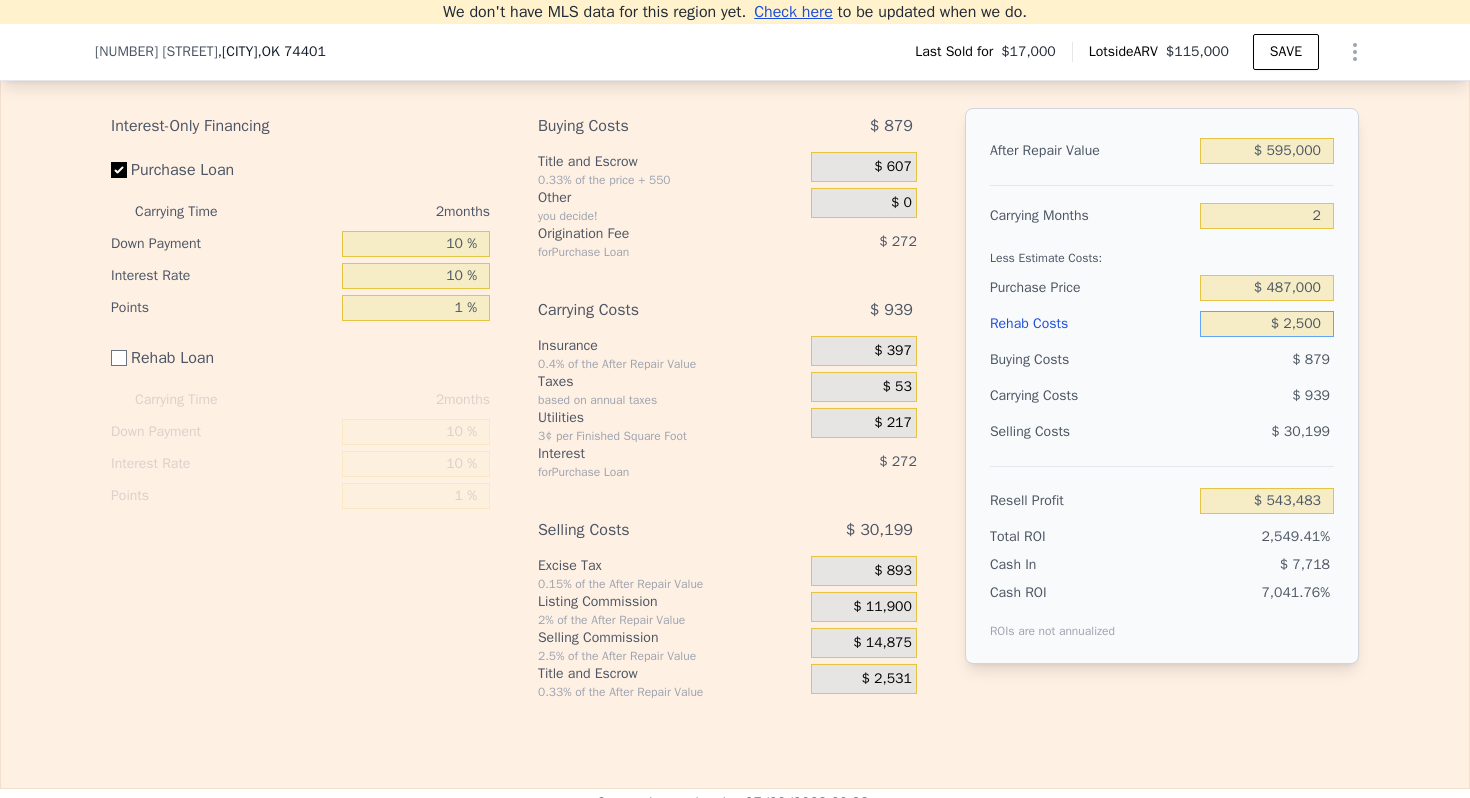 type on "$ 25,000" 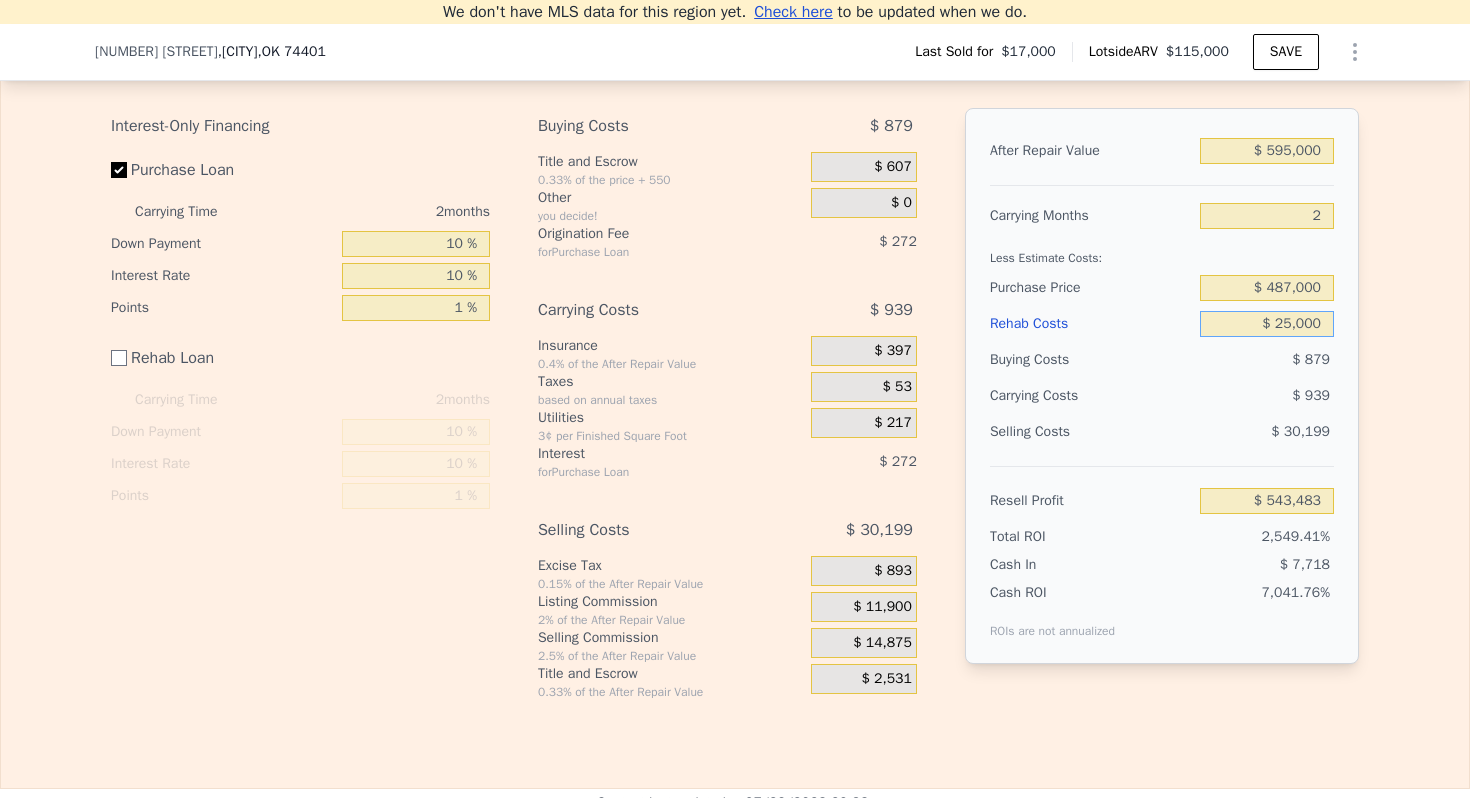 type on "$ 520,983" 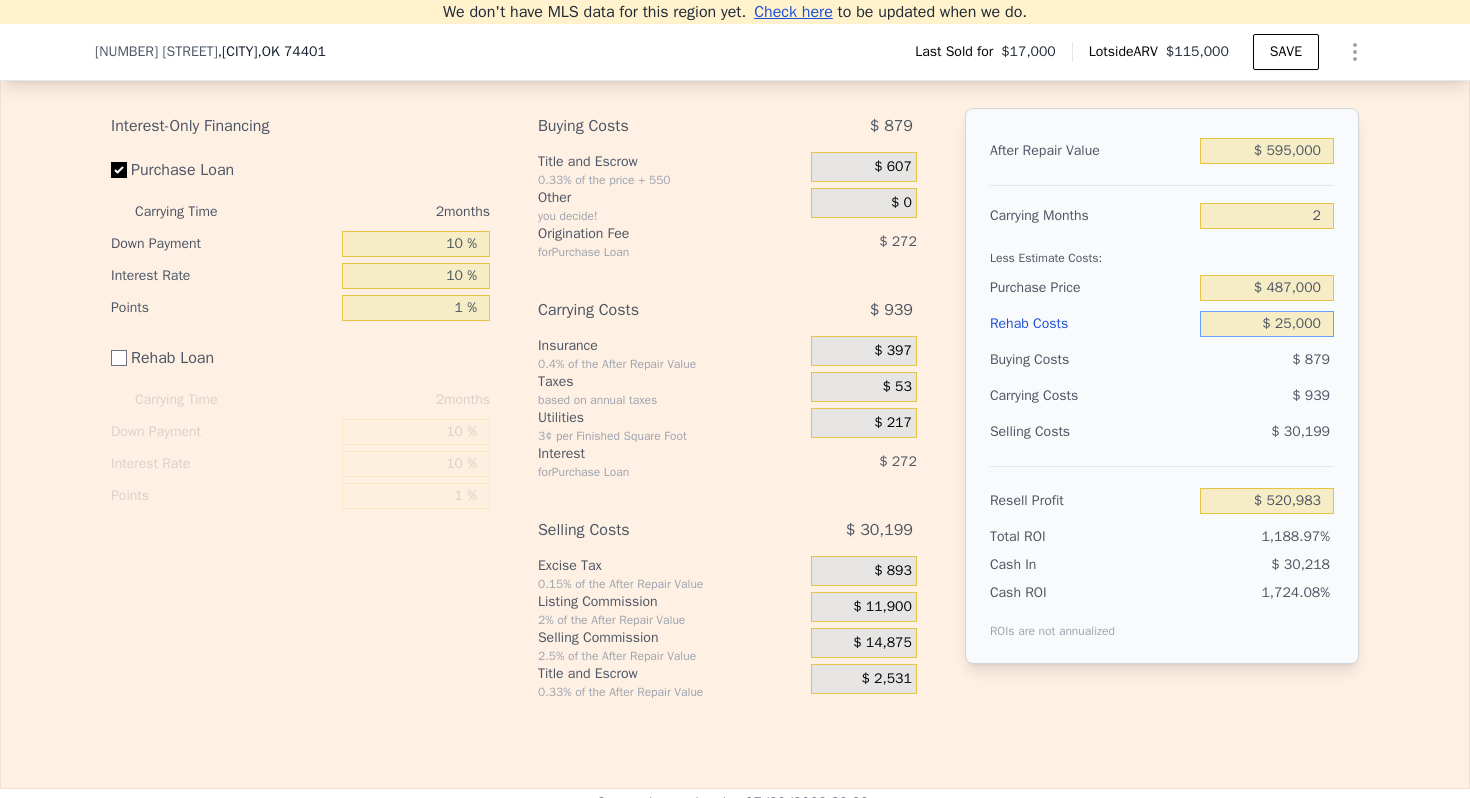 type on "$ 25,000" 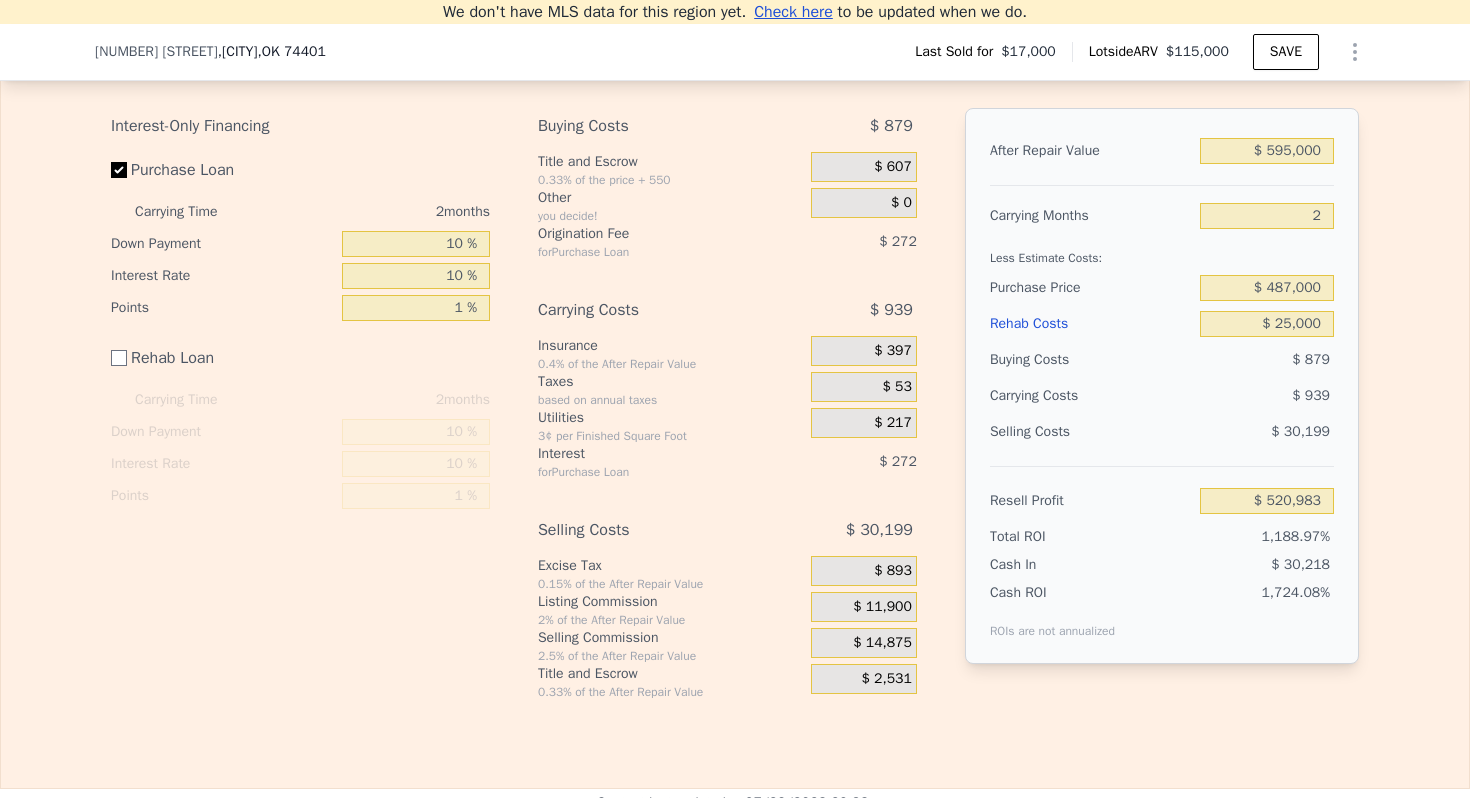 click on "Less Estimate Costs:" at bounding box center [1162, 252] 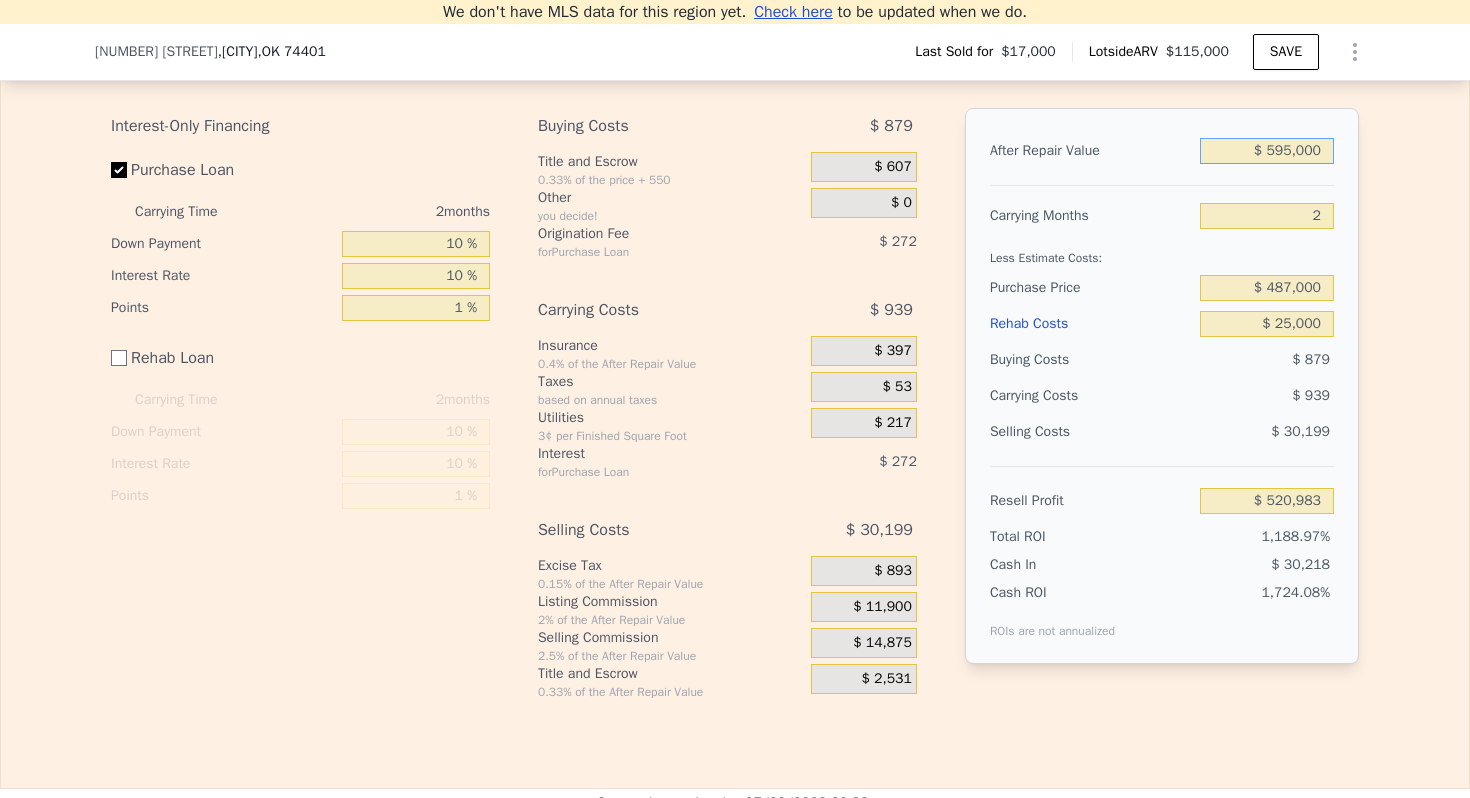 click on "$ 595,000" at bounding box center (1267, 151) 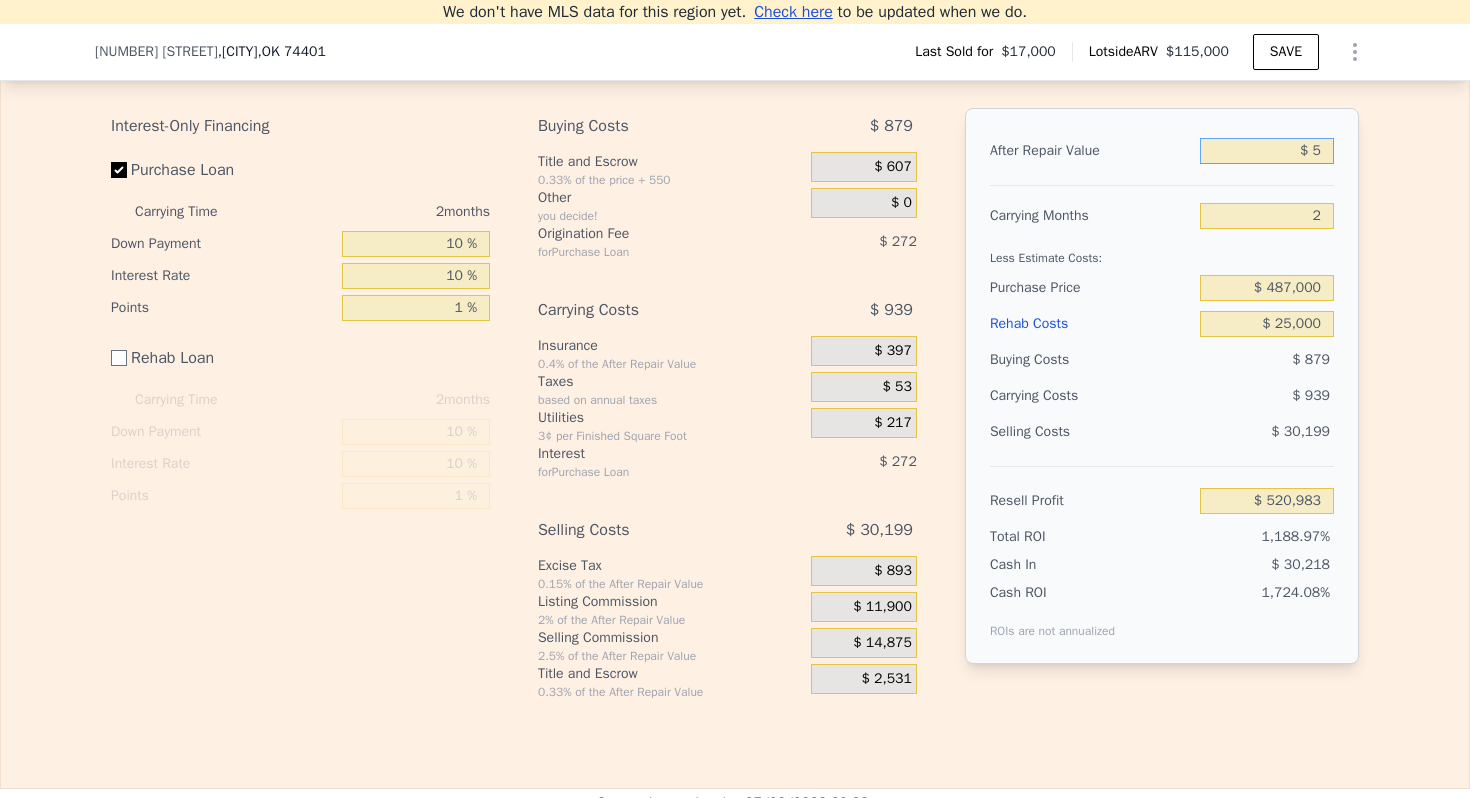 type on "-$ 43,966" 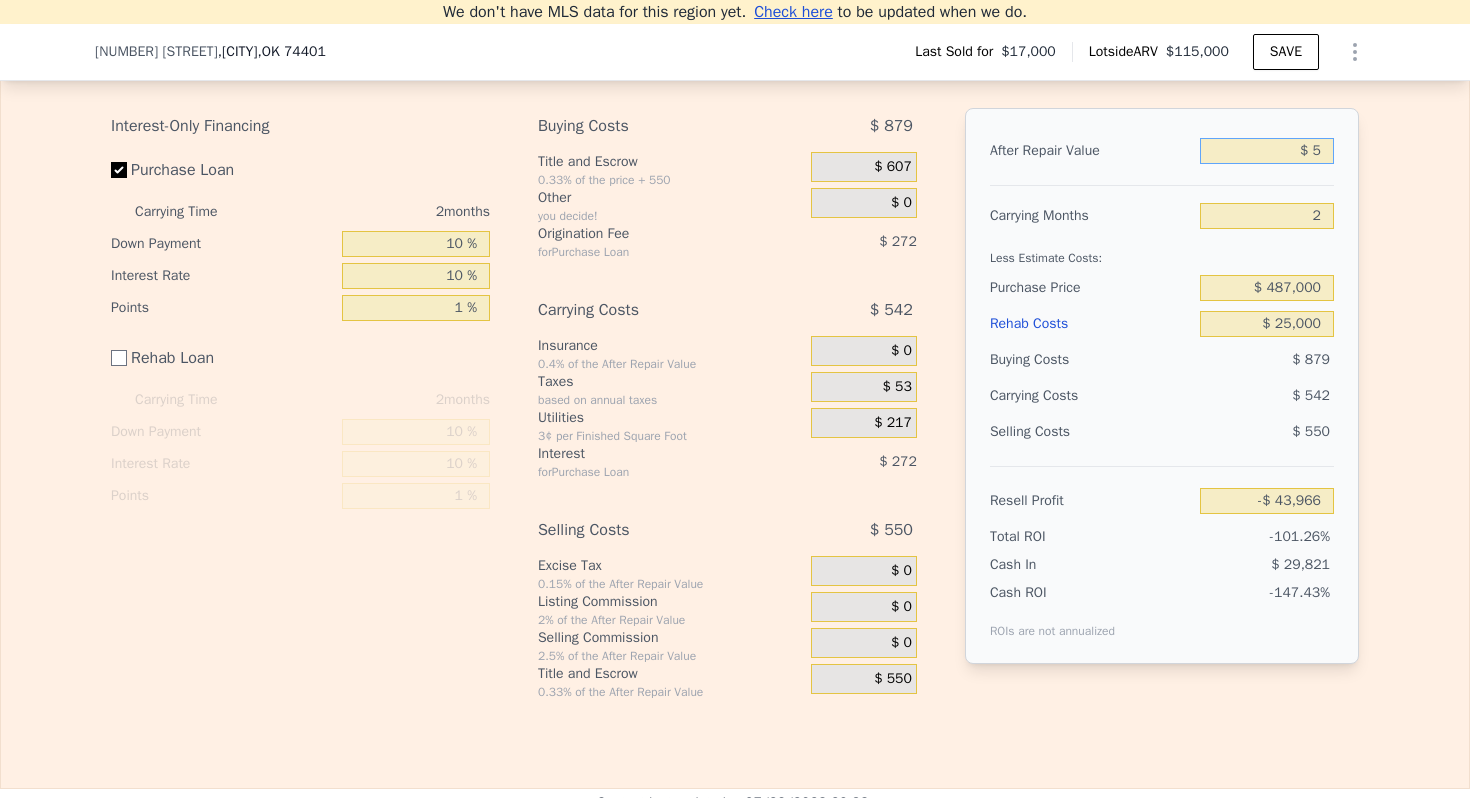 type on "$ 59" 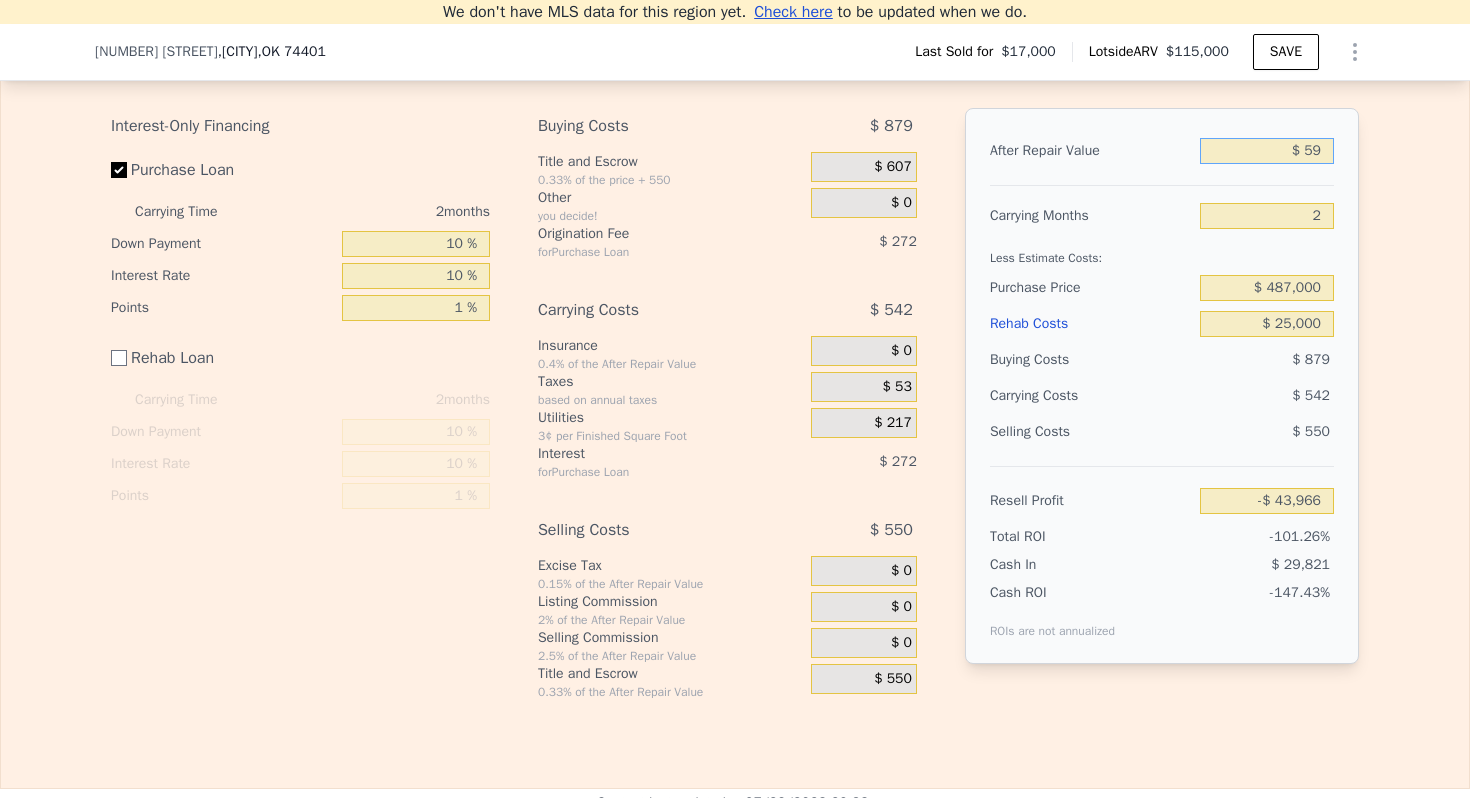 type on "-$ 43,914" 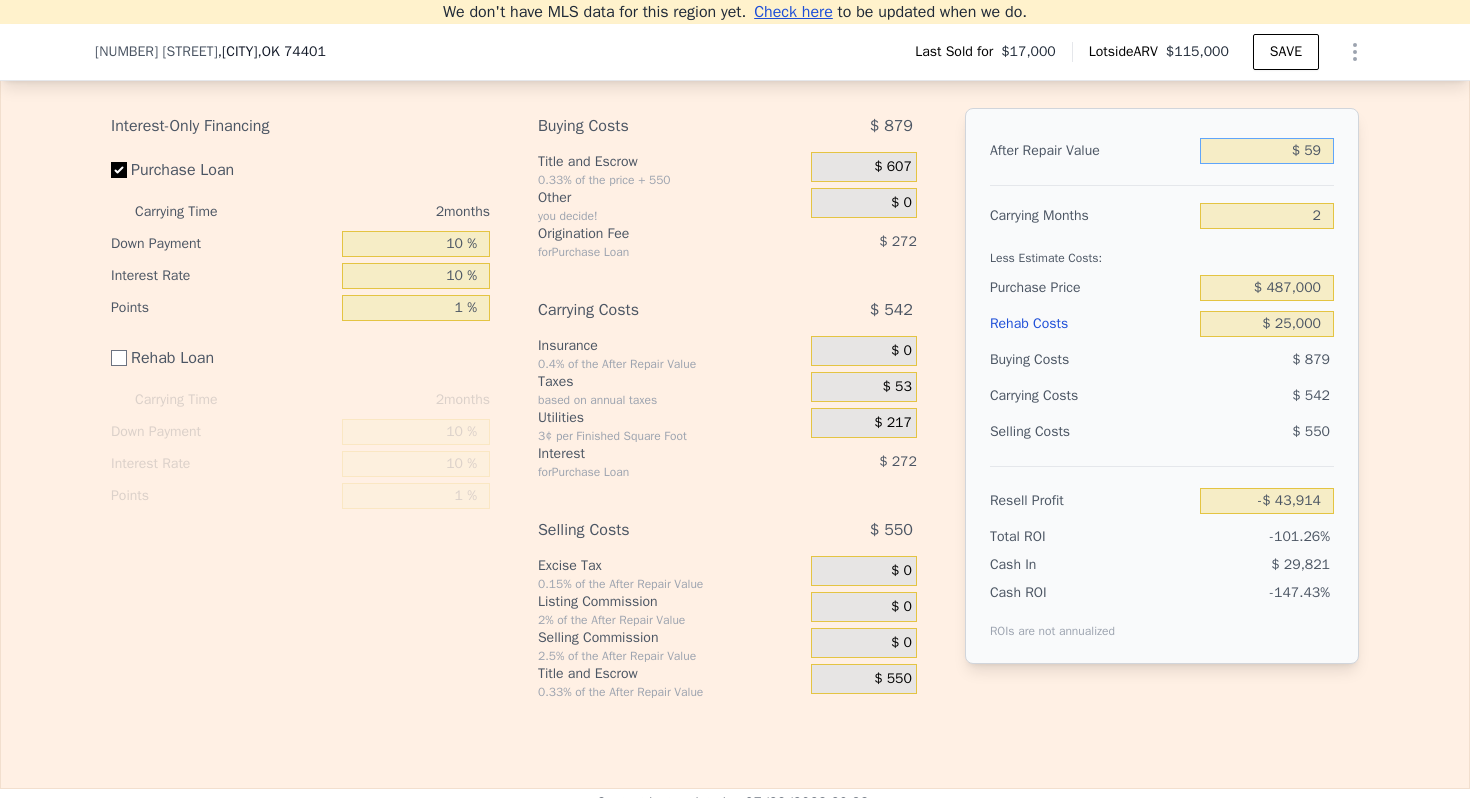 type on "$ 595" 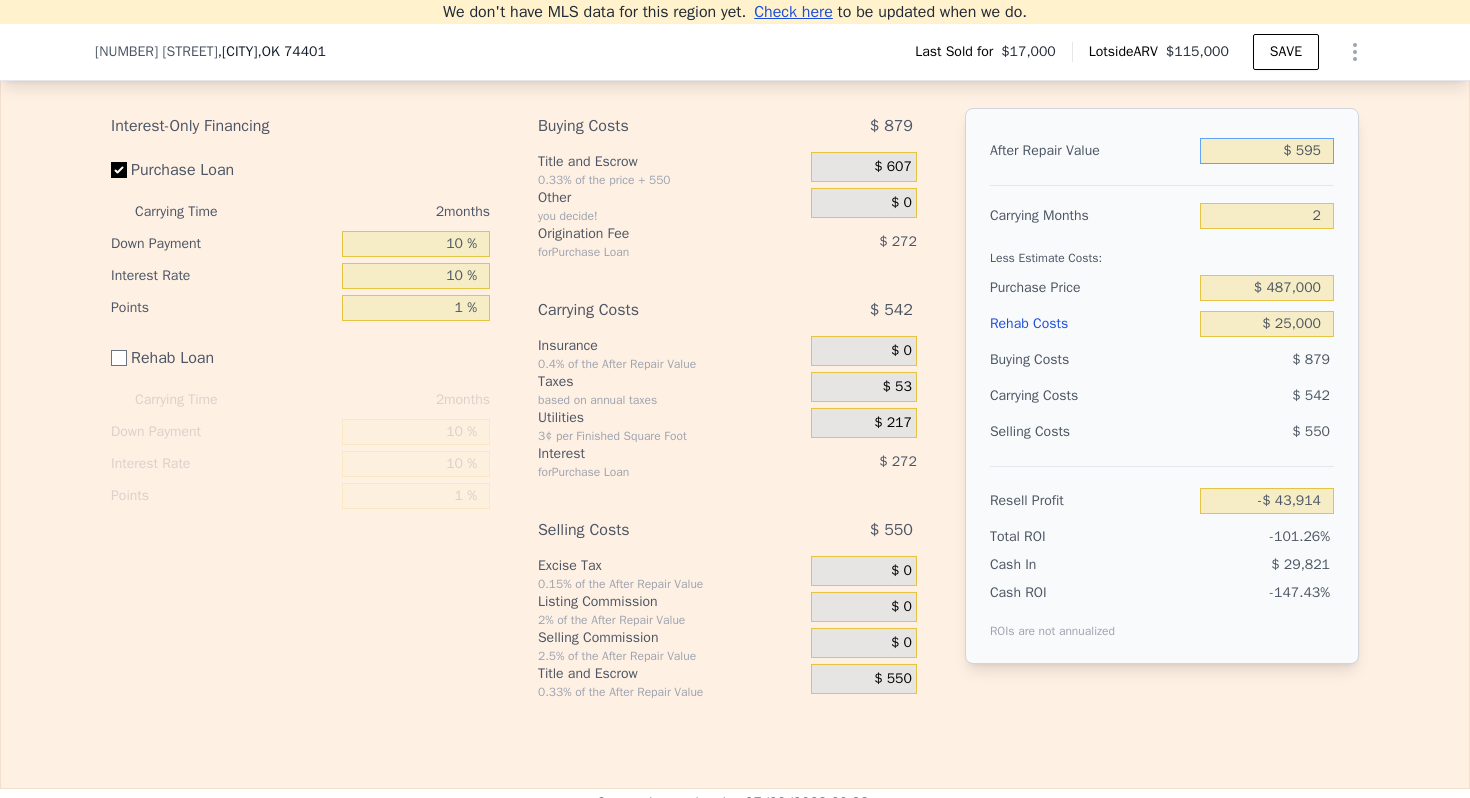 type on "-$ 43,406" 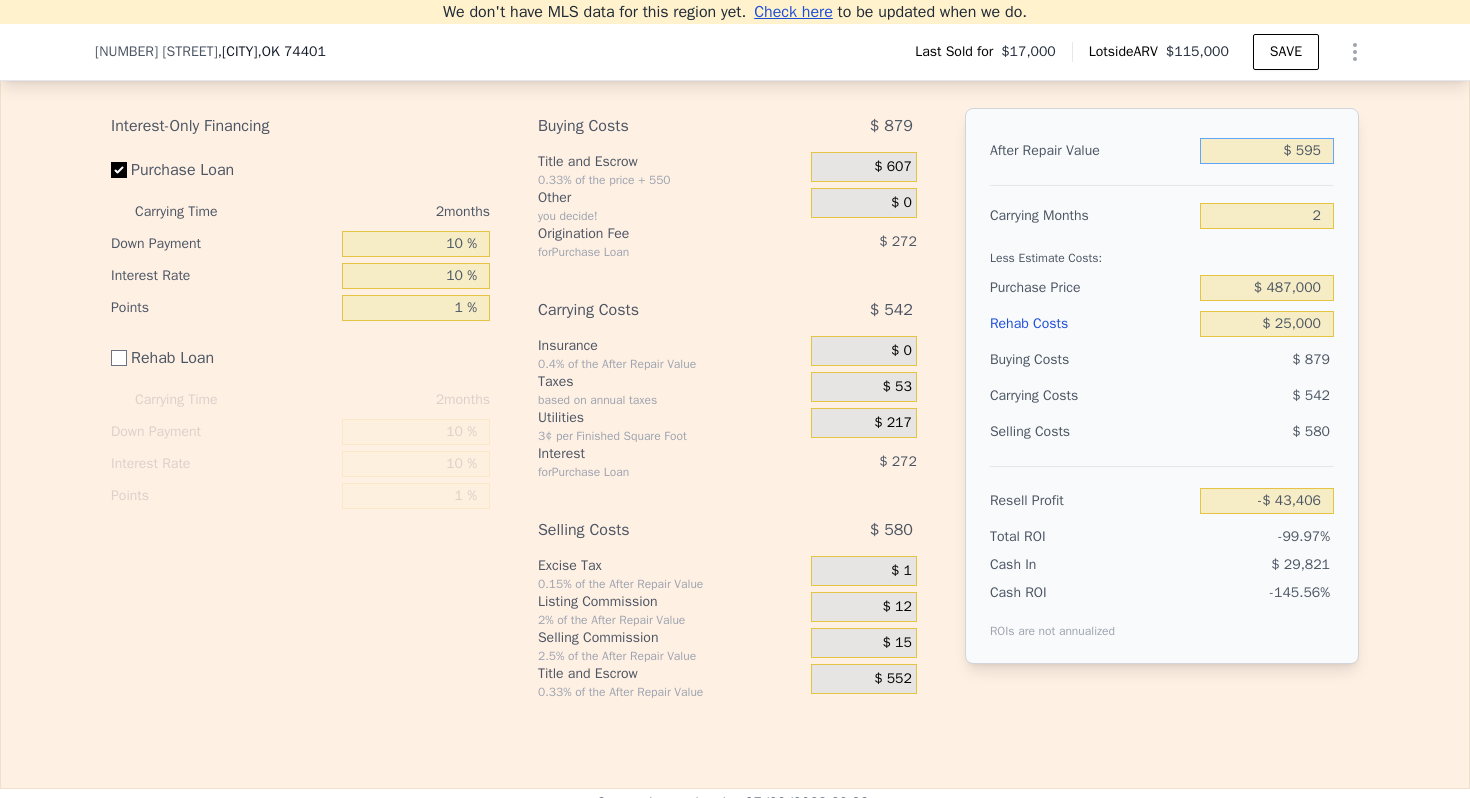 type on "$ 5,959" 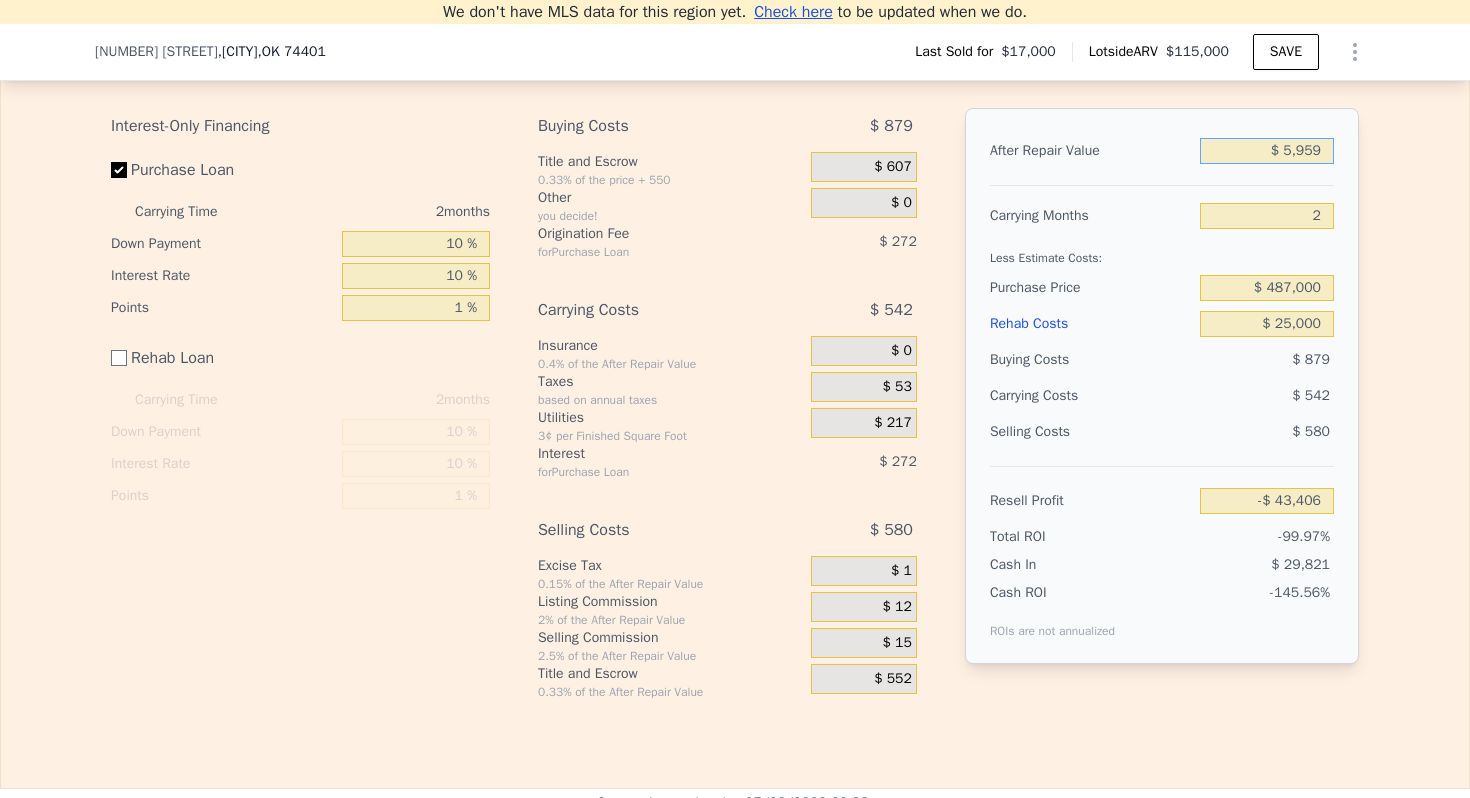 type on "-$ 38,313" 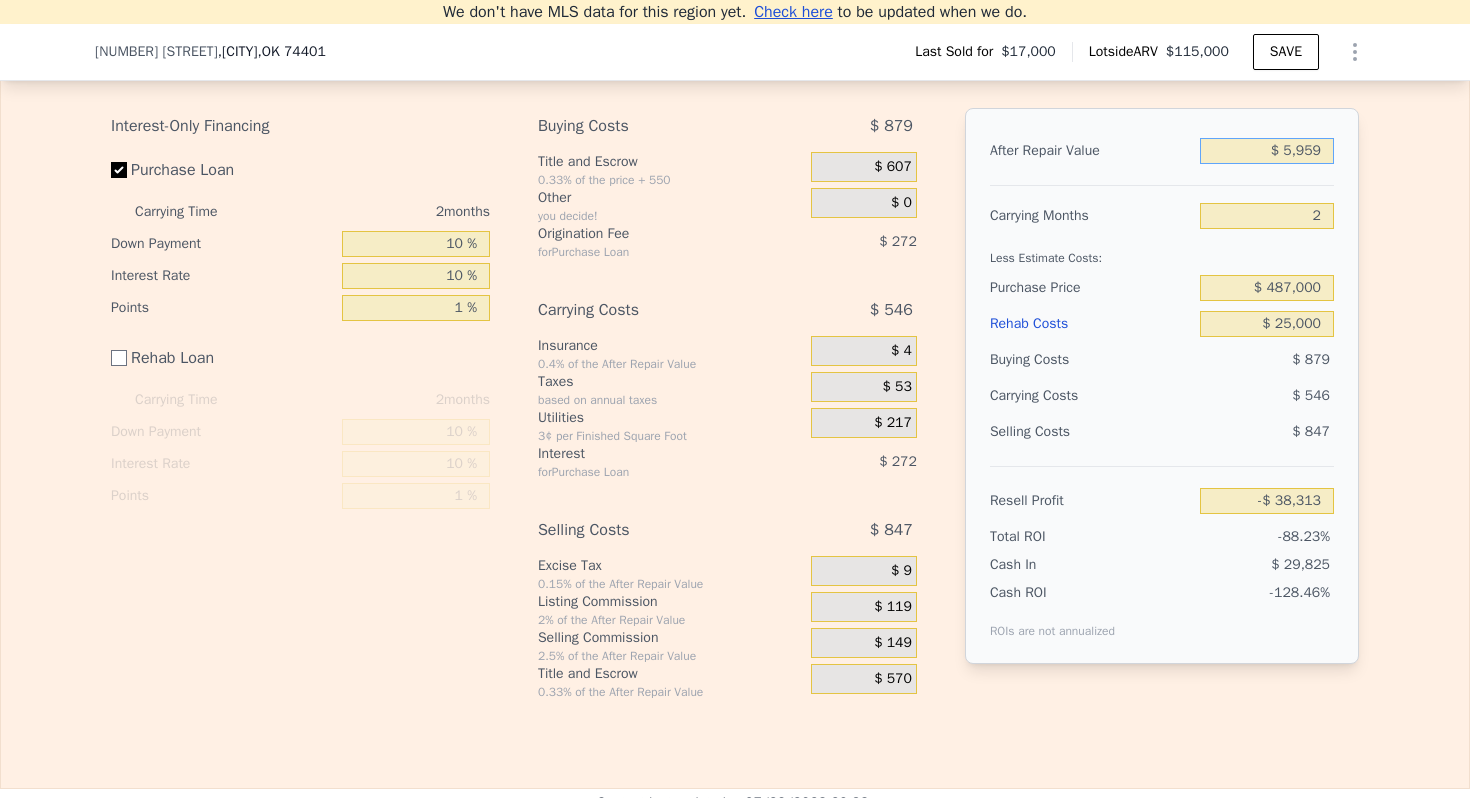 type on "$ 595" 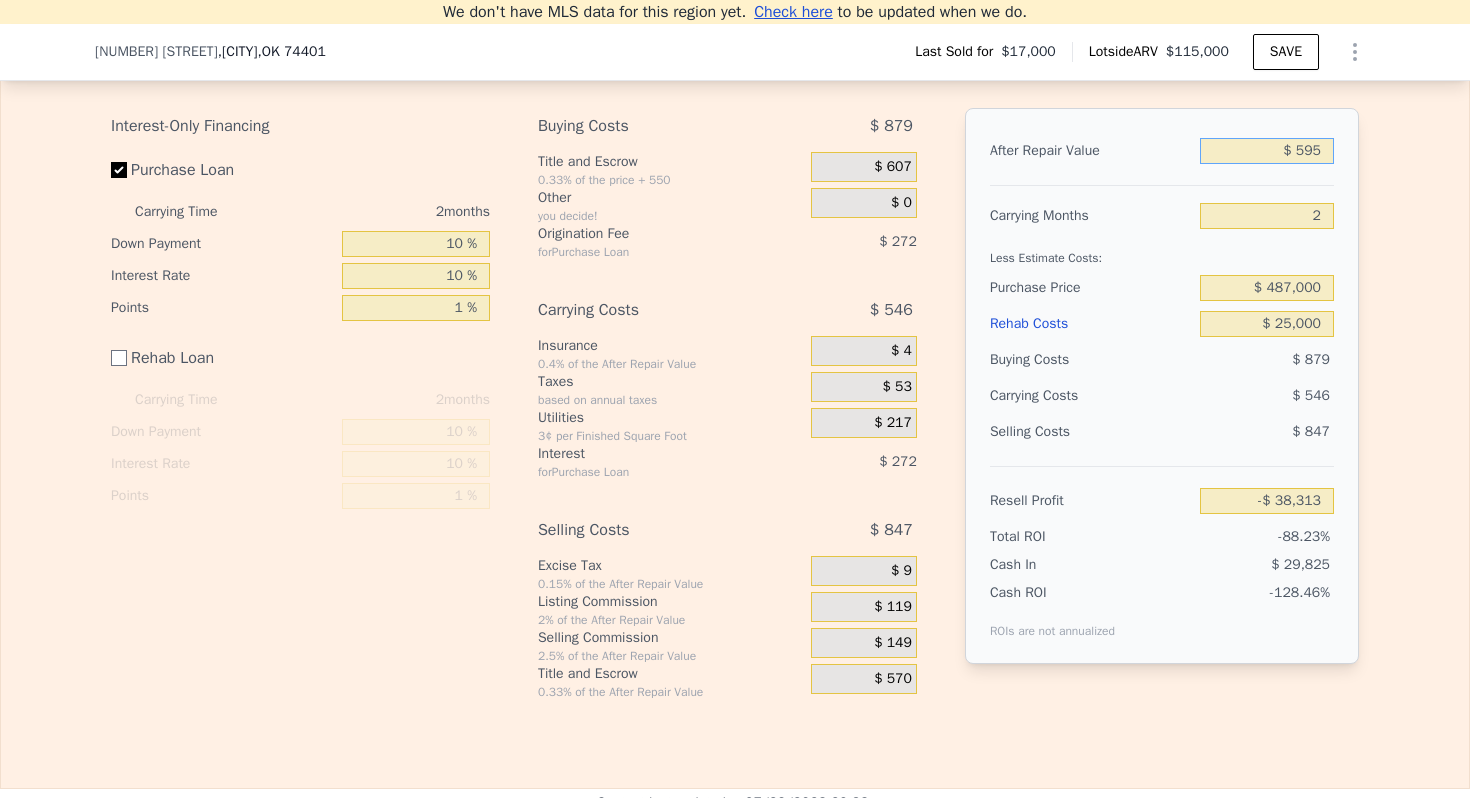 type on "-$ 43,406" 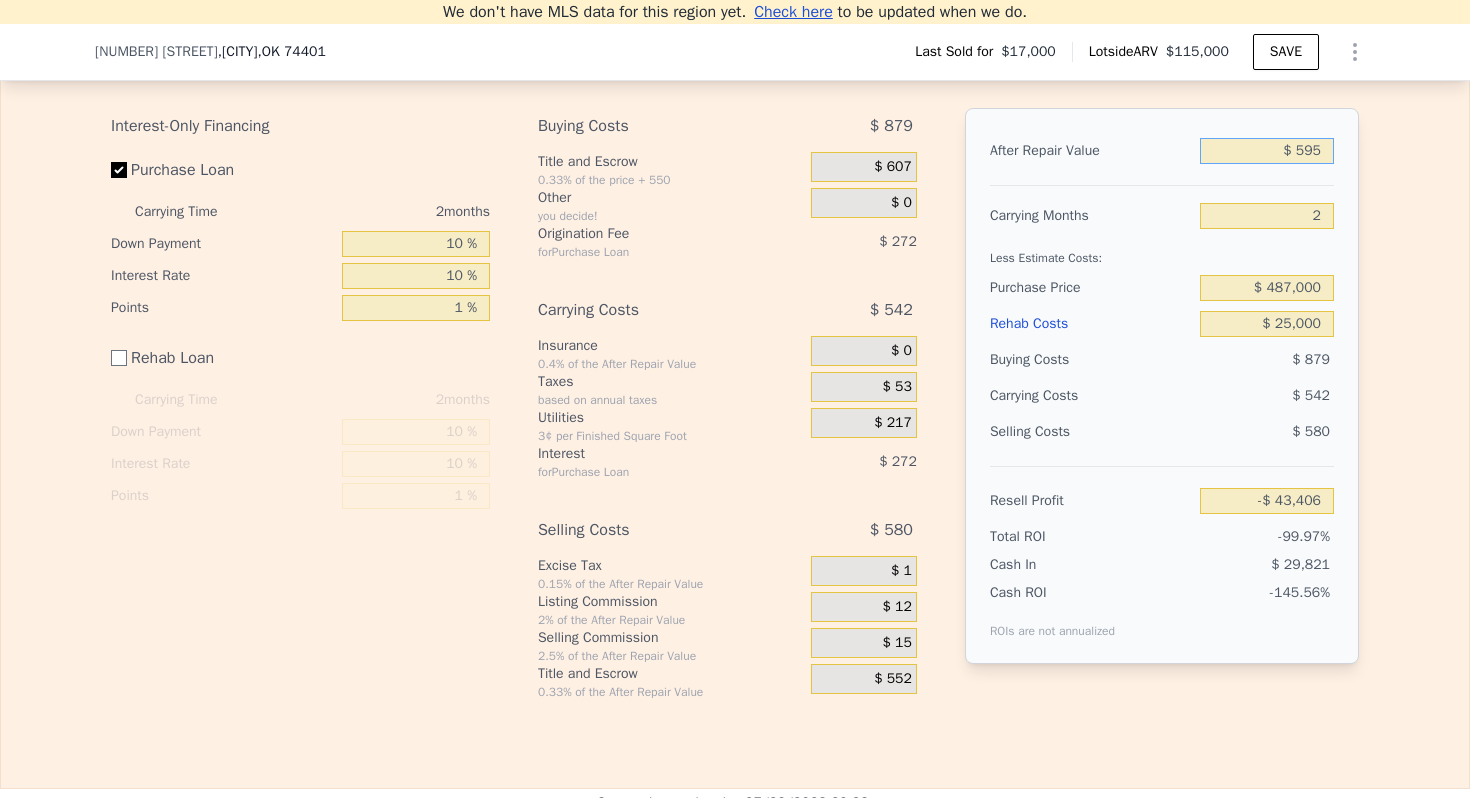 type on "$ 5,950" 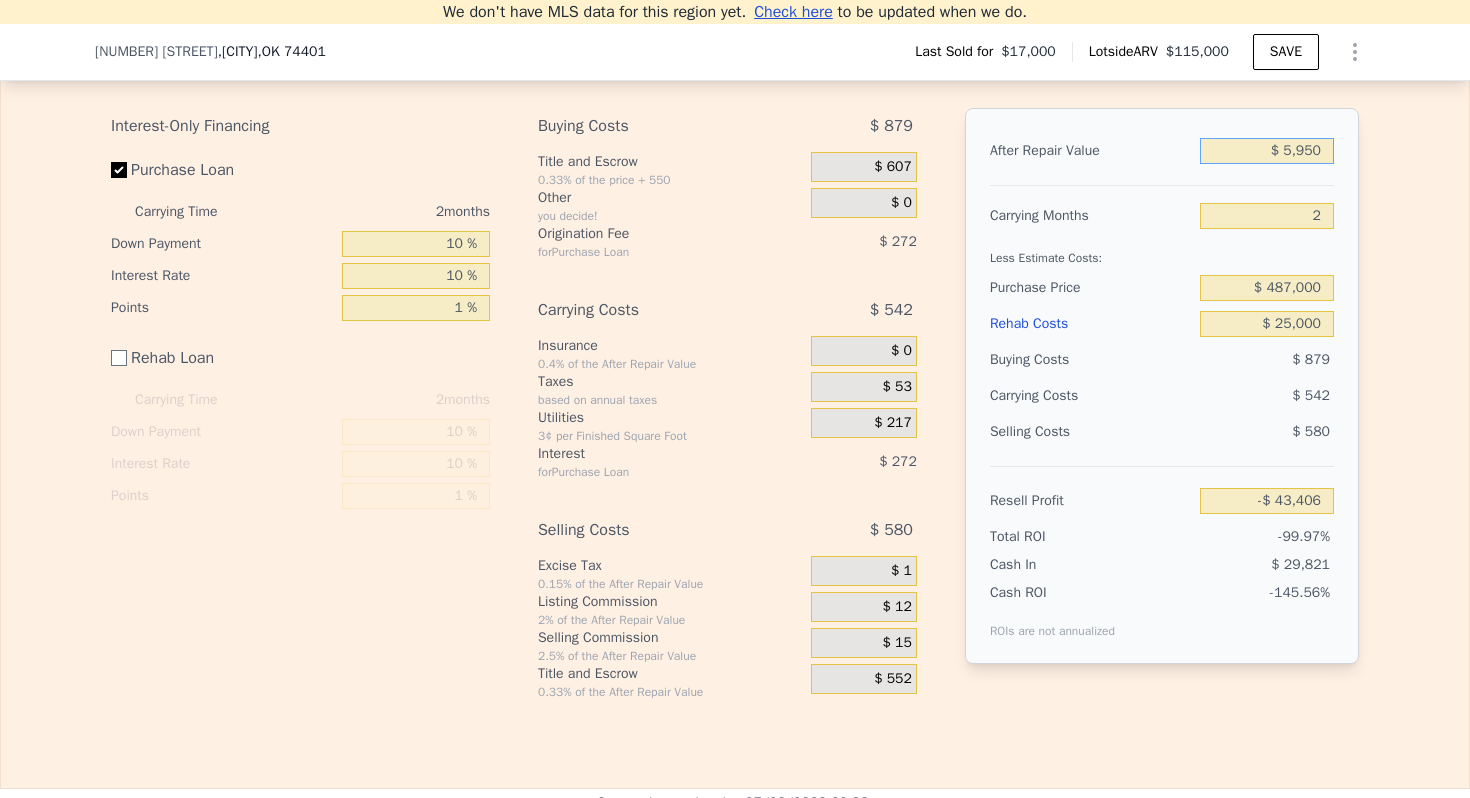 type on "-$ 38,322" 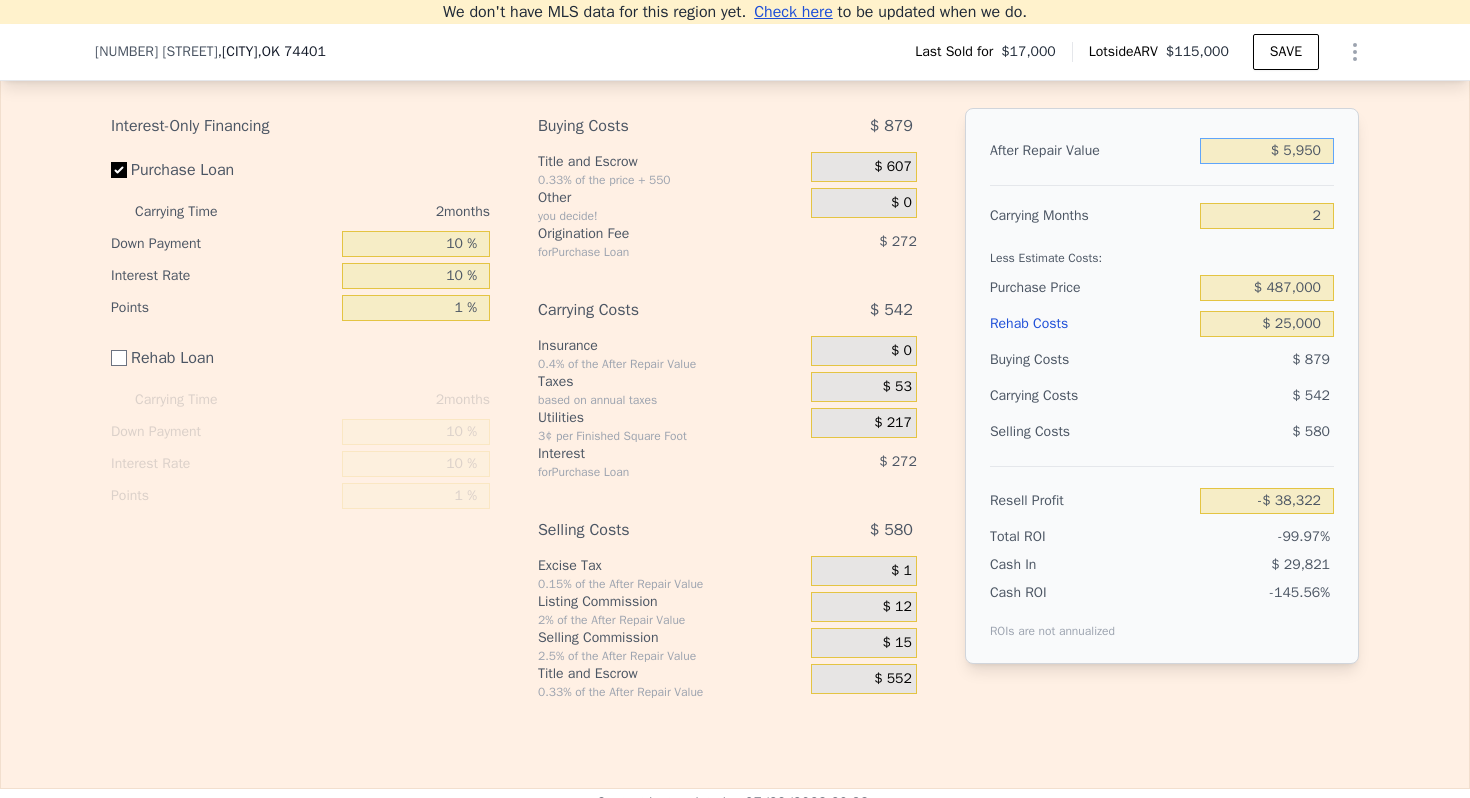 type on "$ 59,500" 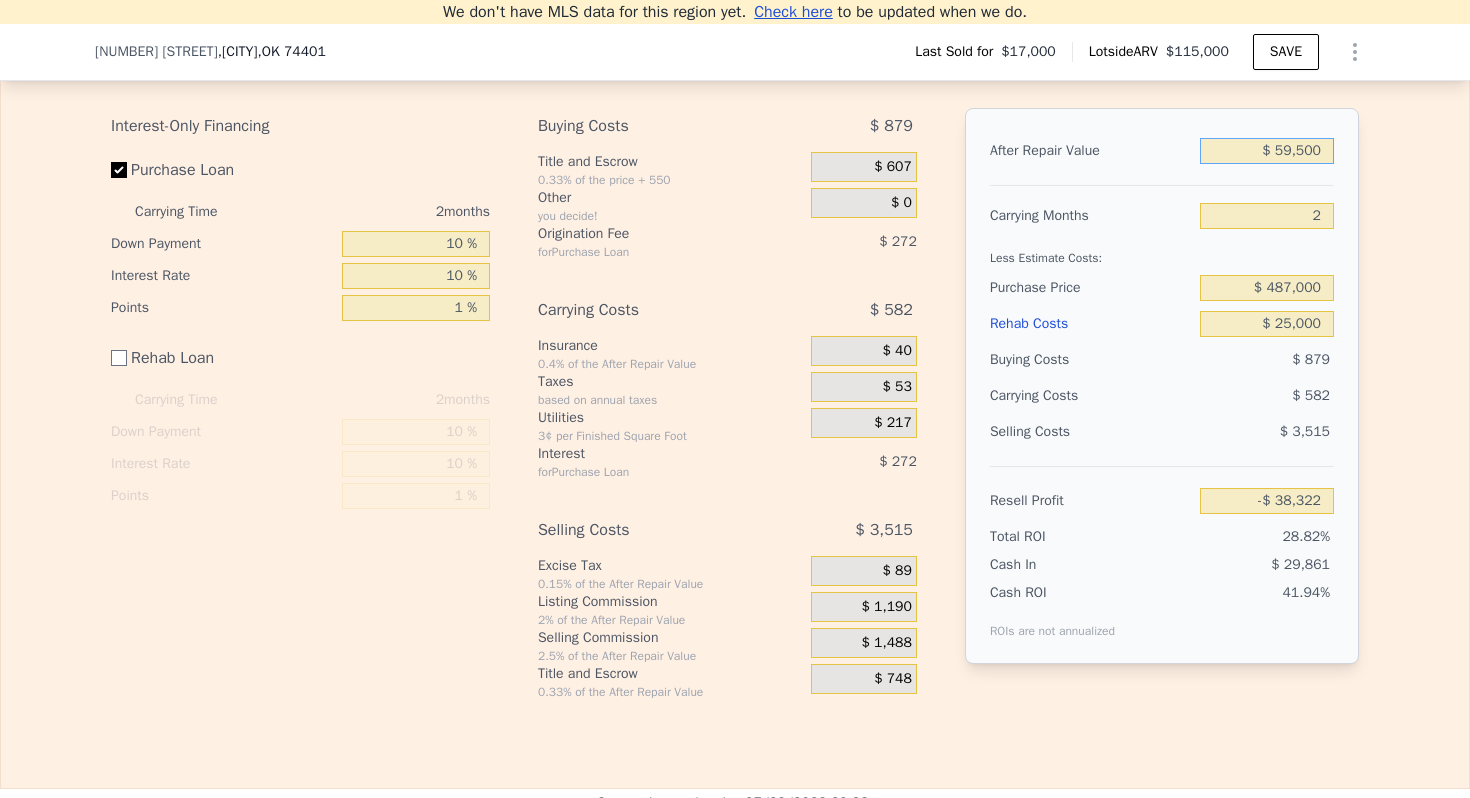 type on "$ 12,524" 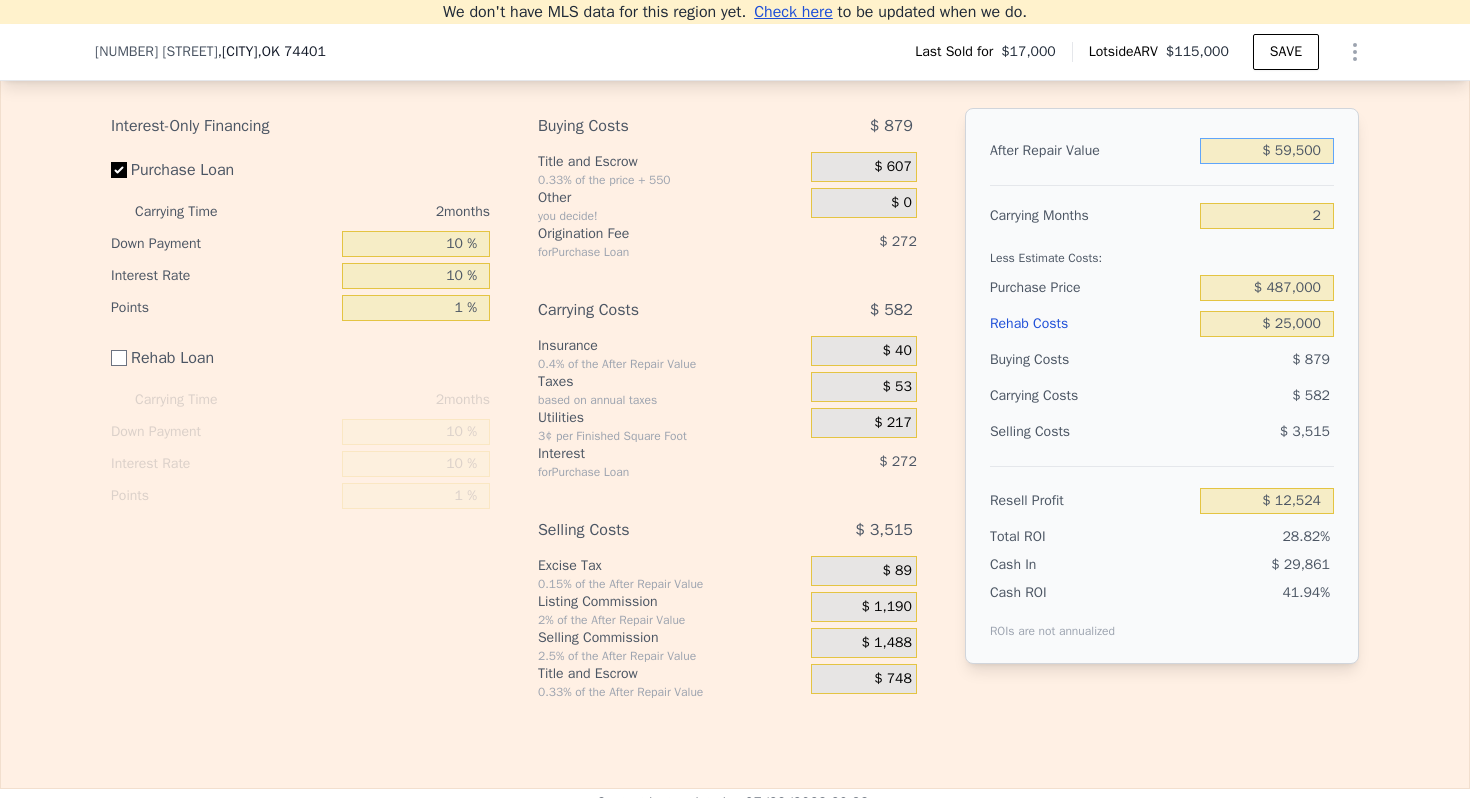 type on "$ 595,000" 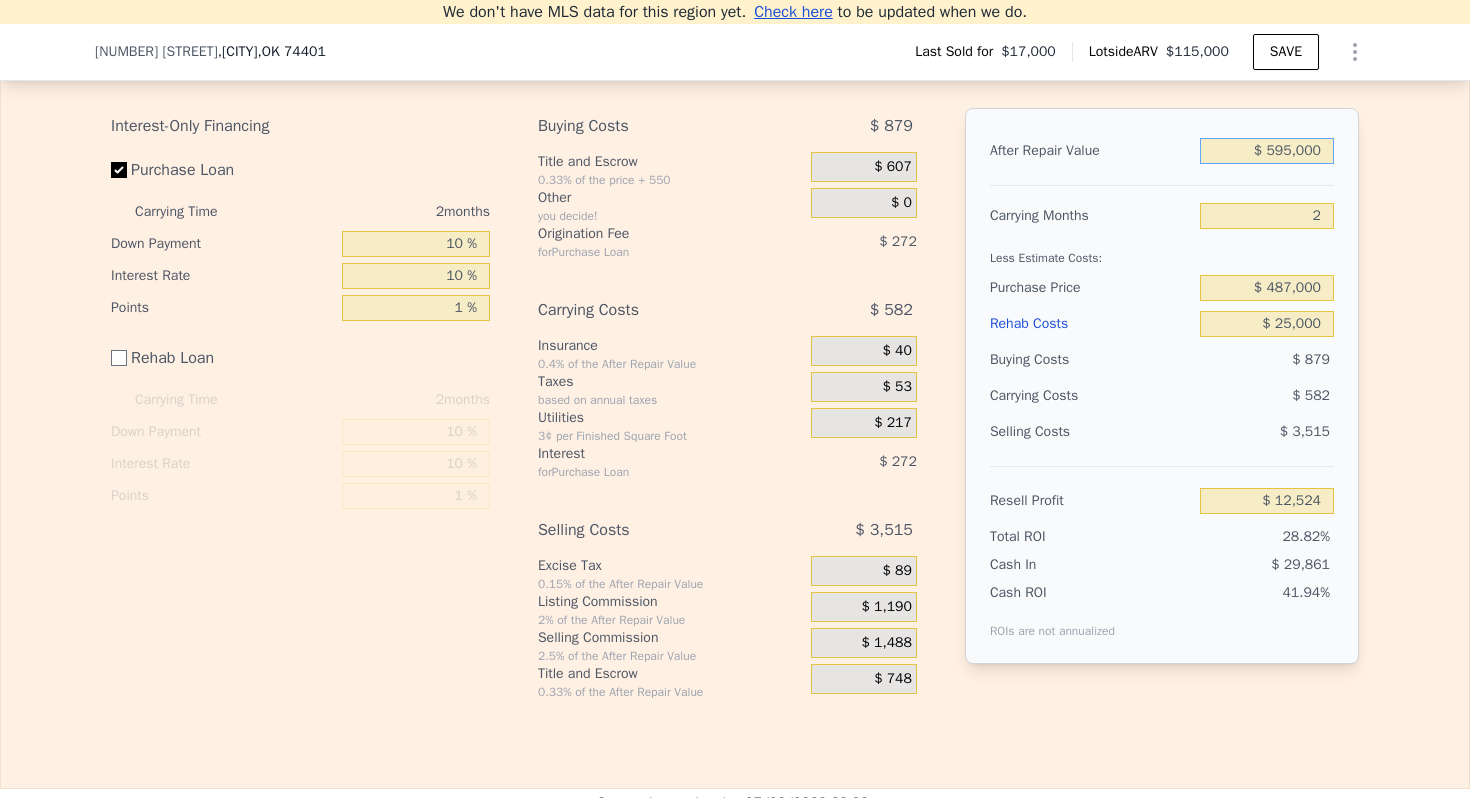 type on "$ 520,983" 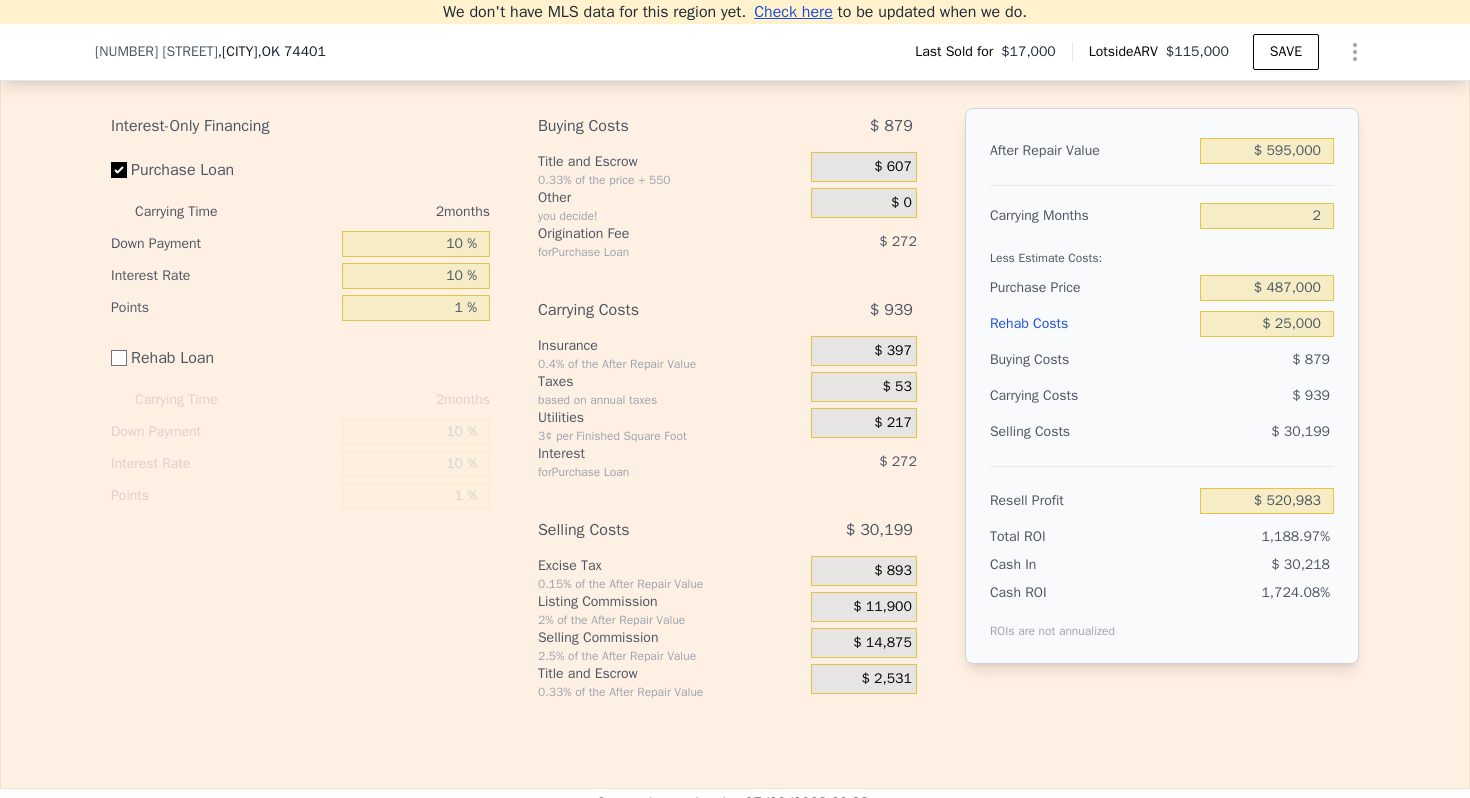 click at bounding box center [1162, 177] 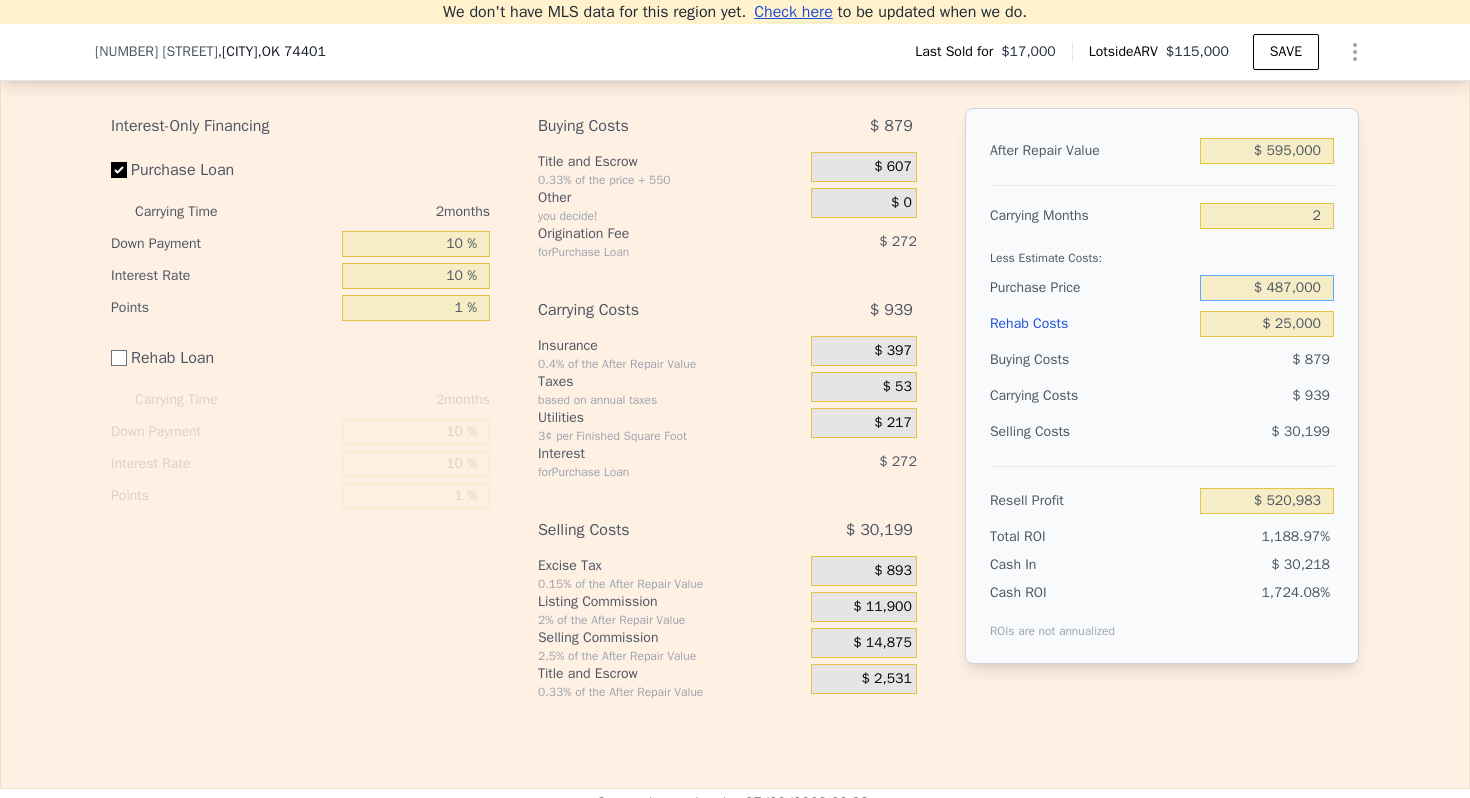 click on "$ 487,000" at bounding box center [1267, 288] 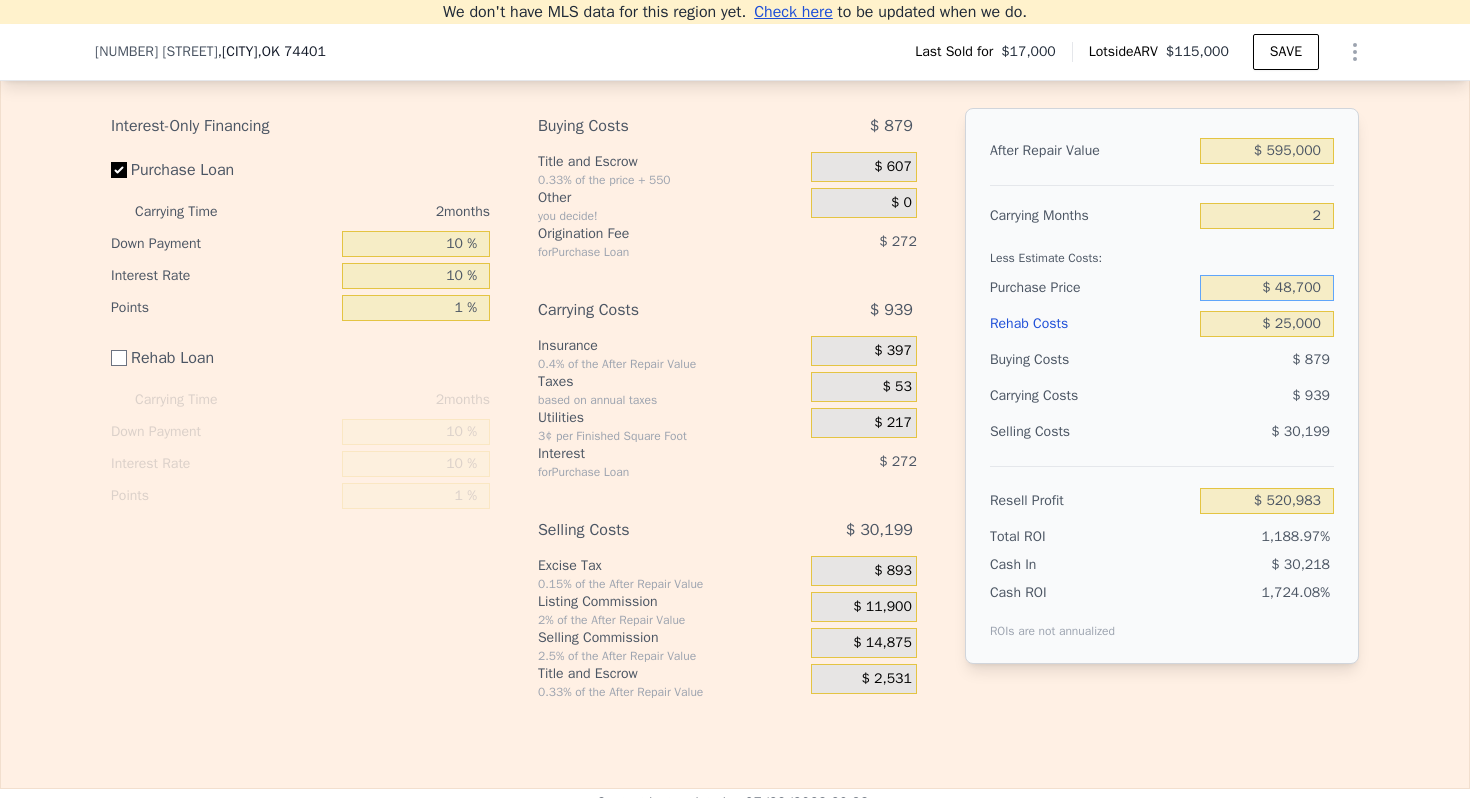 type on "$ 487,000" 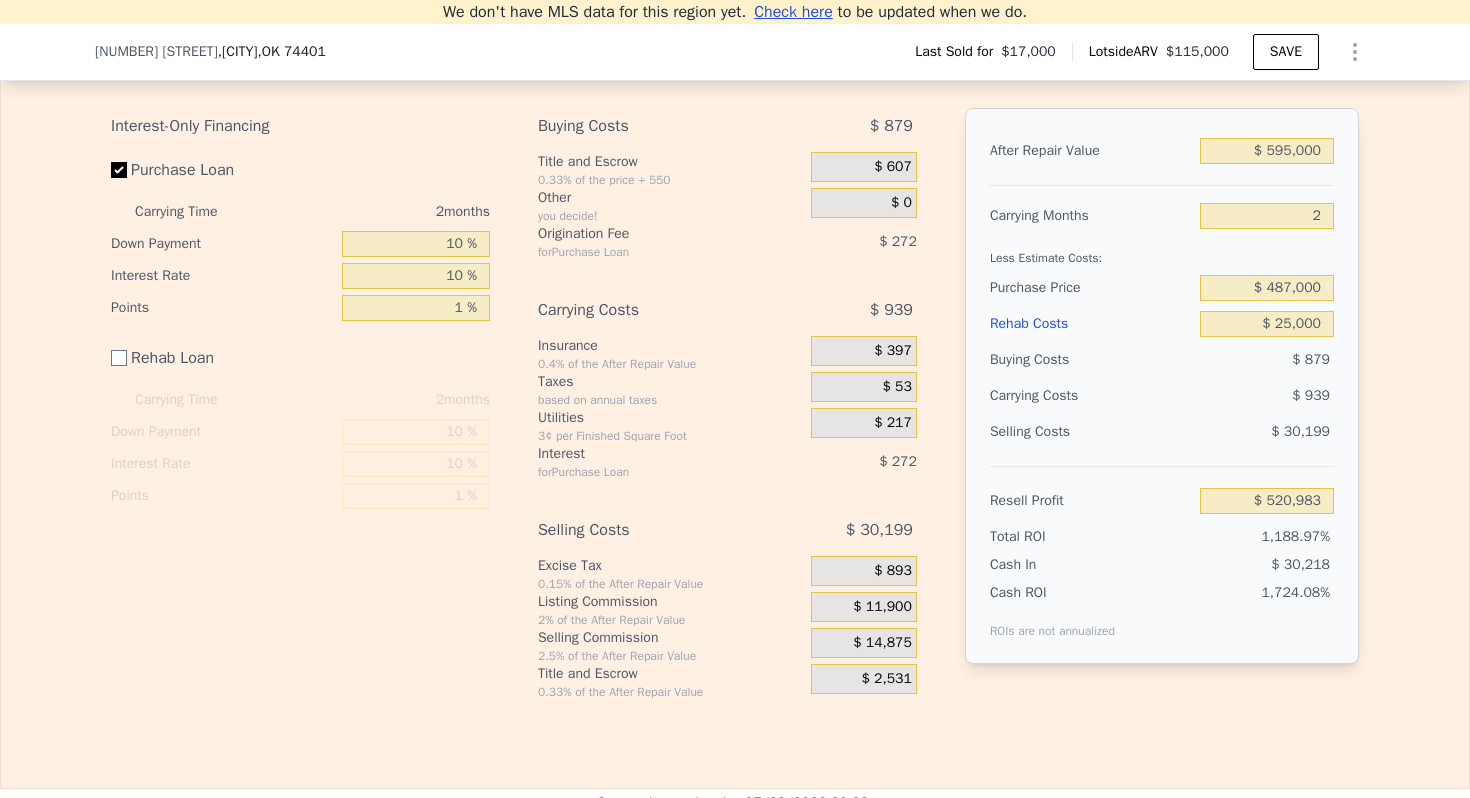 click on "Less Estimate Costs:" at bounding box center [1162, 252] 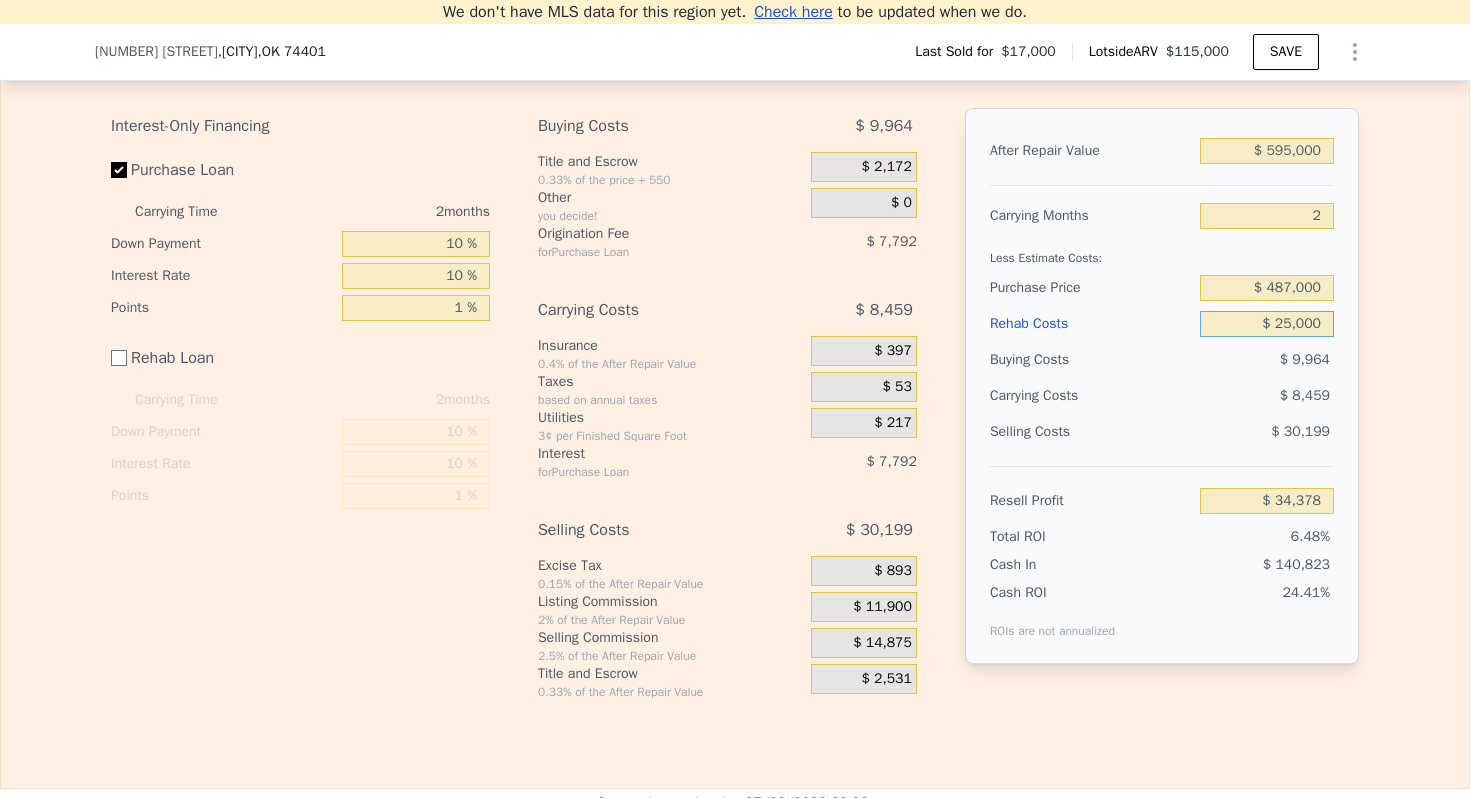 click on "$ 25,000" at bounding box center [1267, 324] 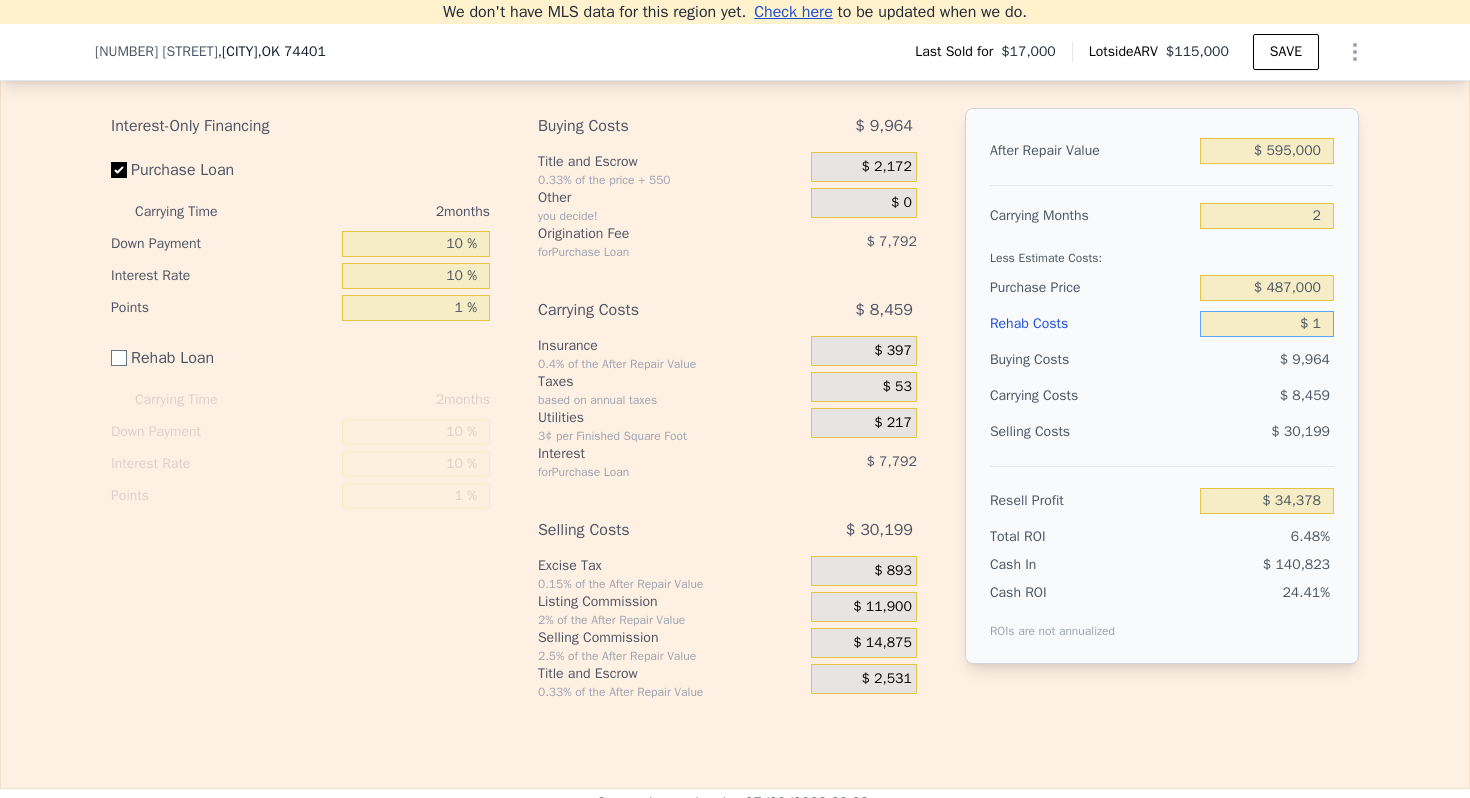 type on "$ 10" 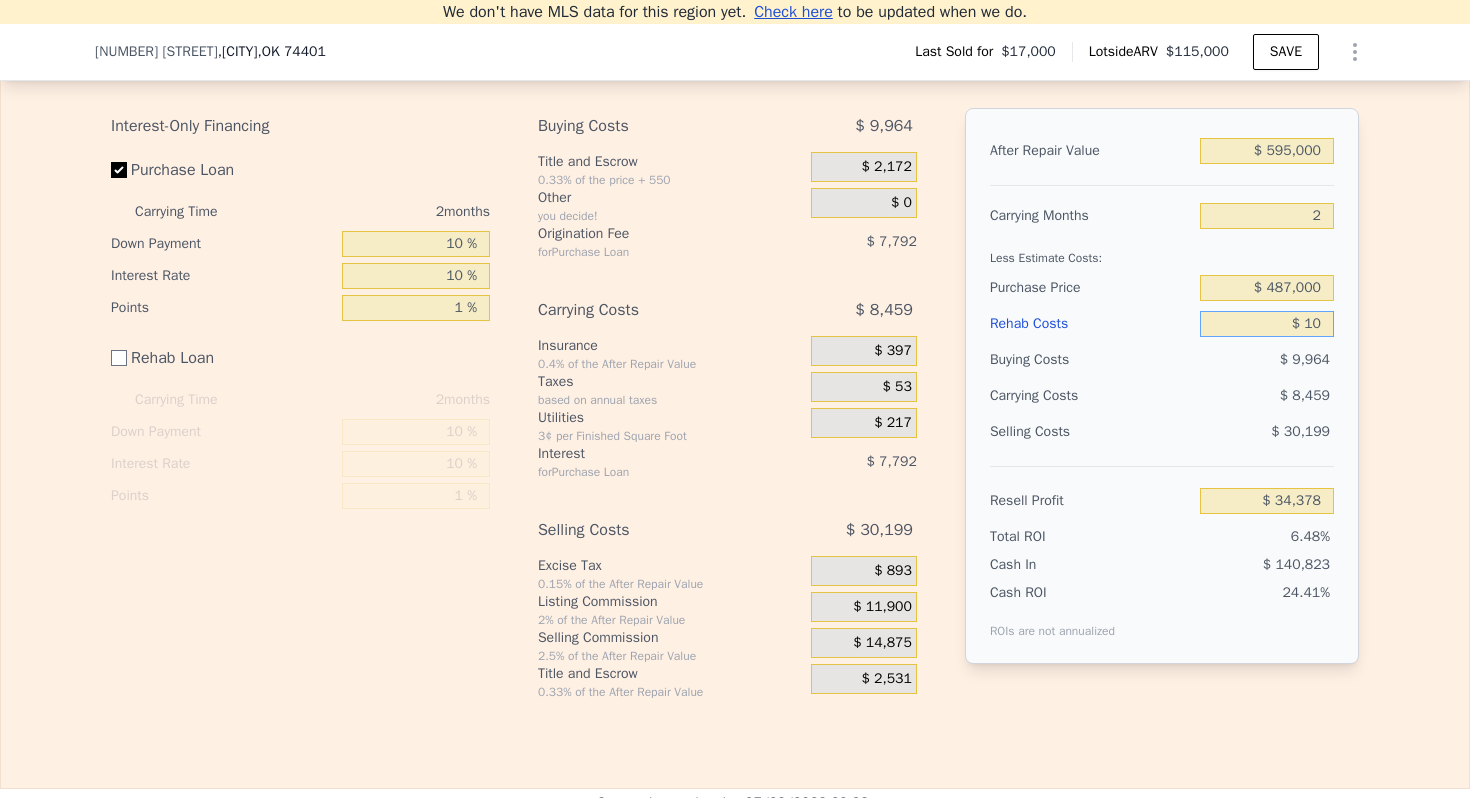 type on "$ 59,368" 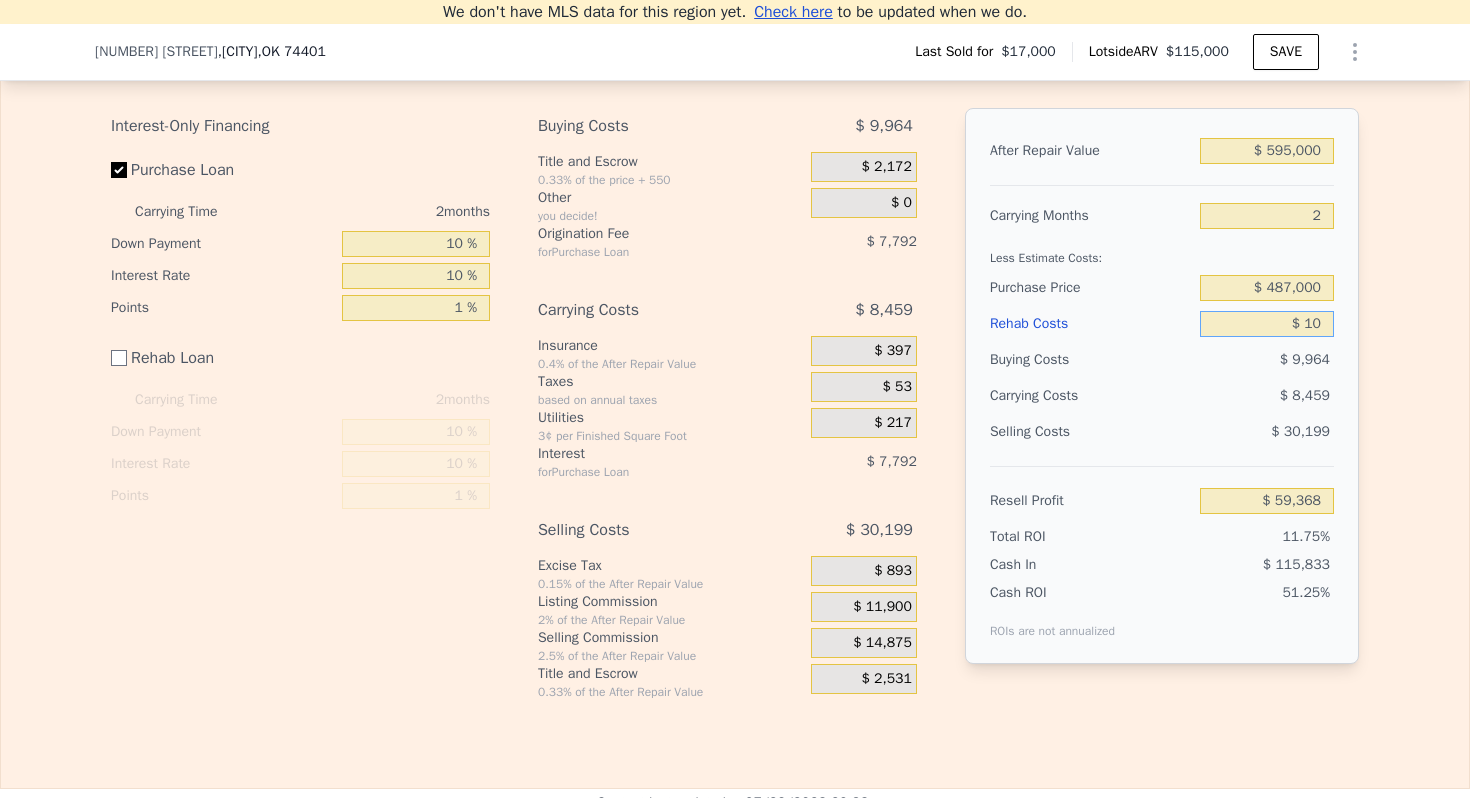 type on "$ 100" 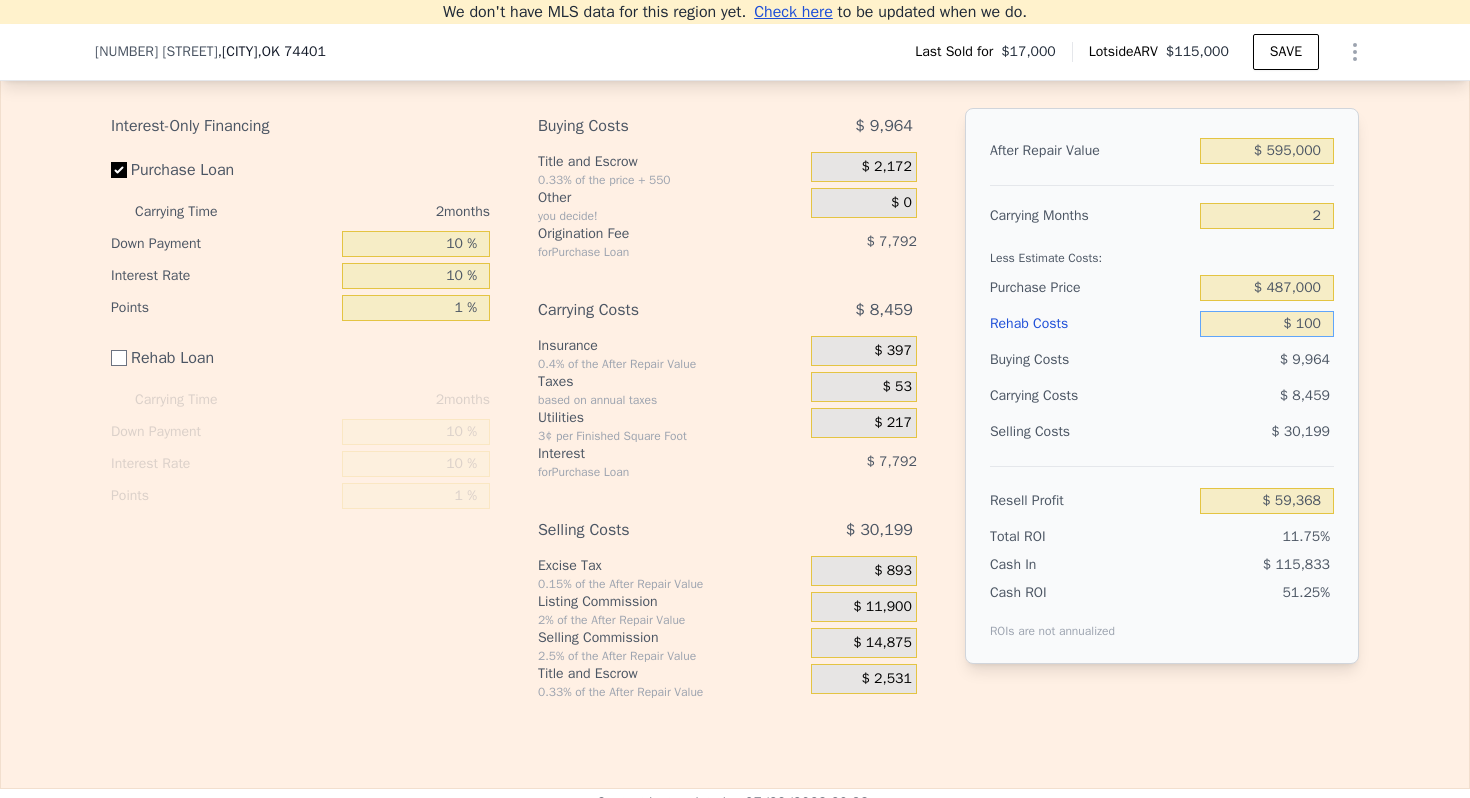 type on "$ 59,278" 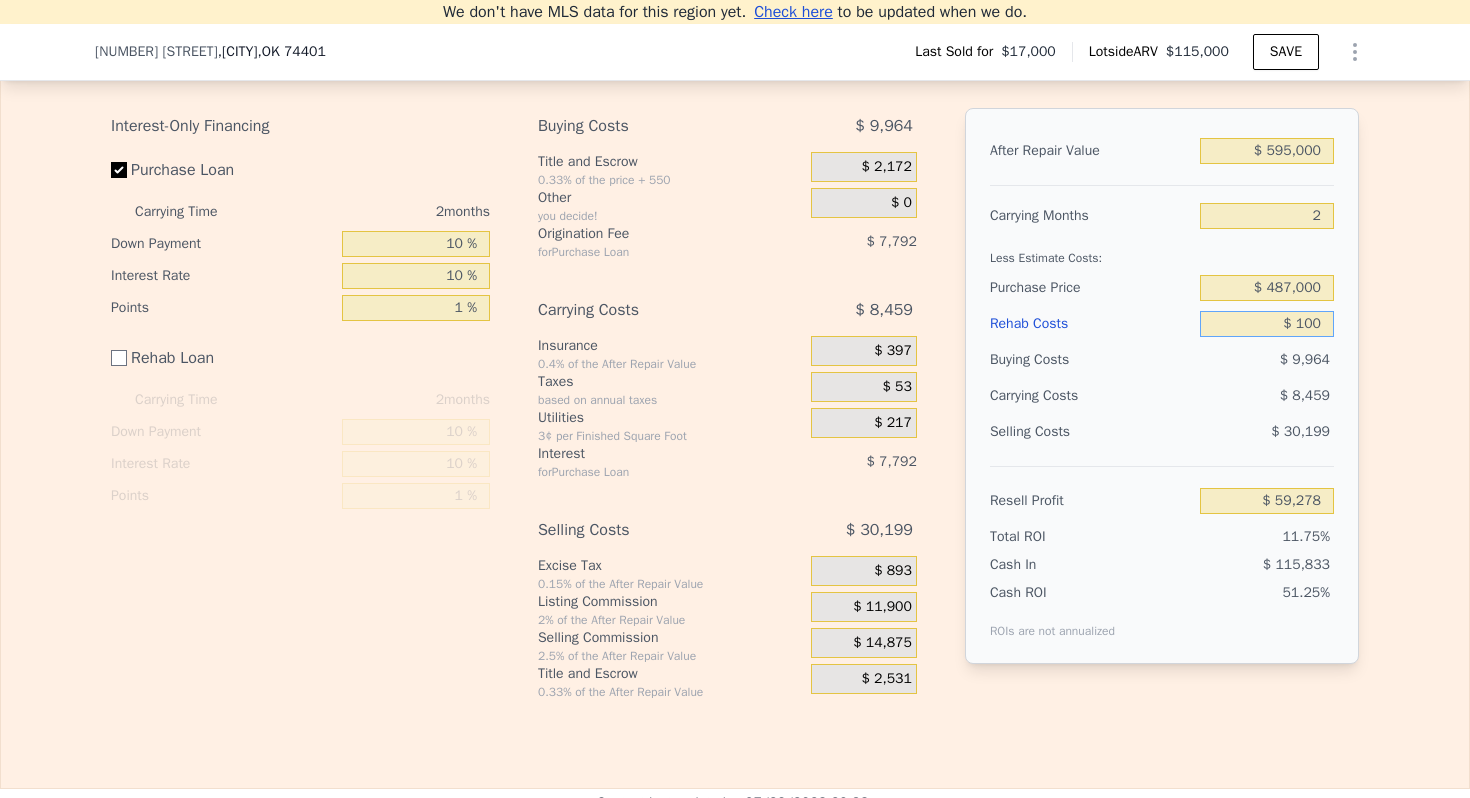 type on "$ 1,000" 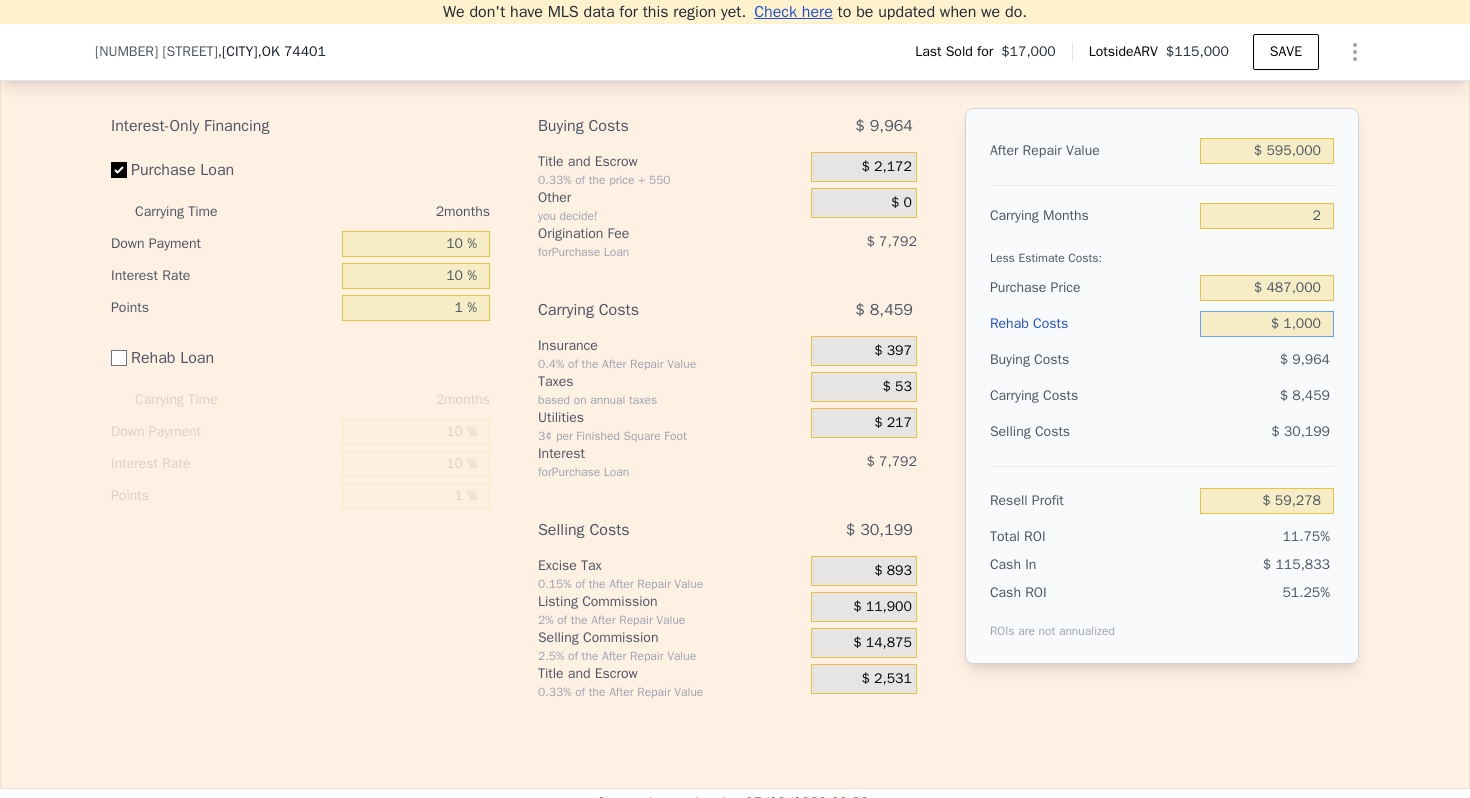 type on "$ 58,378" 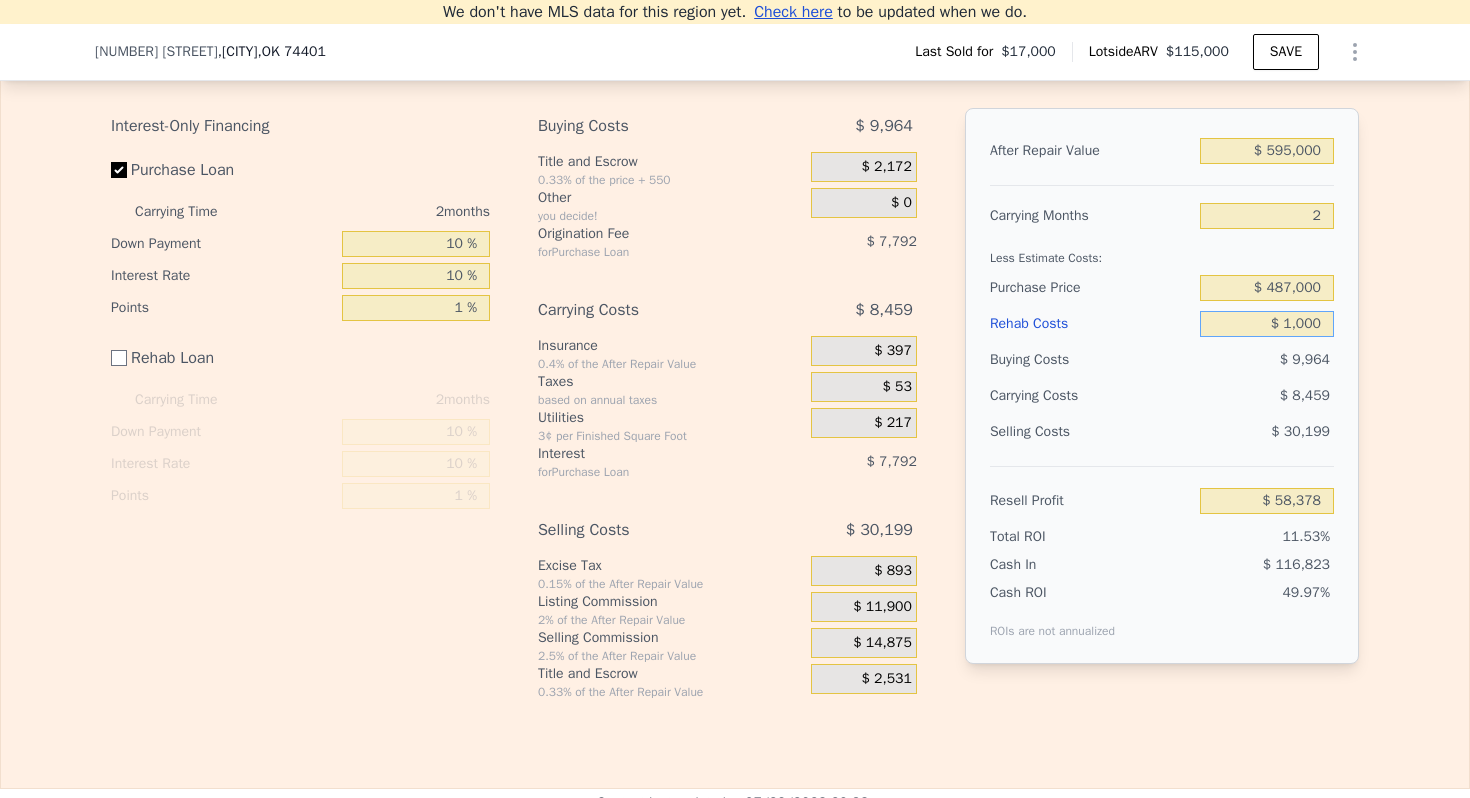 type on "$ 10,000" 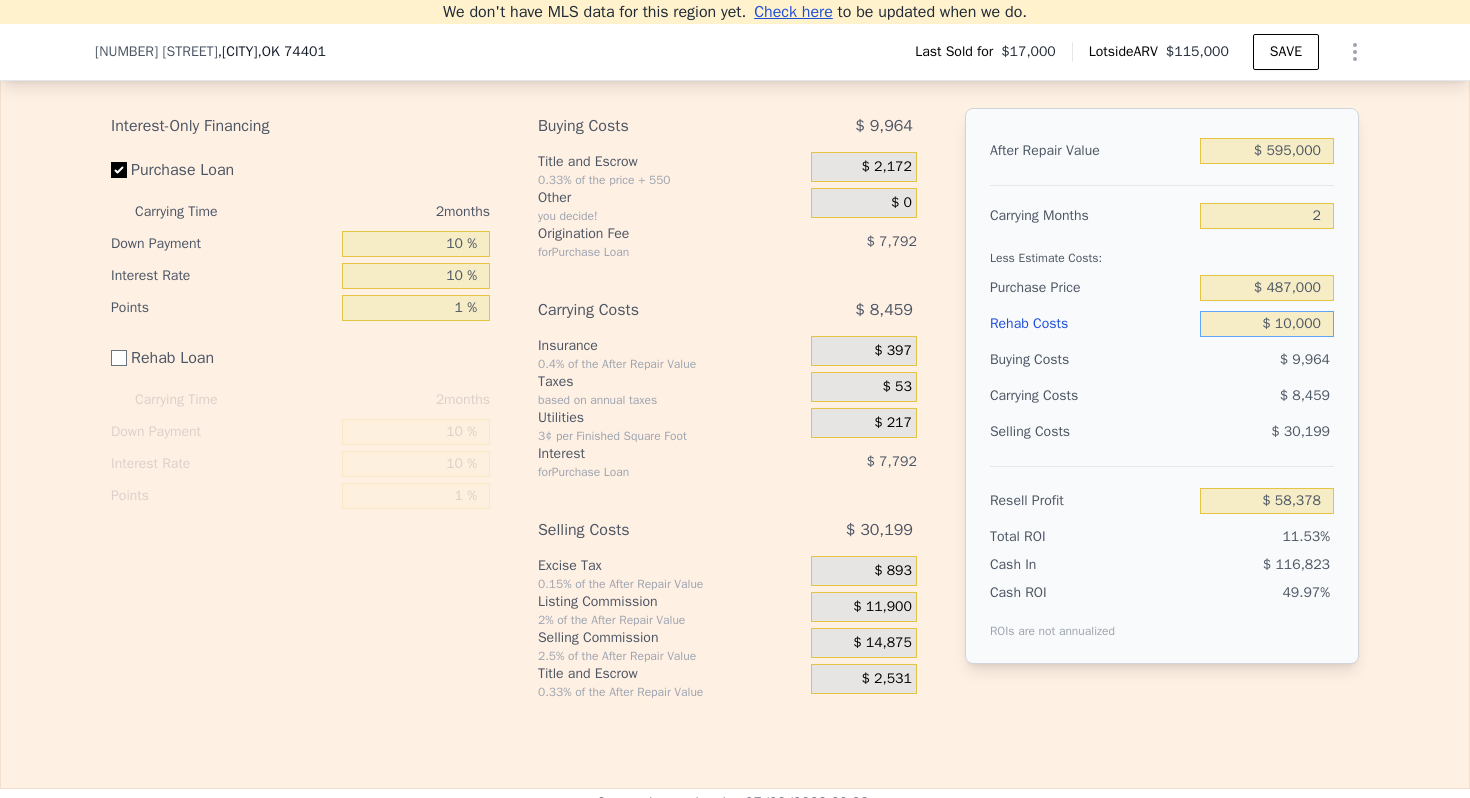 type on "$ 49,378" 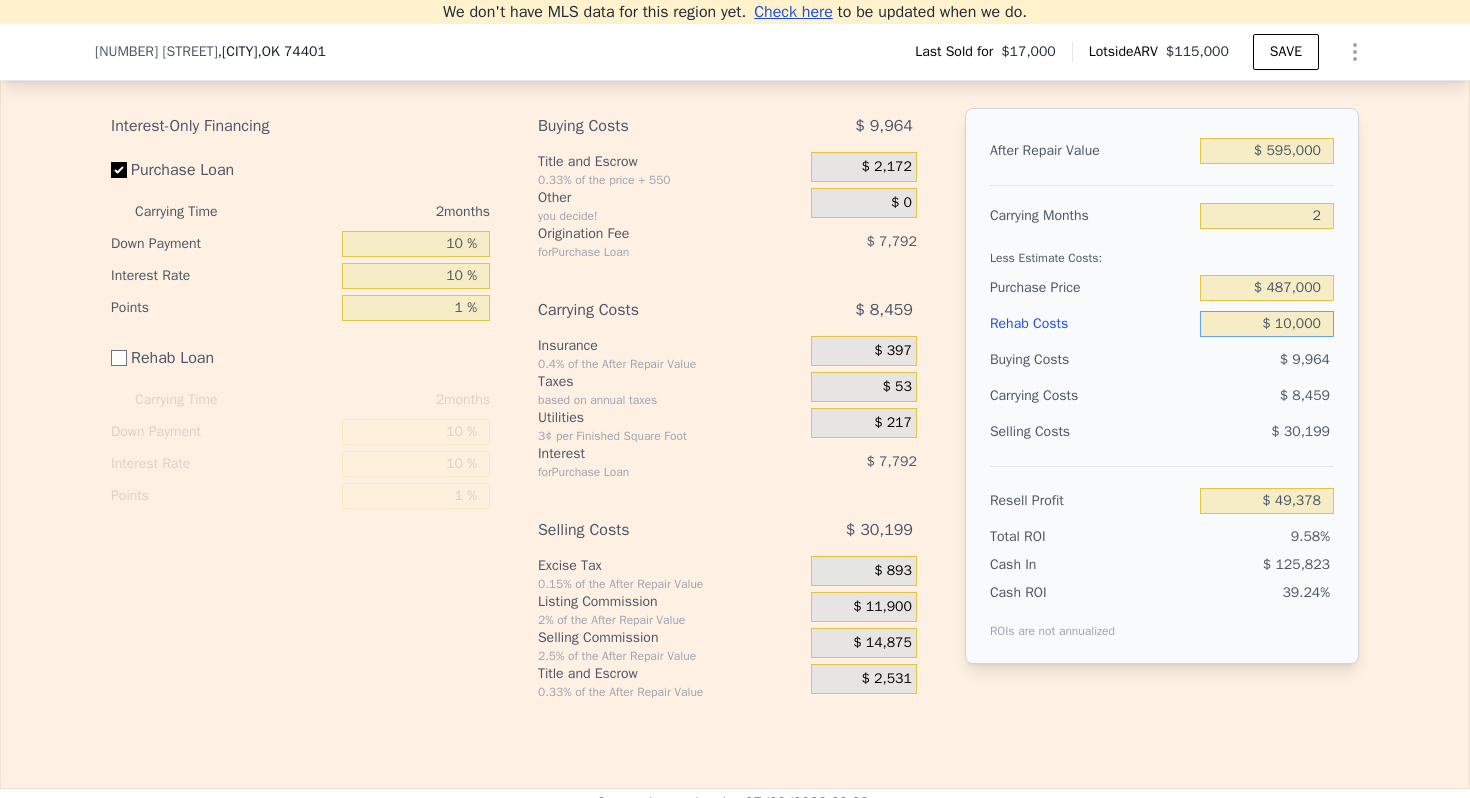 type on "$ 100,000" 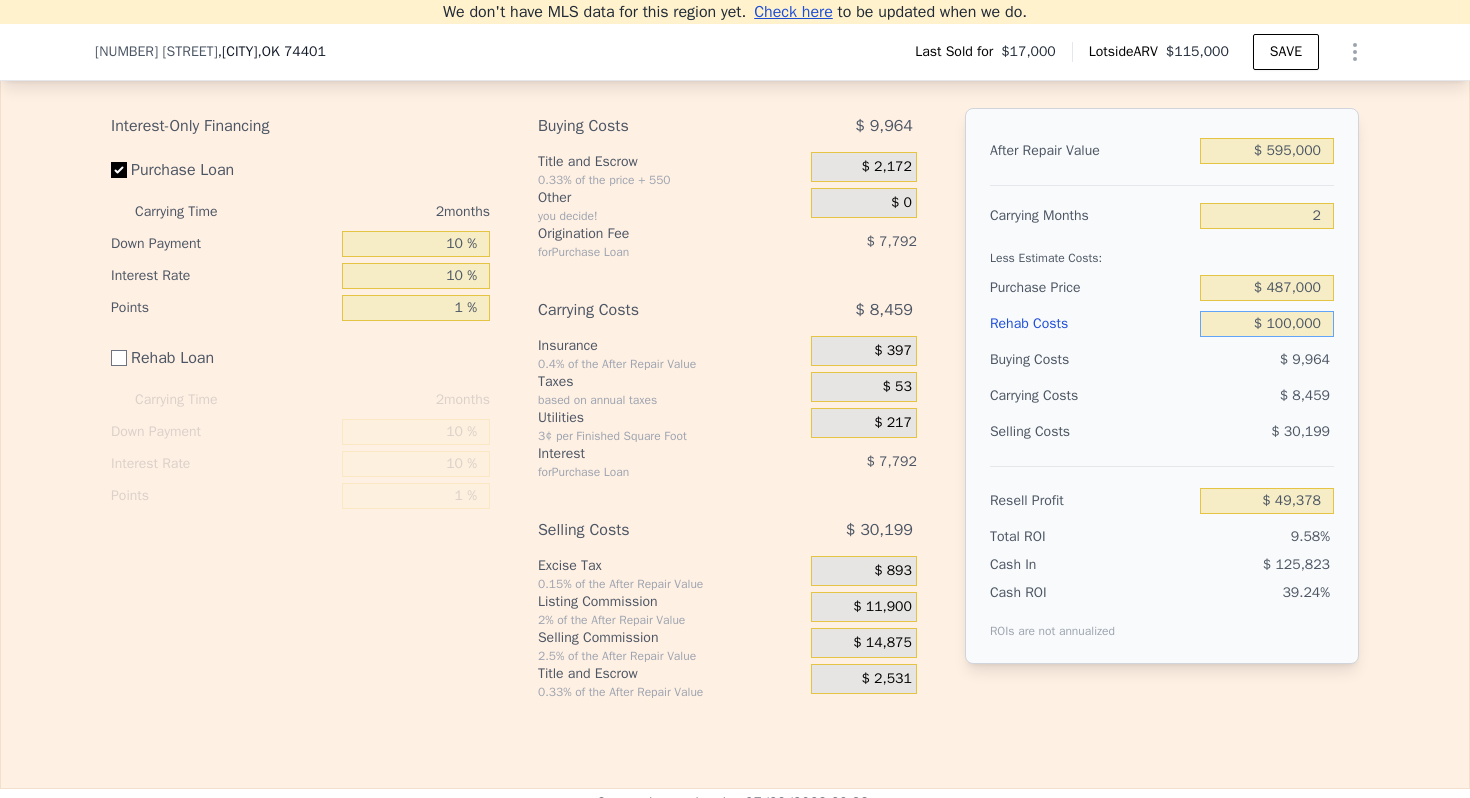 type on "-$ 40,622" 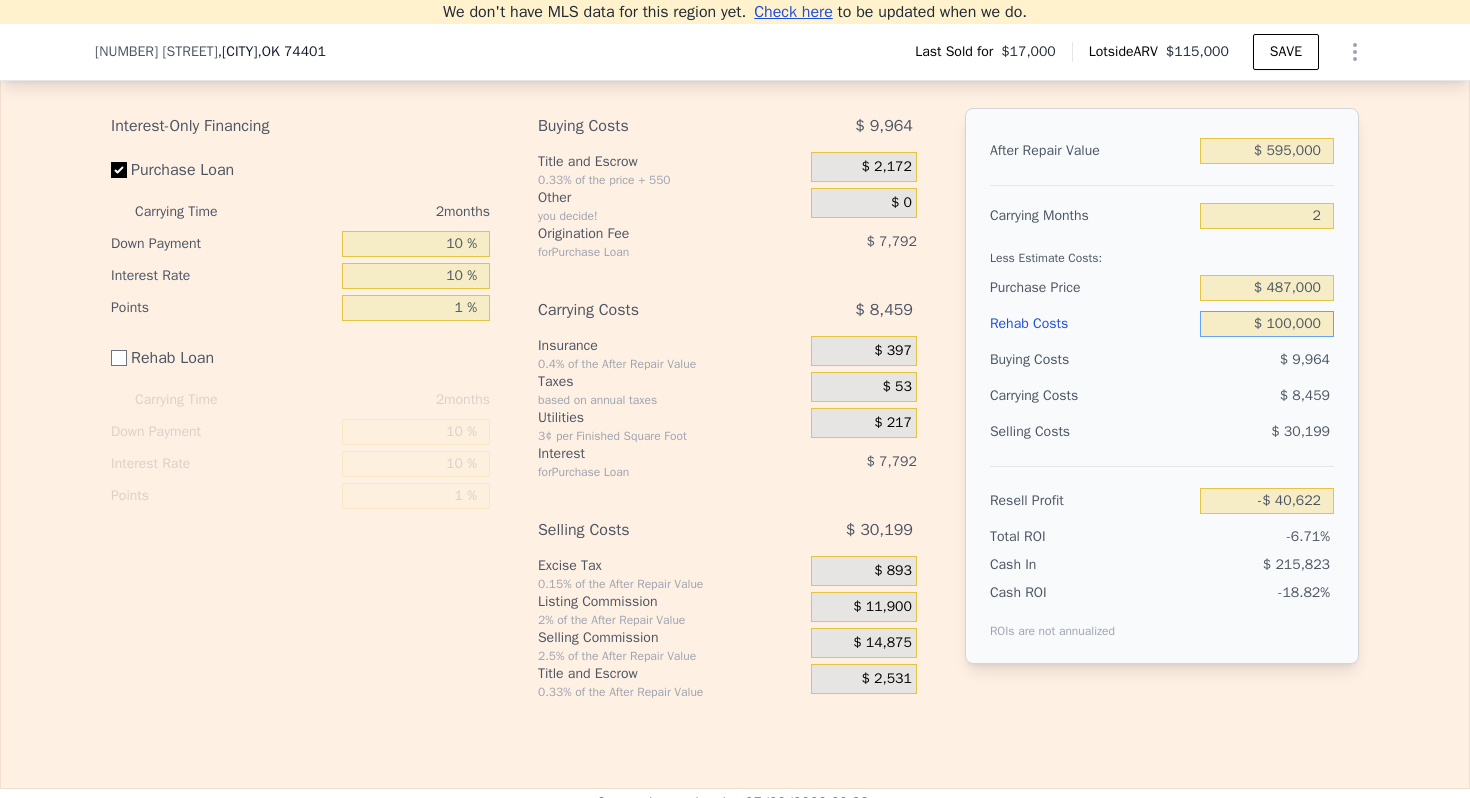 click on "$ 100,000" at bounding box center (1267, 324) 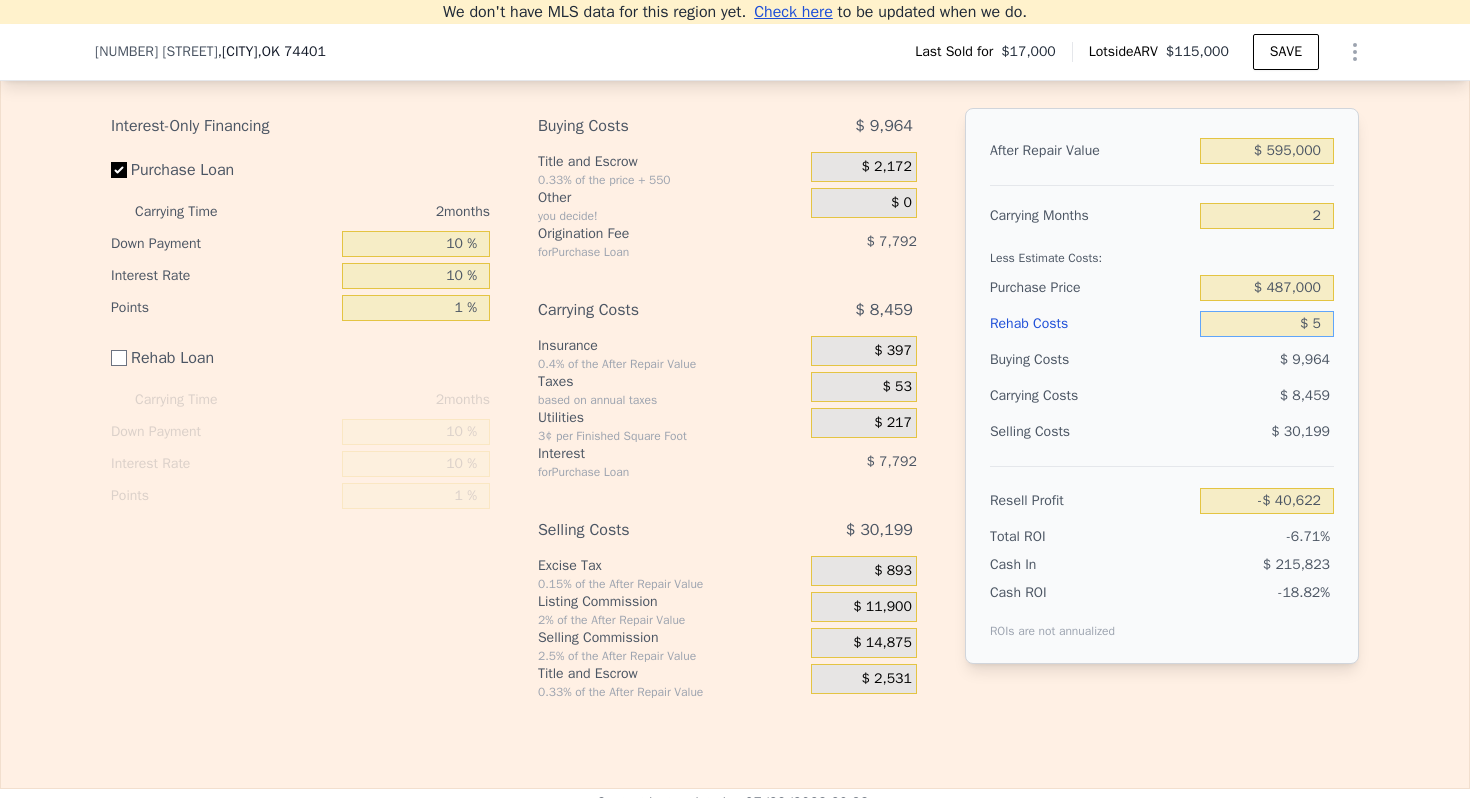type on "$ 59,373" 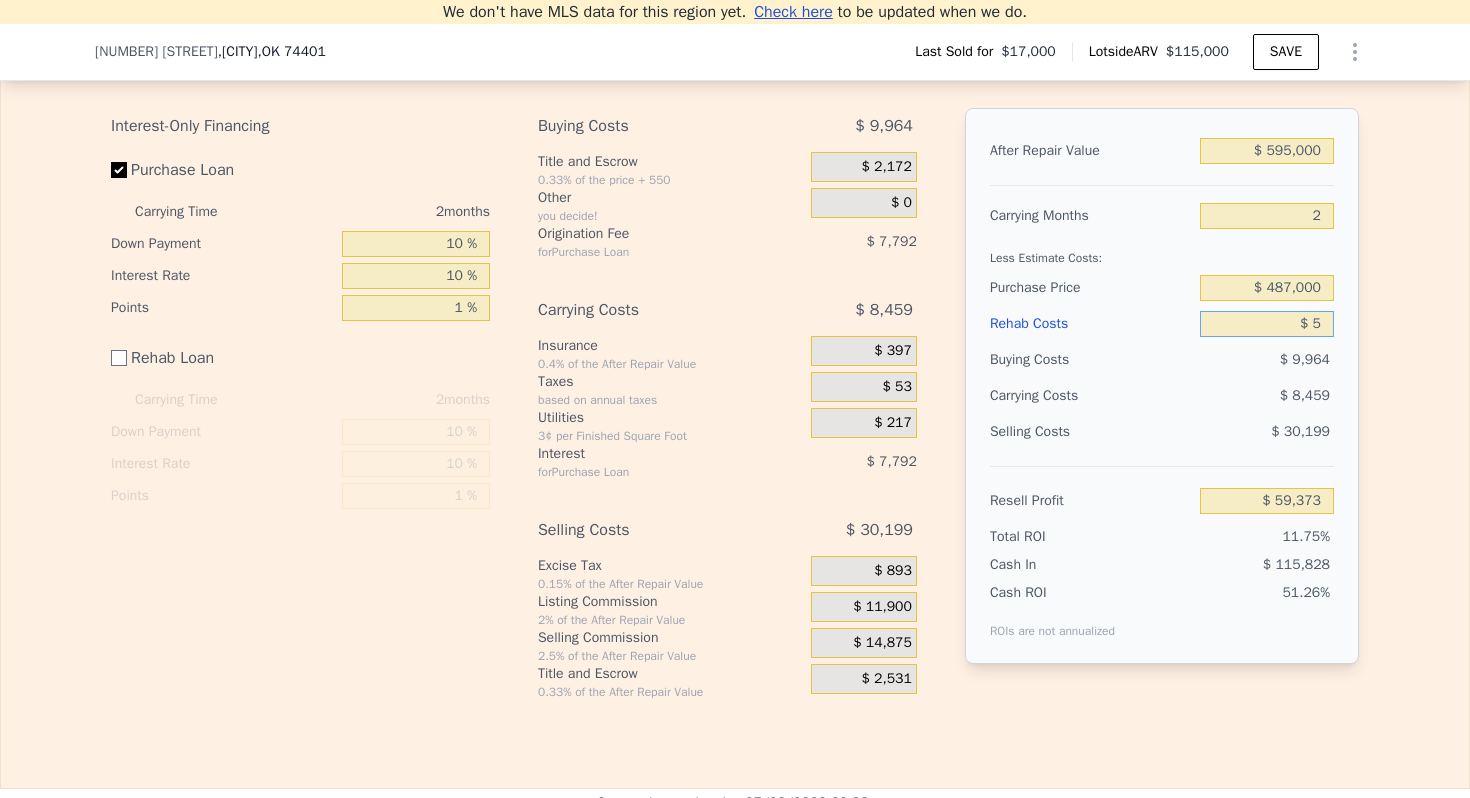 type on "$ 50" 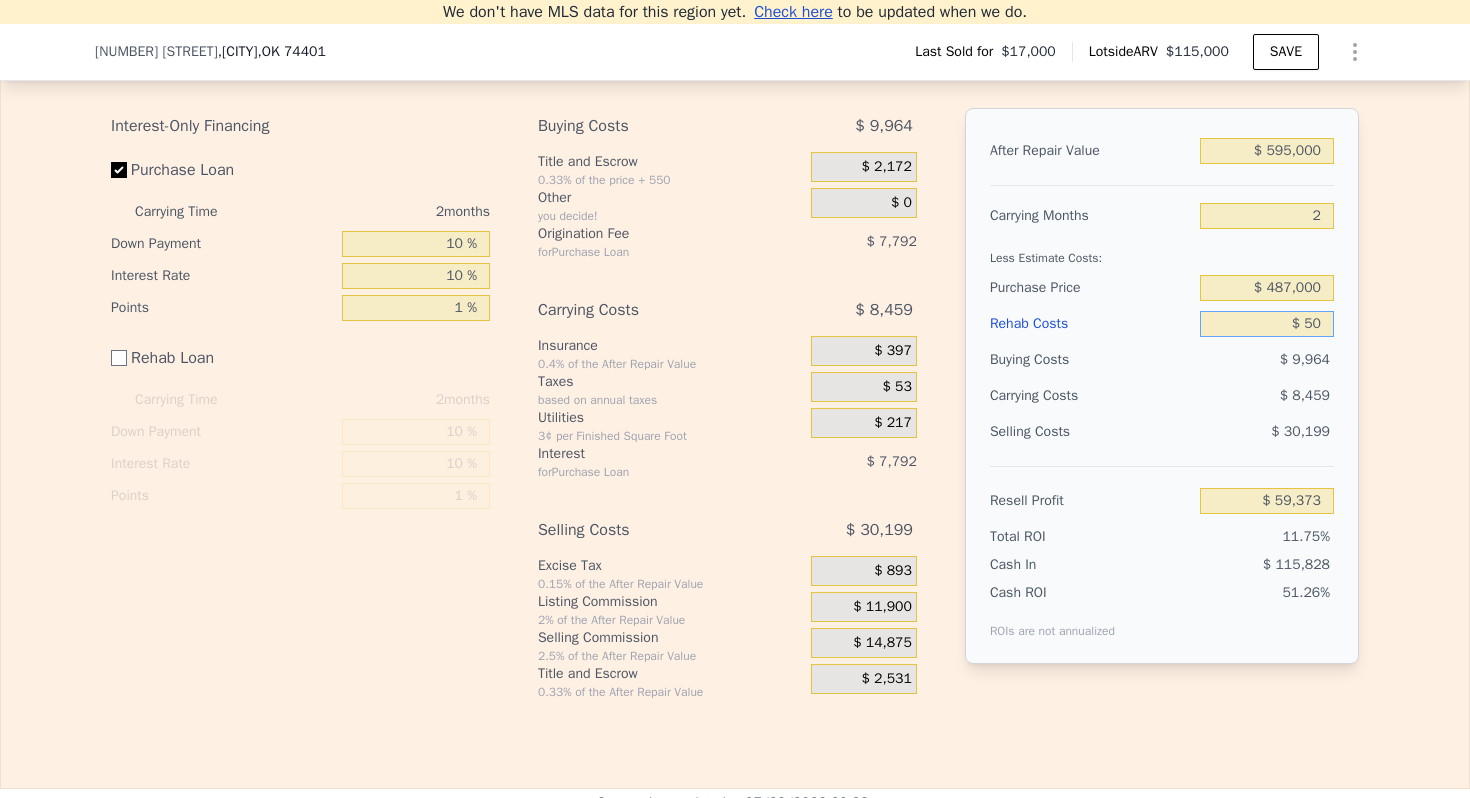 type on "$ 59,328" 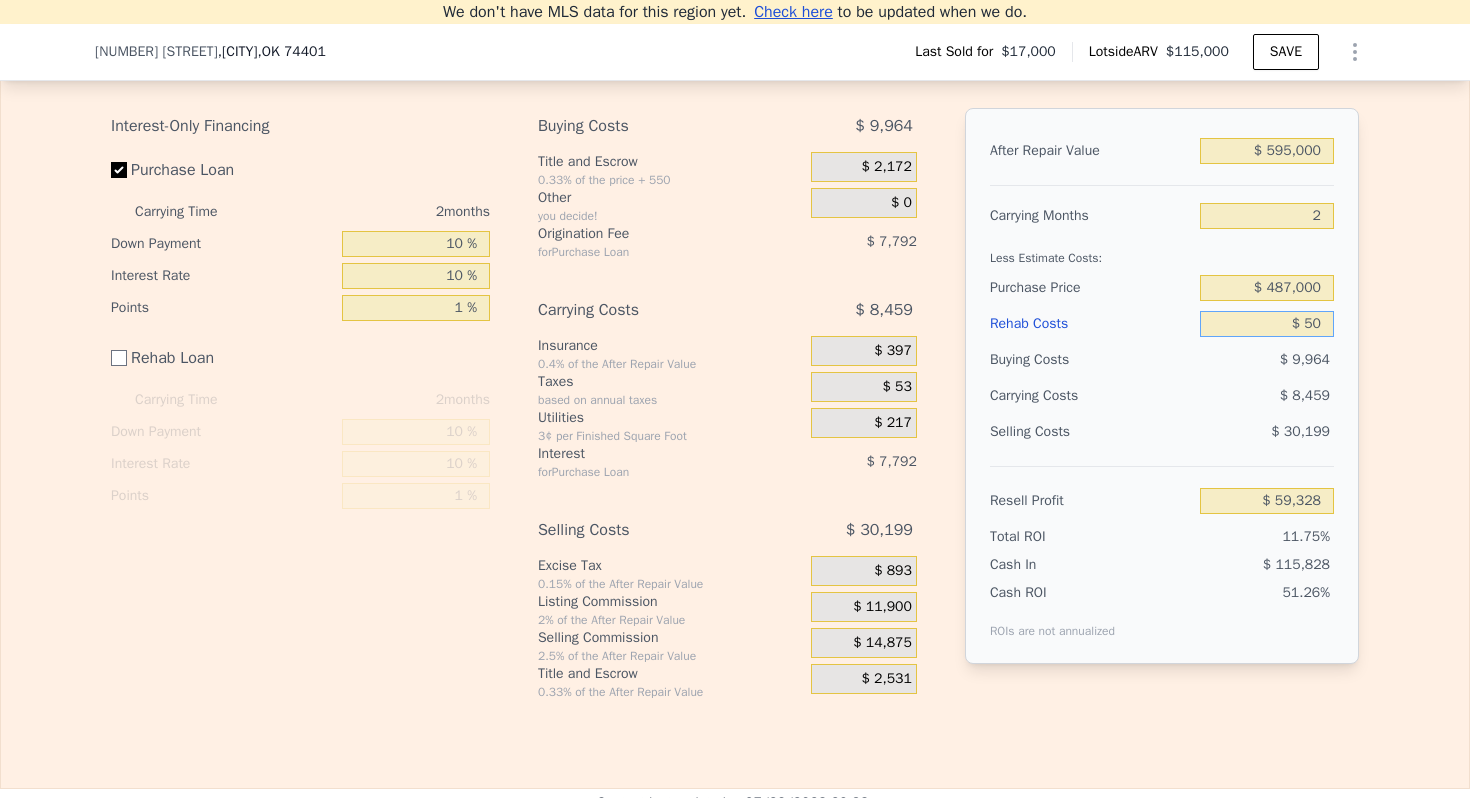 type on "$ 500" 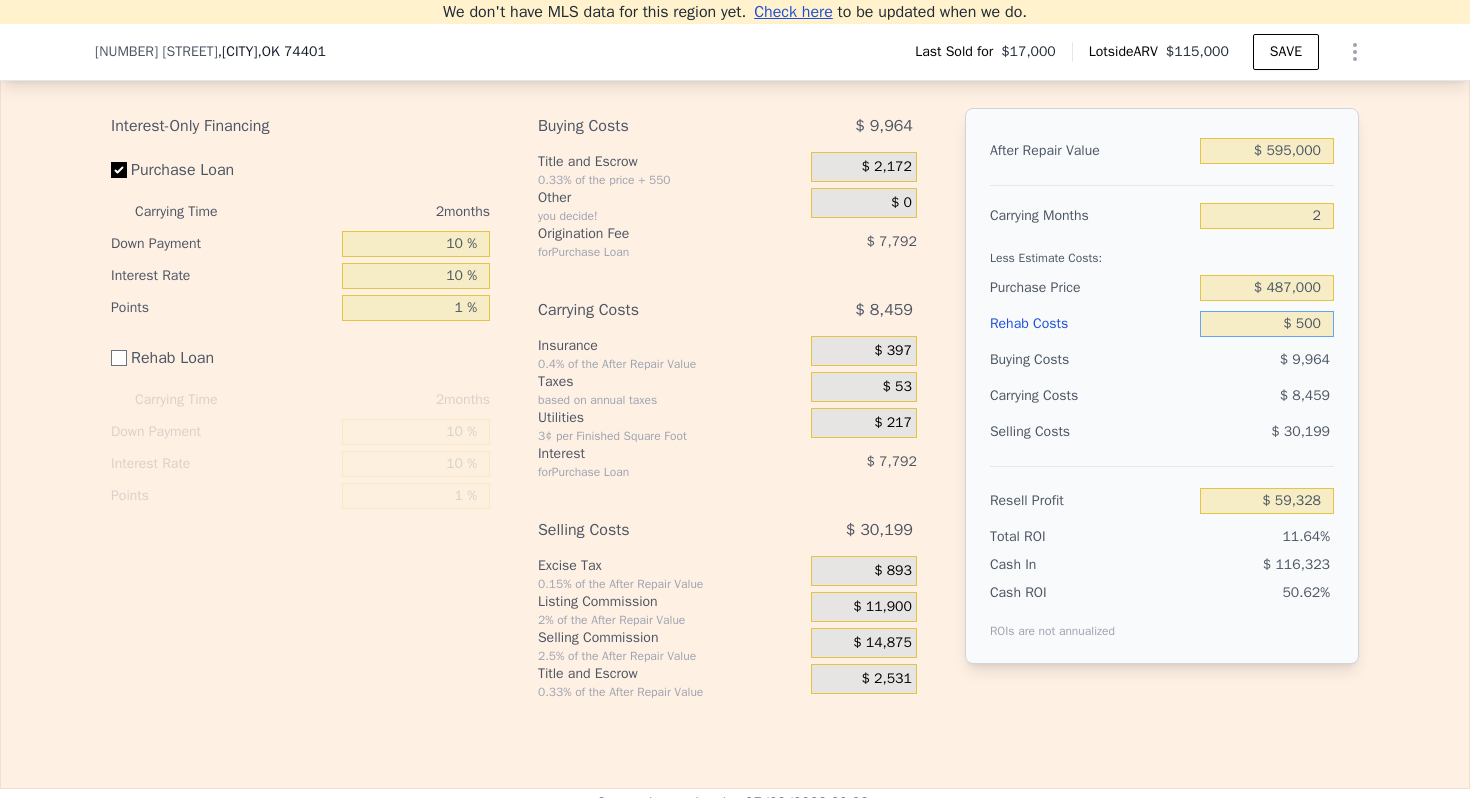 type on "$ 58,878" 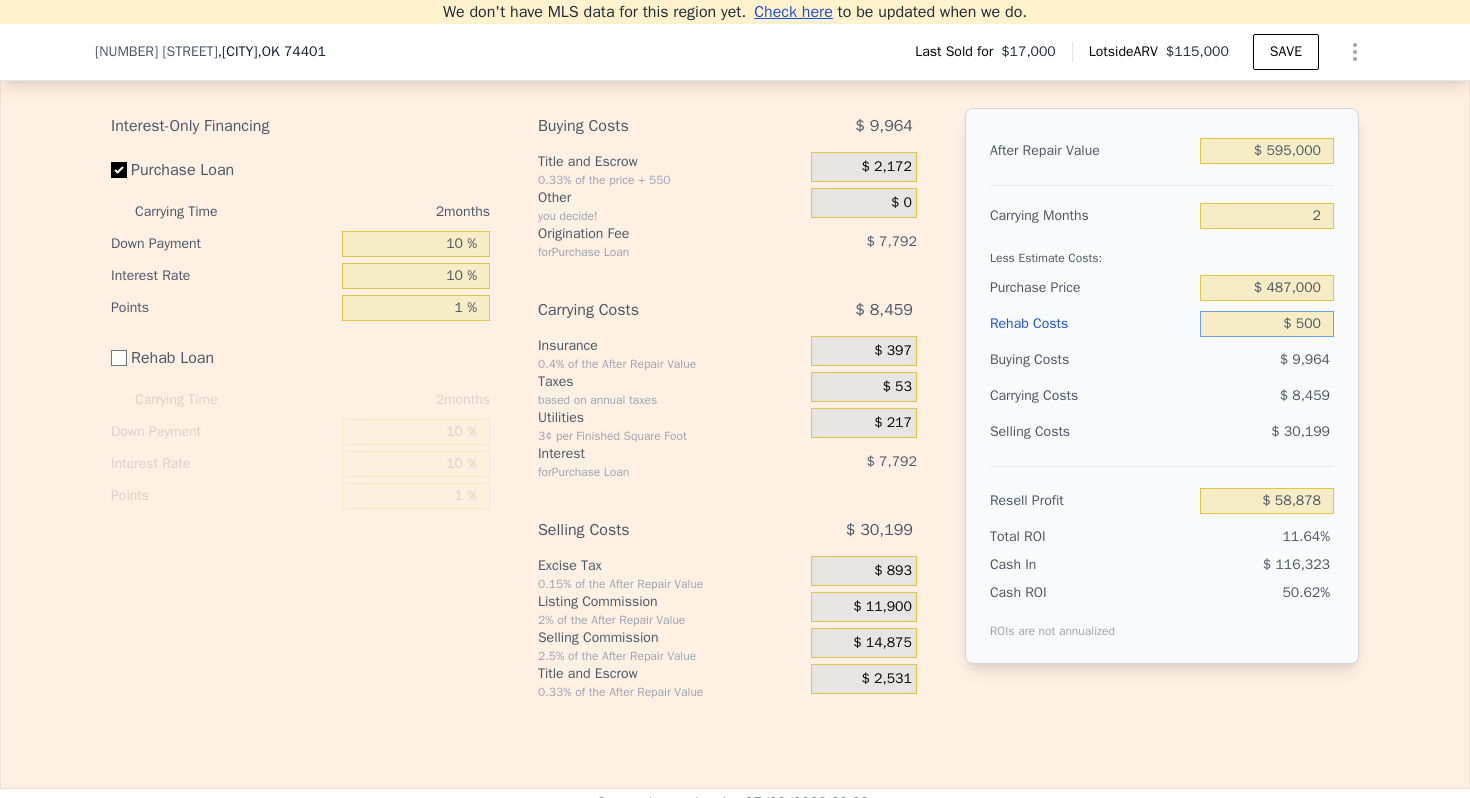 type on "$ 5,000" 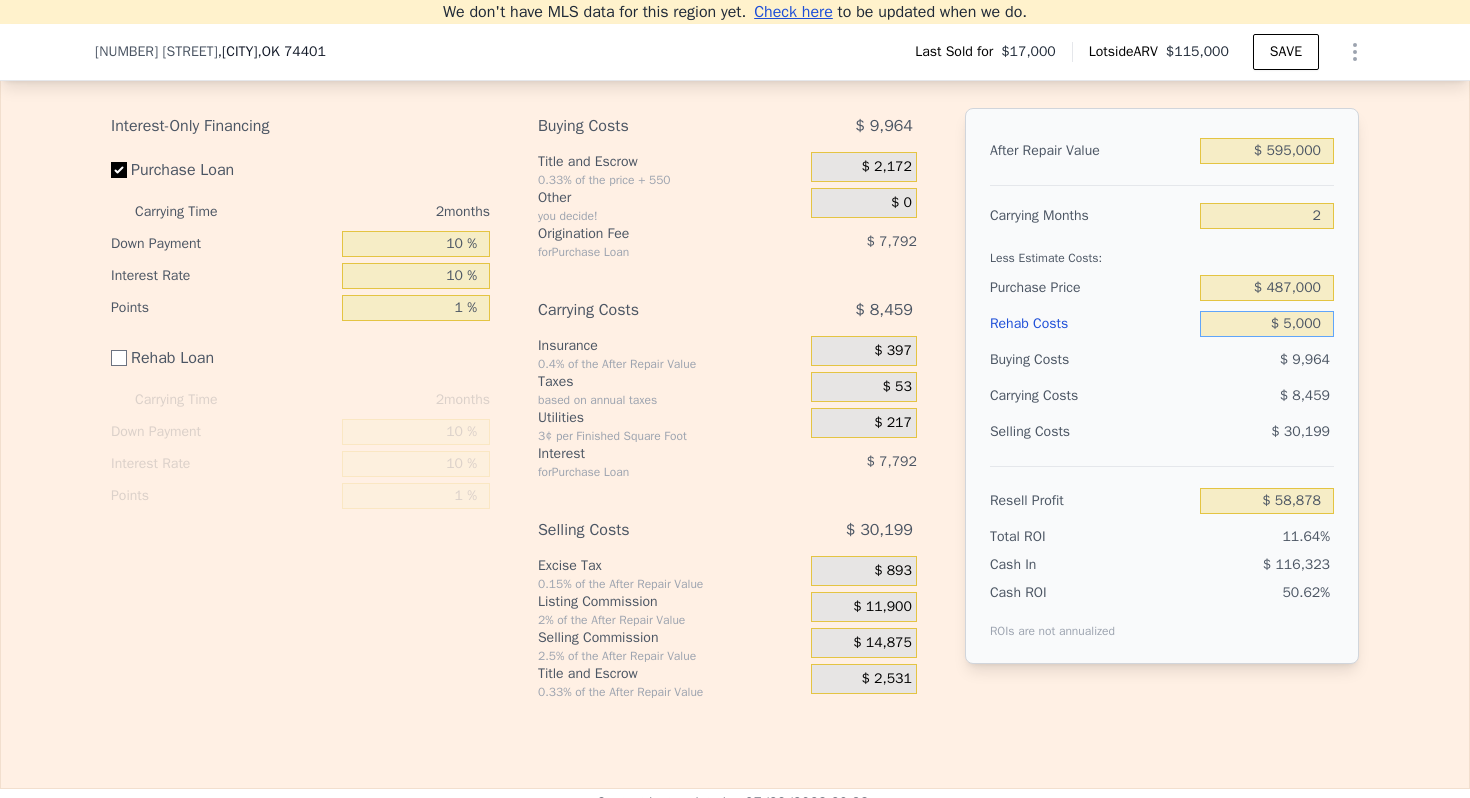 type on "$ 54,378" 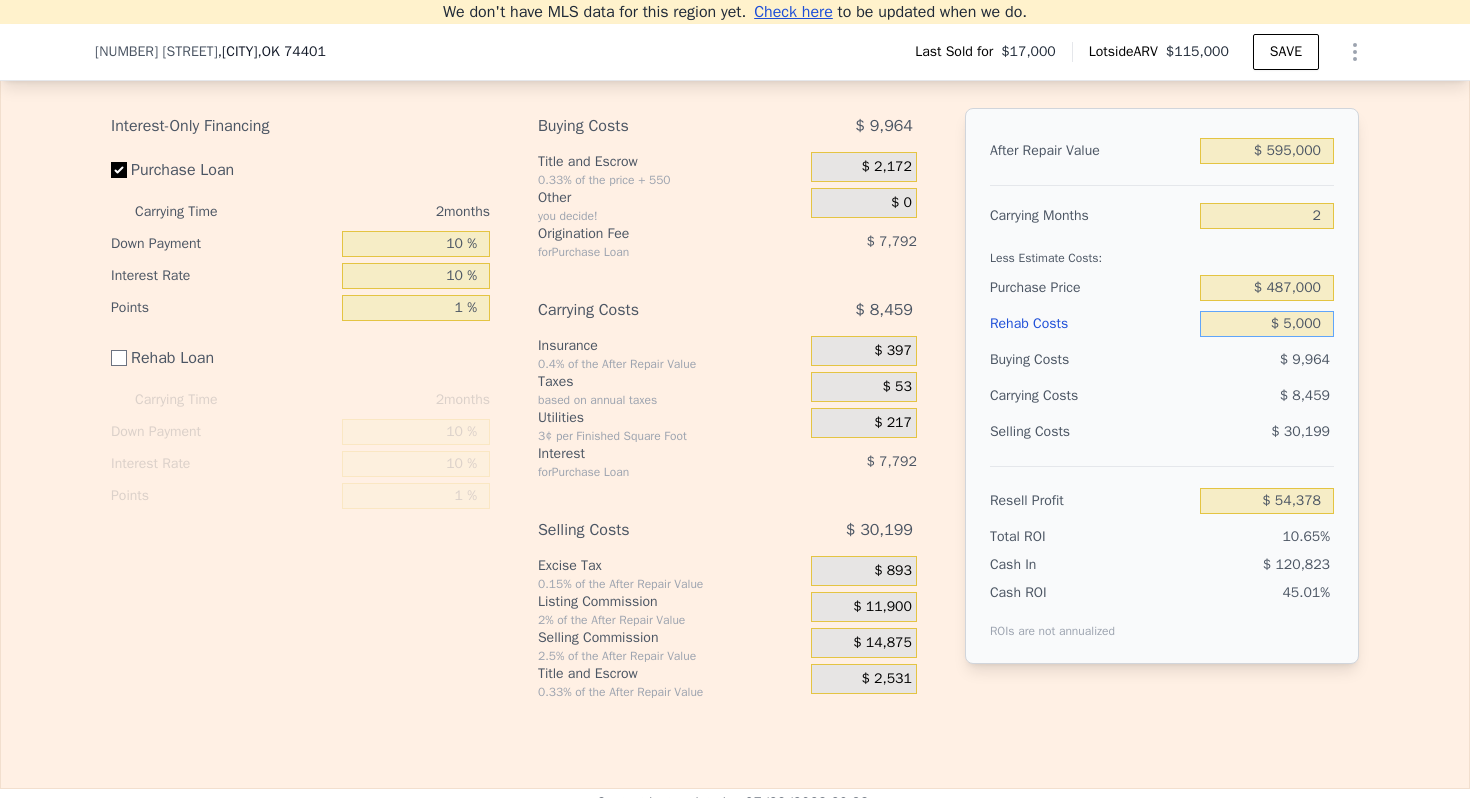 type on "$ 500" 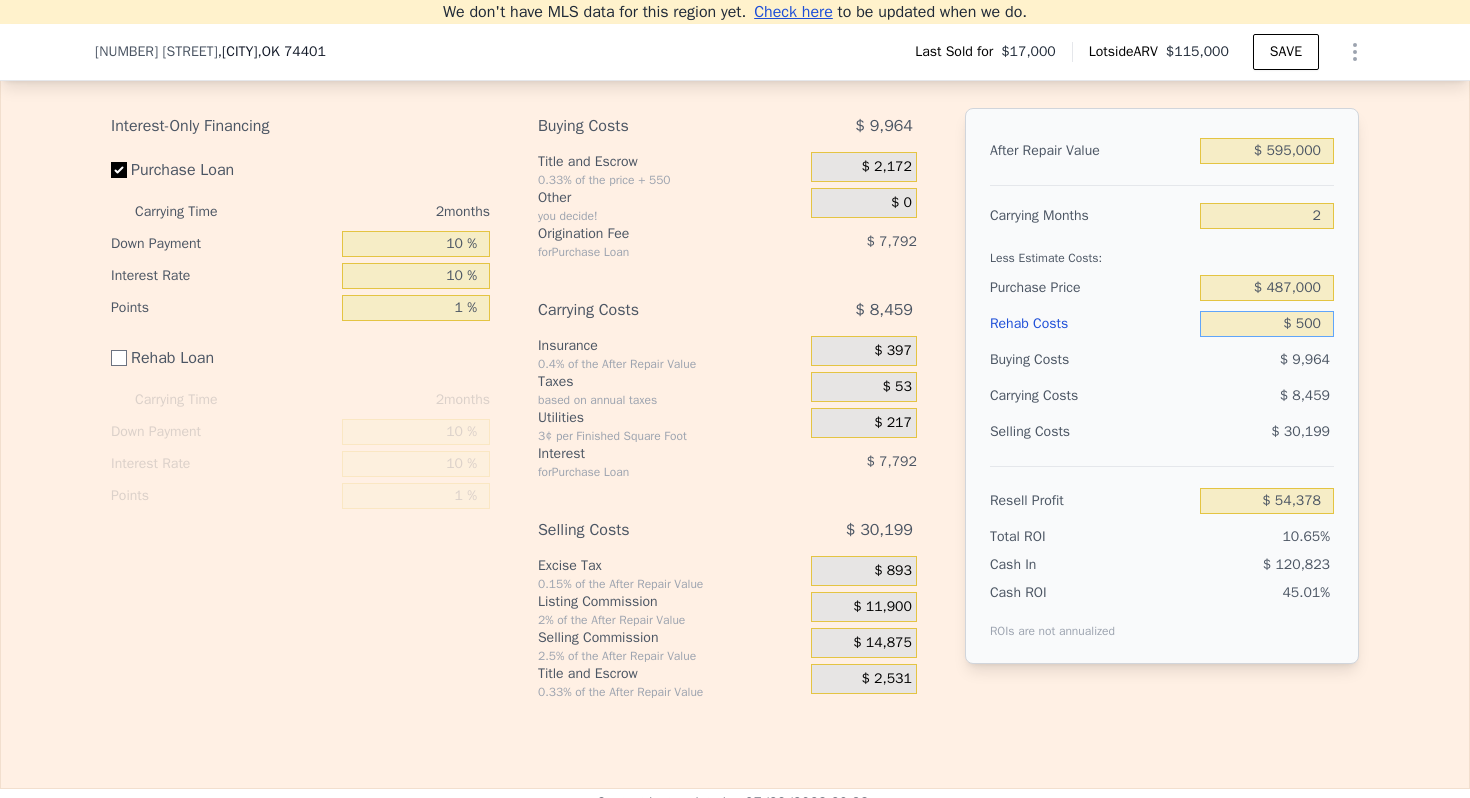 type on "$ 58,878" 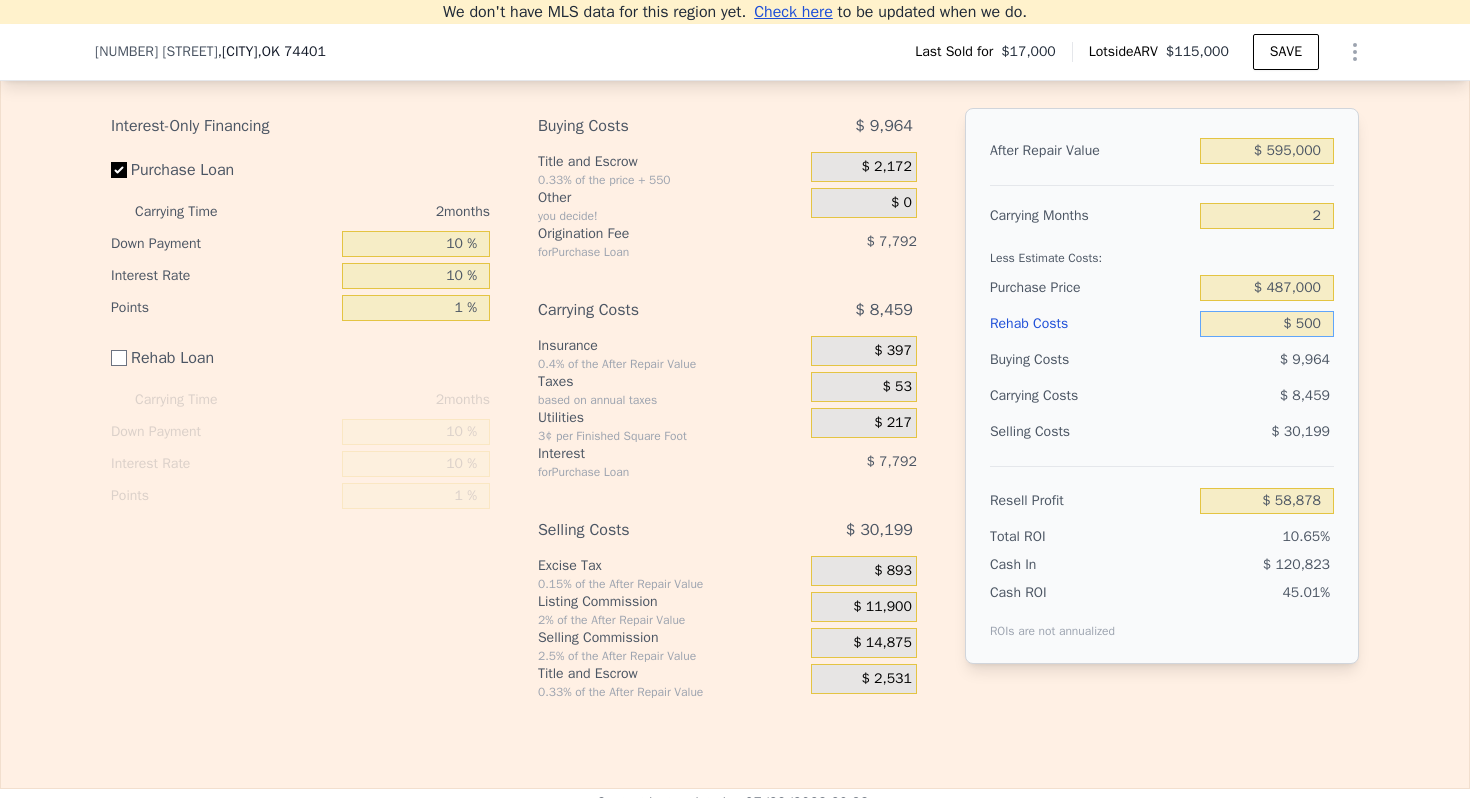 type on "$ 50" 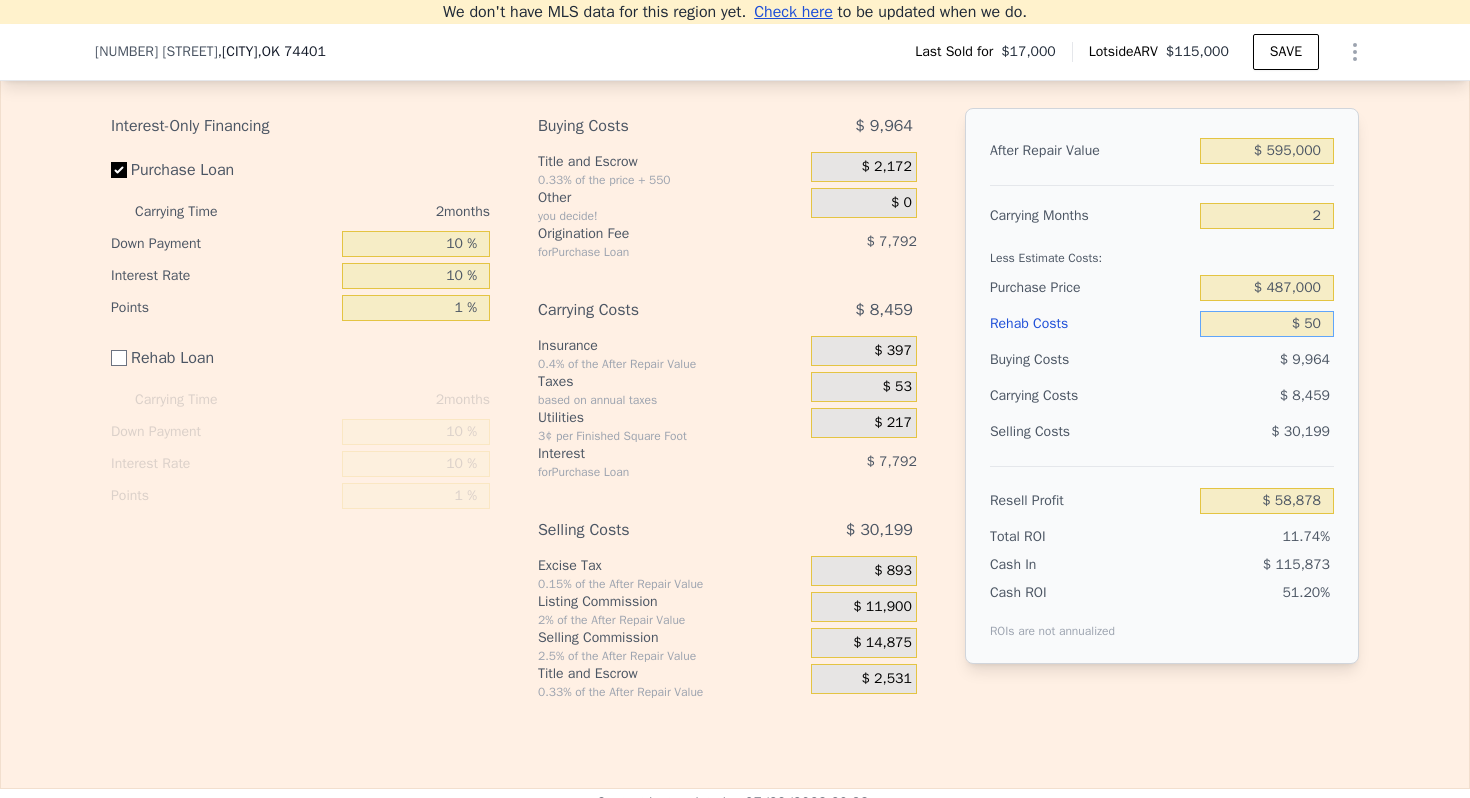 type on "$ 59,328" 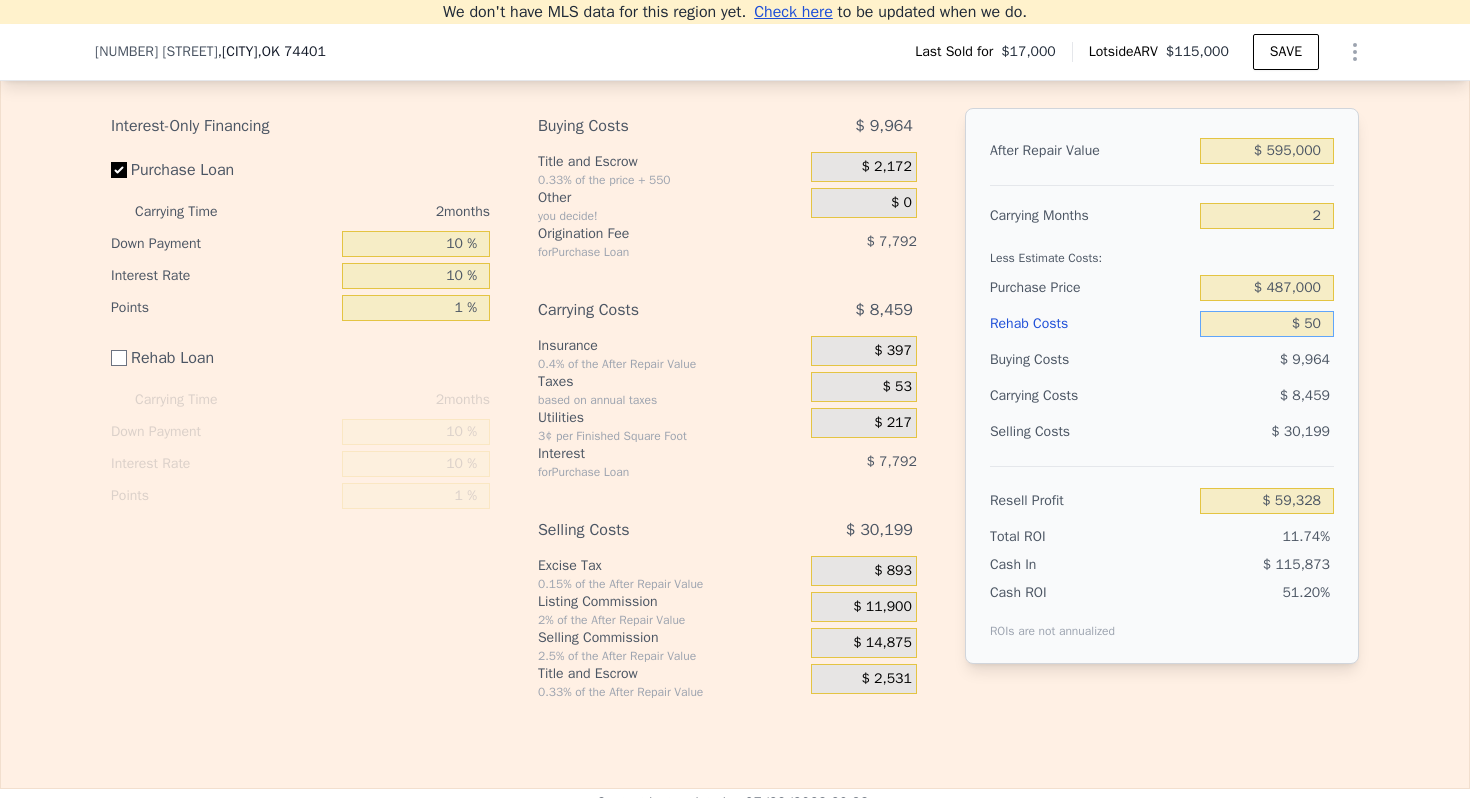 type on "$ 5" 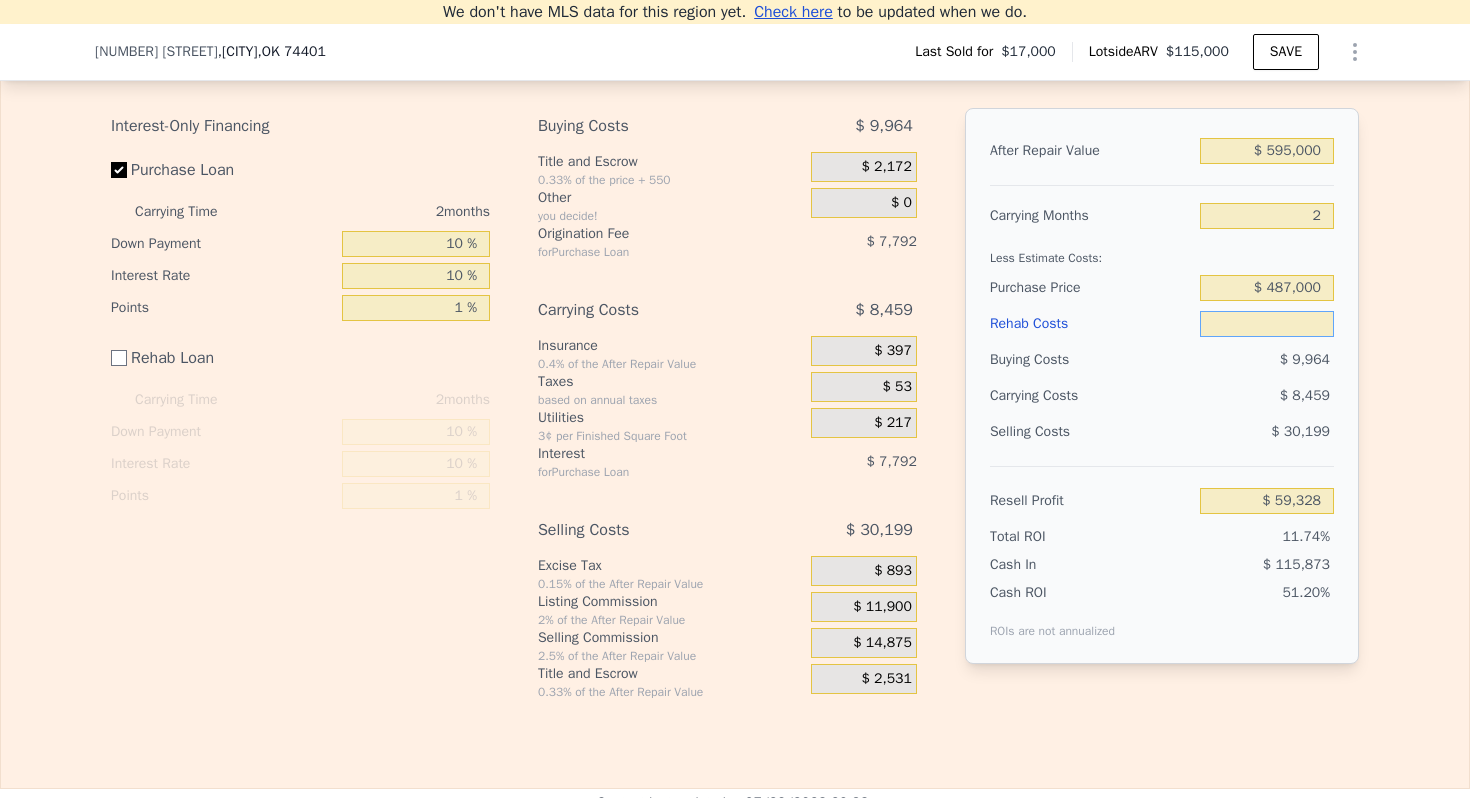 type on "$ 7" 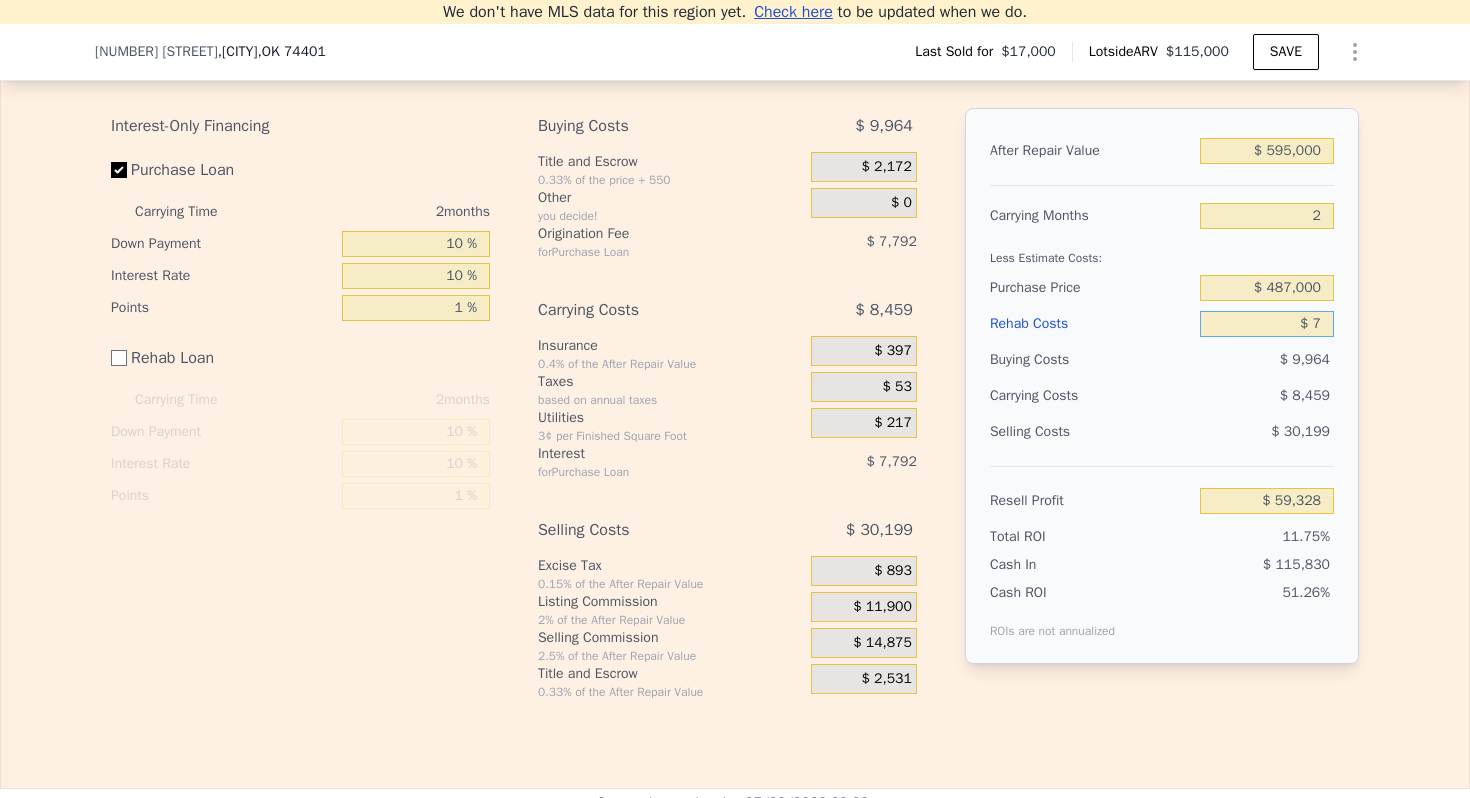 type on "$ 59,371" 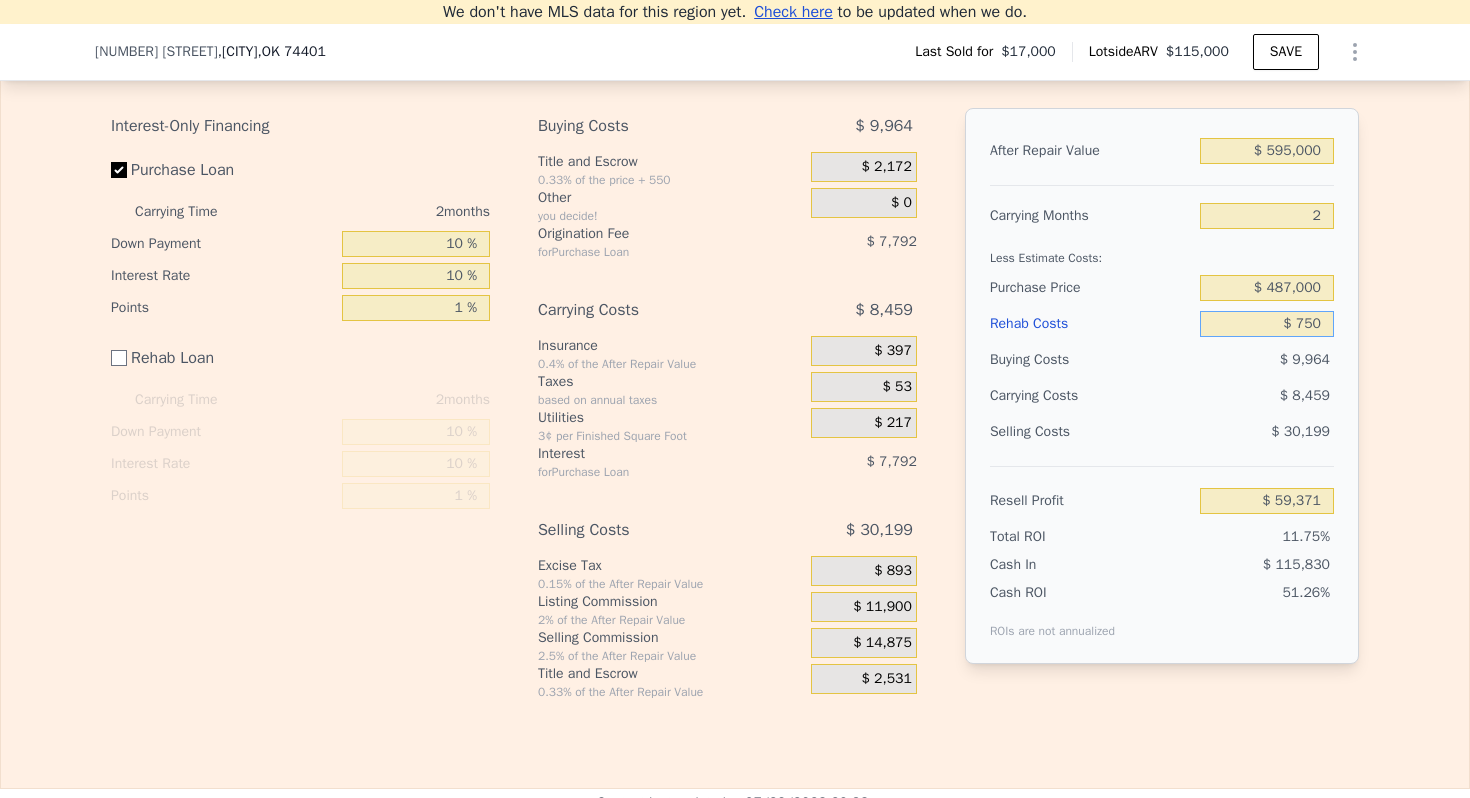 type on "$ 7,500" 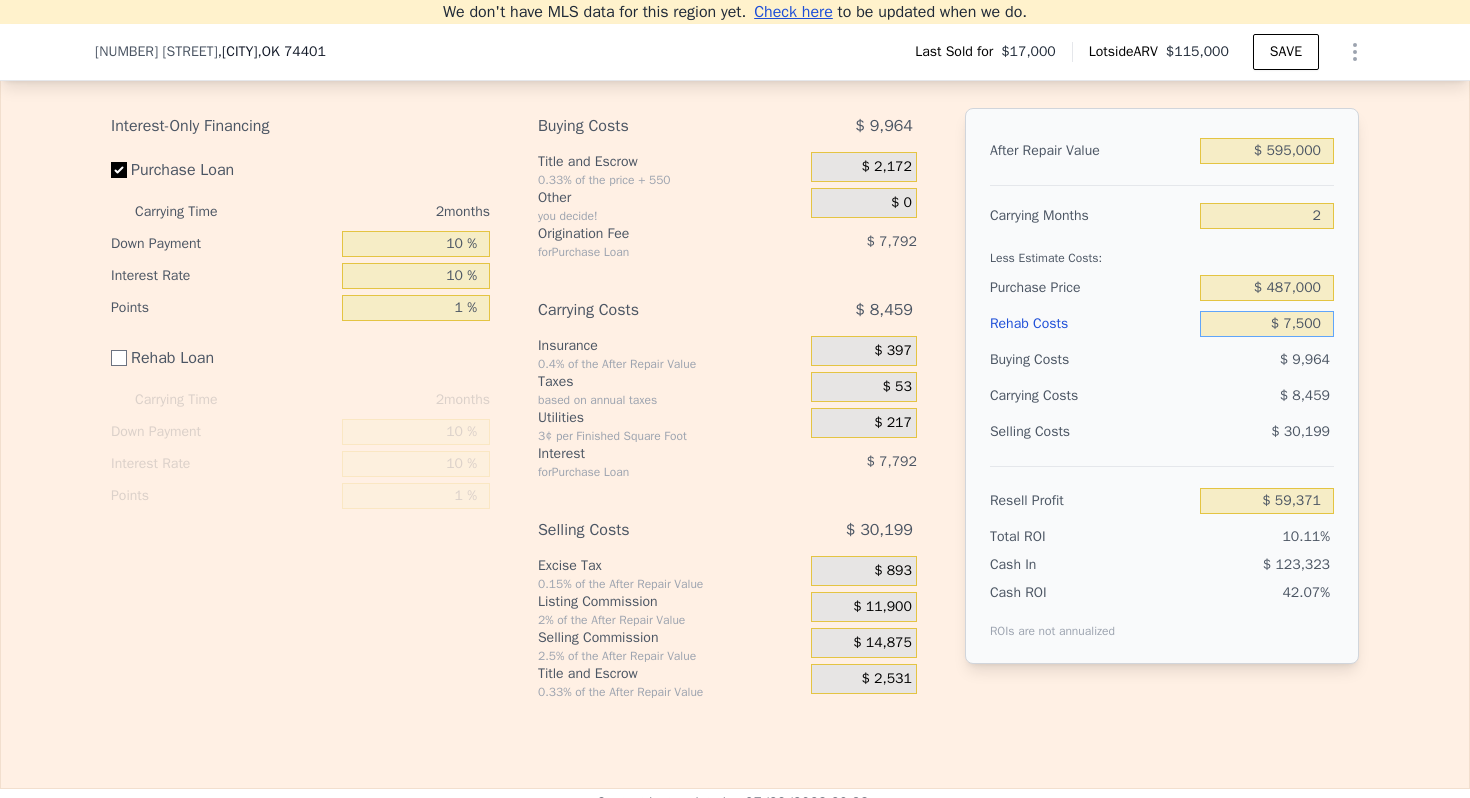 type on "$ 51,878" 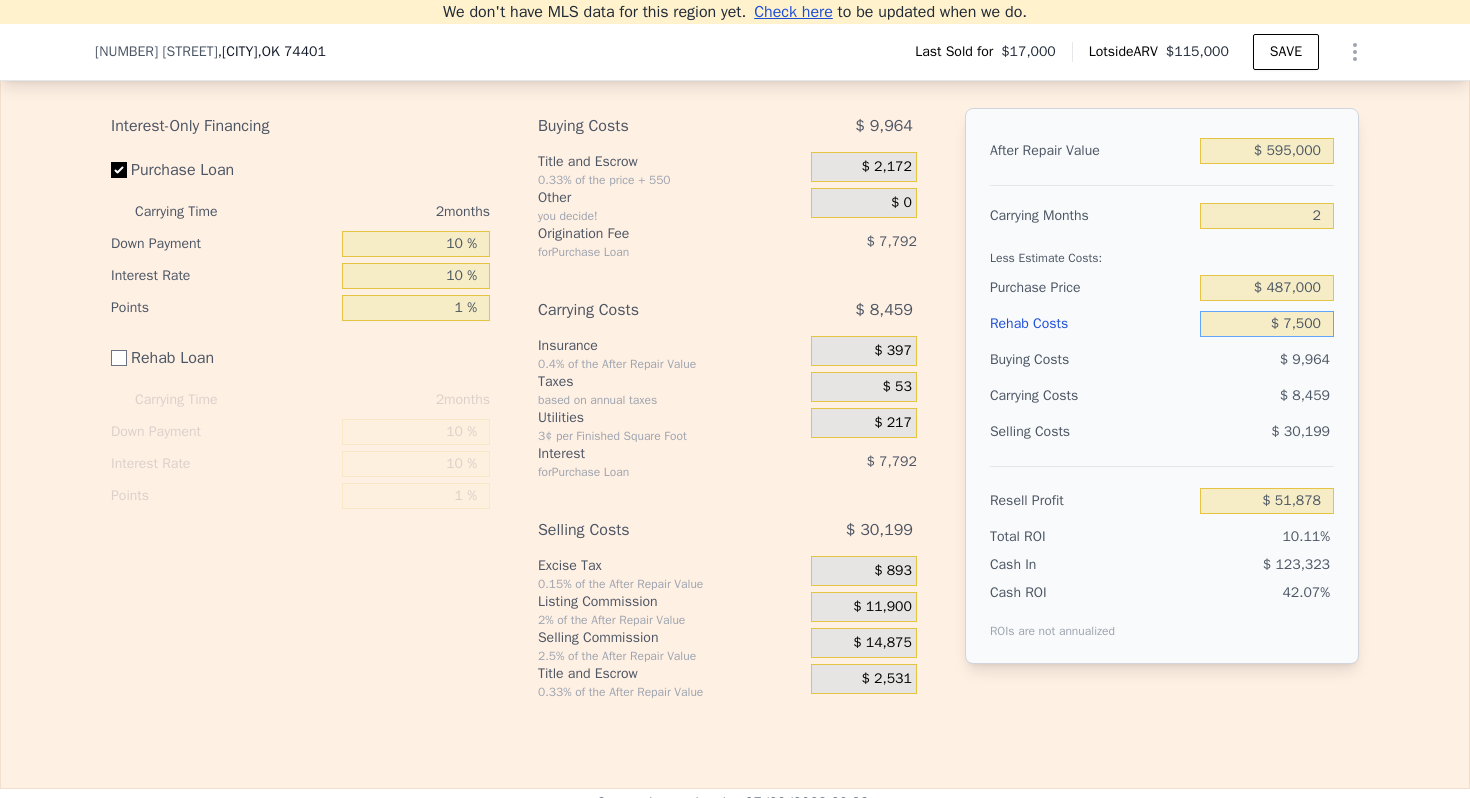type on "$ 7,500" 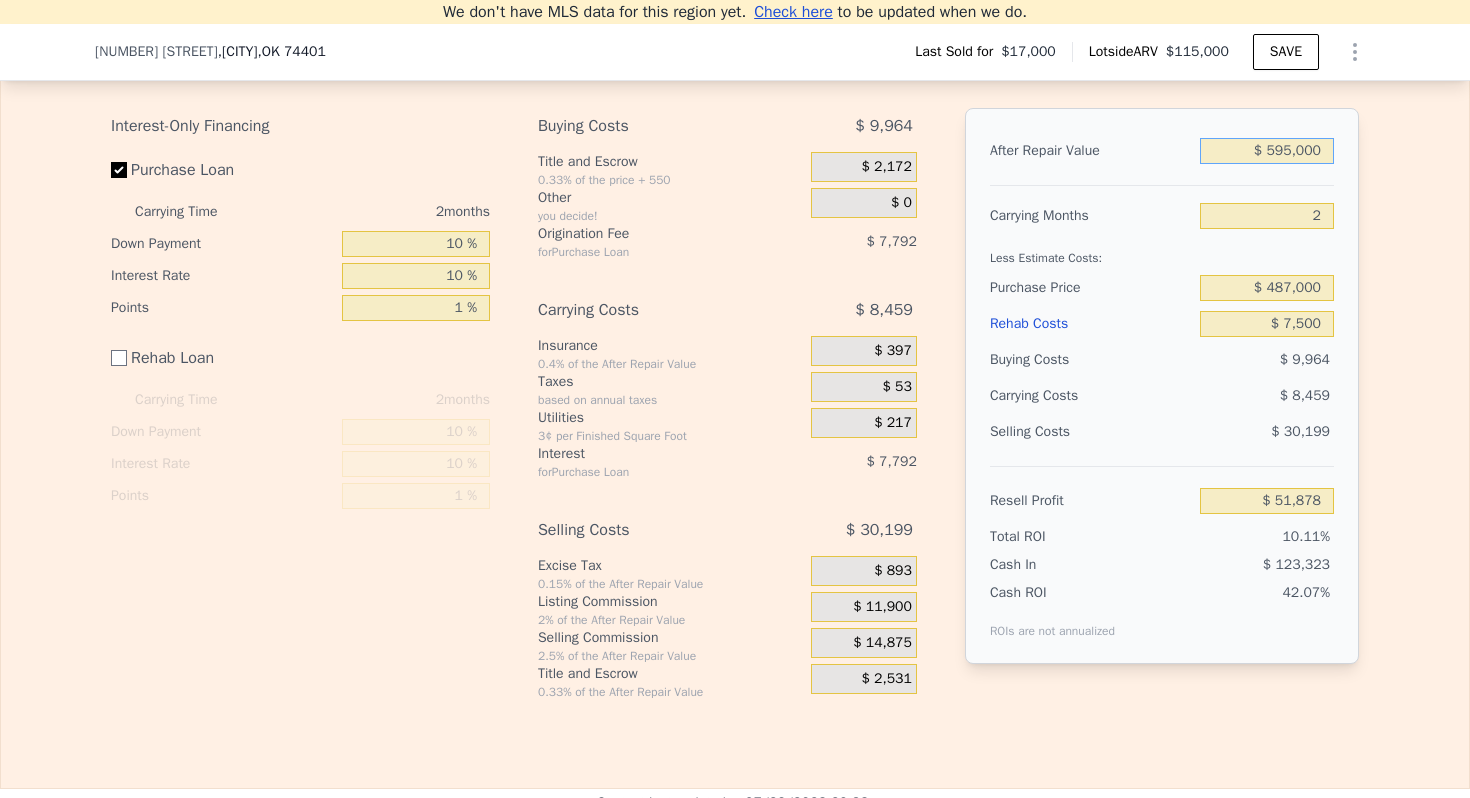 click on "$ 595,000" at bounding box center [1267, 151] 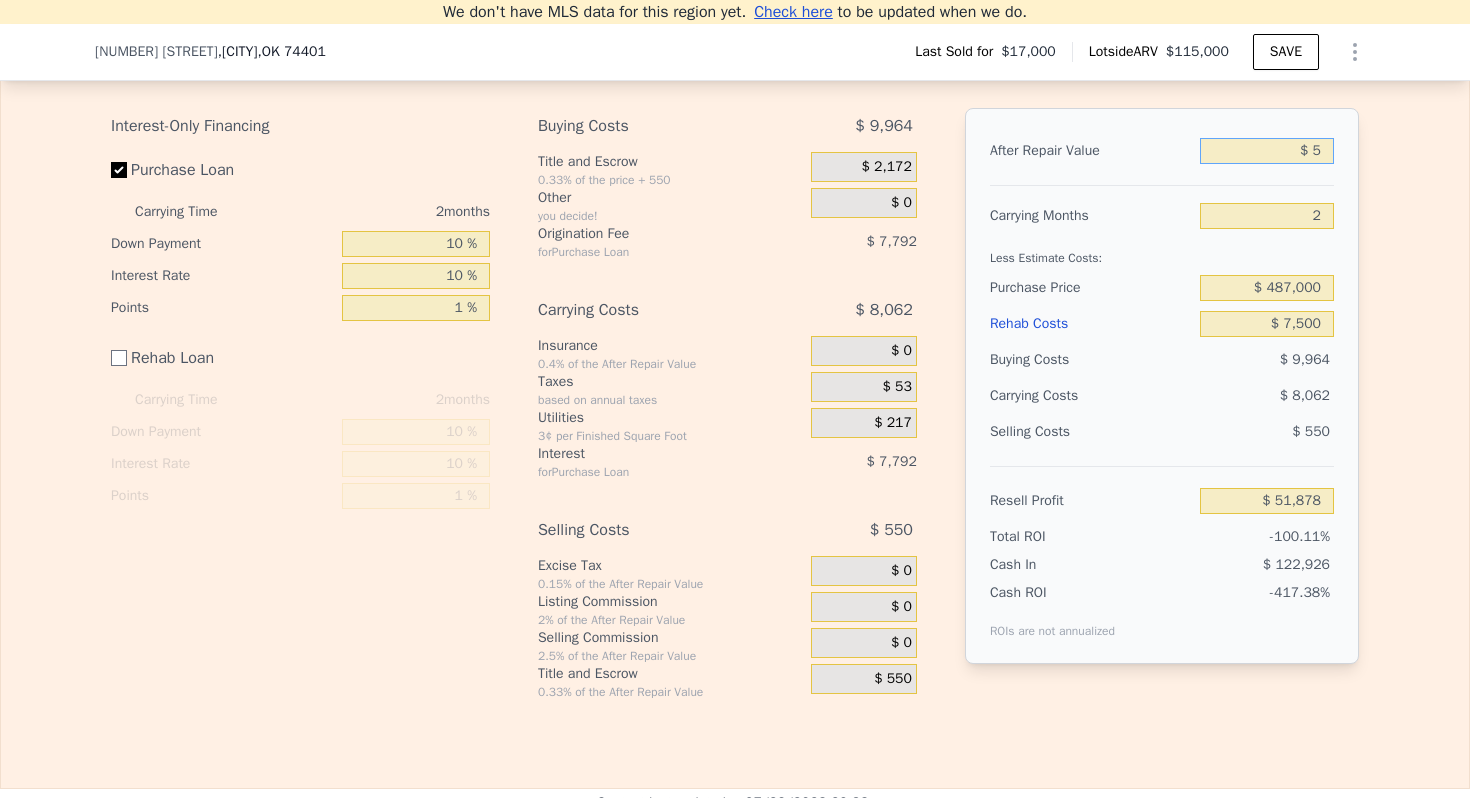 type on "-$ 513,071" 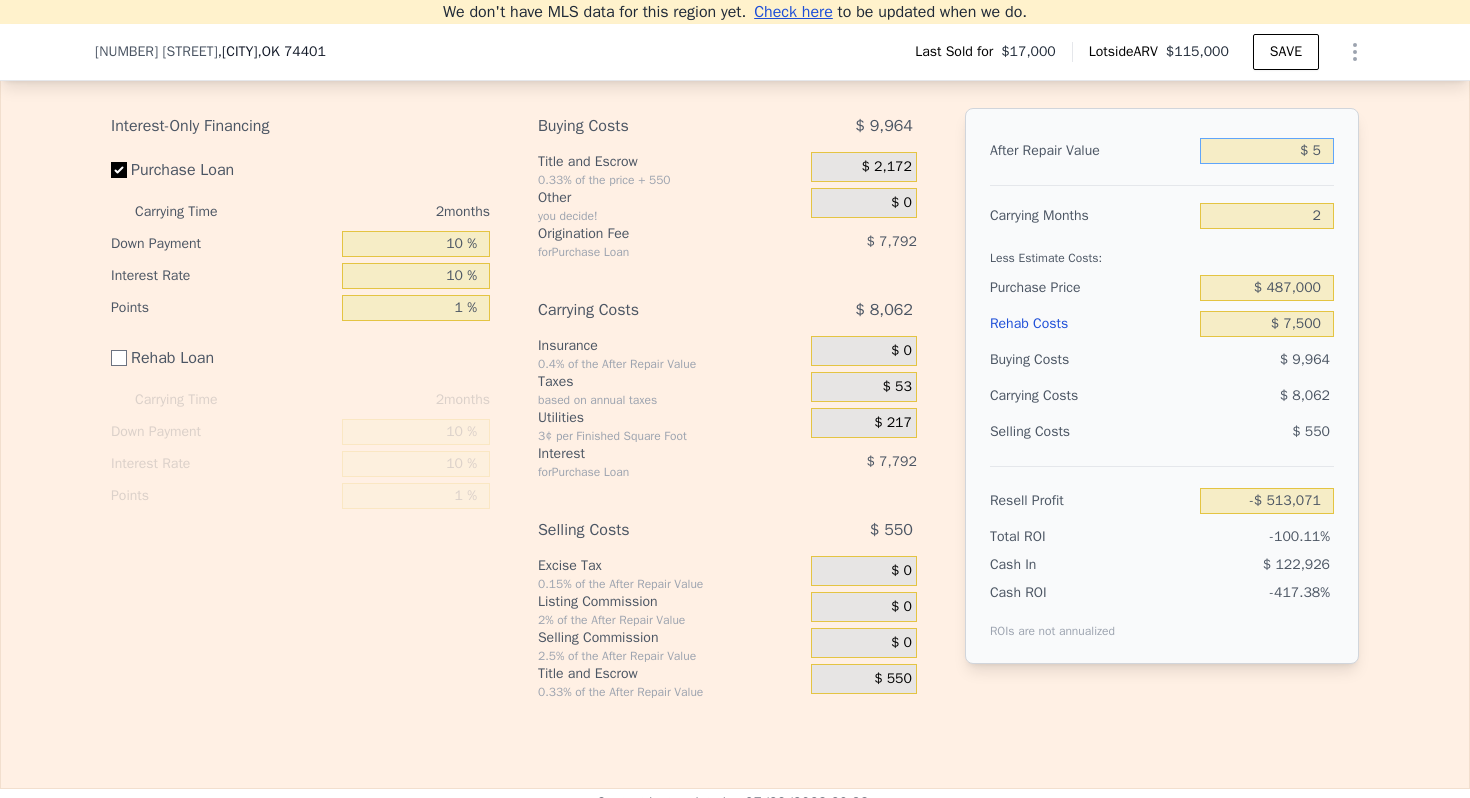 type on "$ 57" 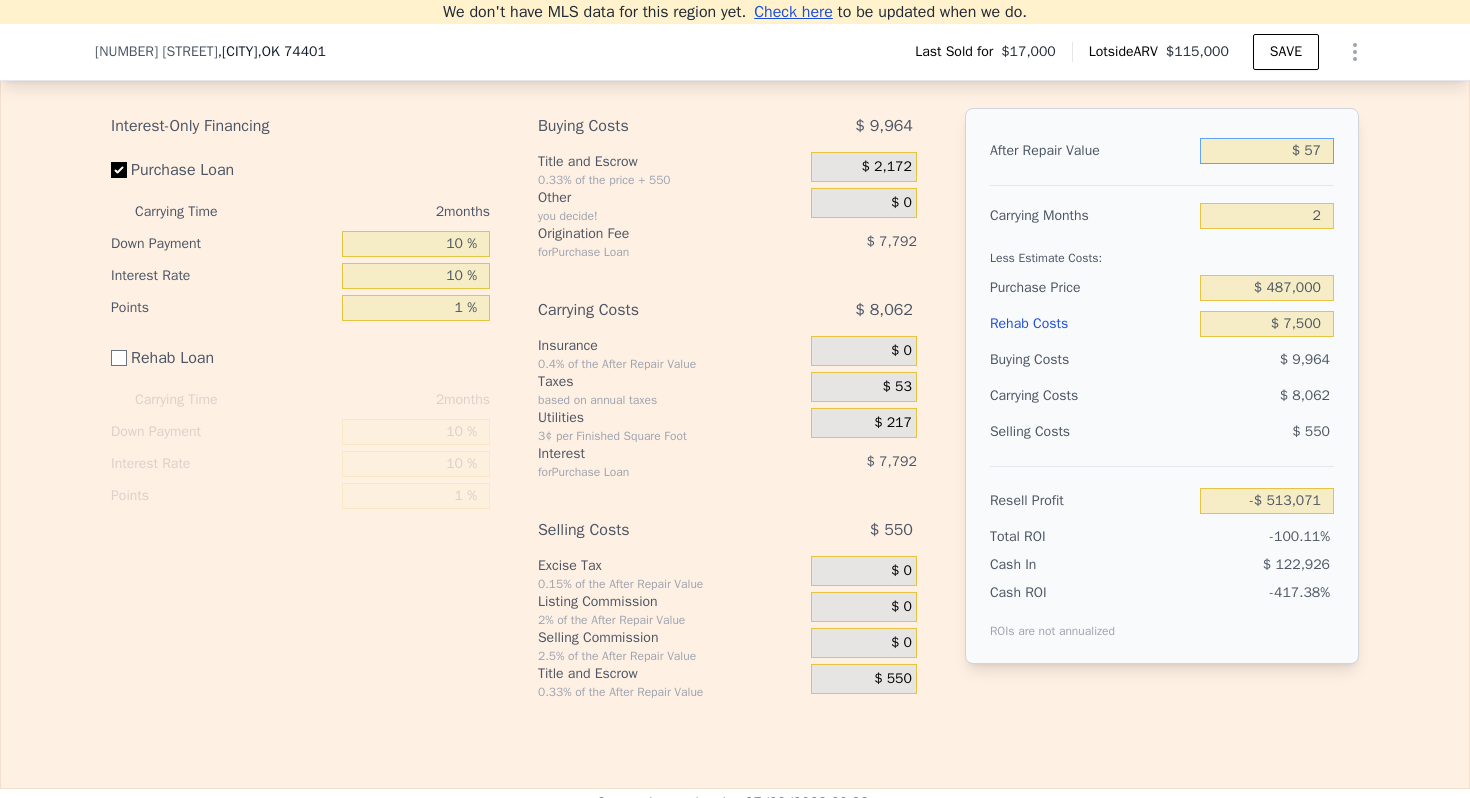 type on "-$ 513,021" 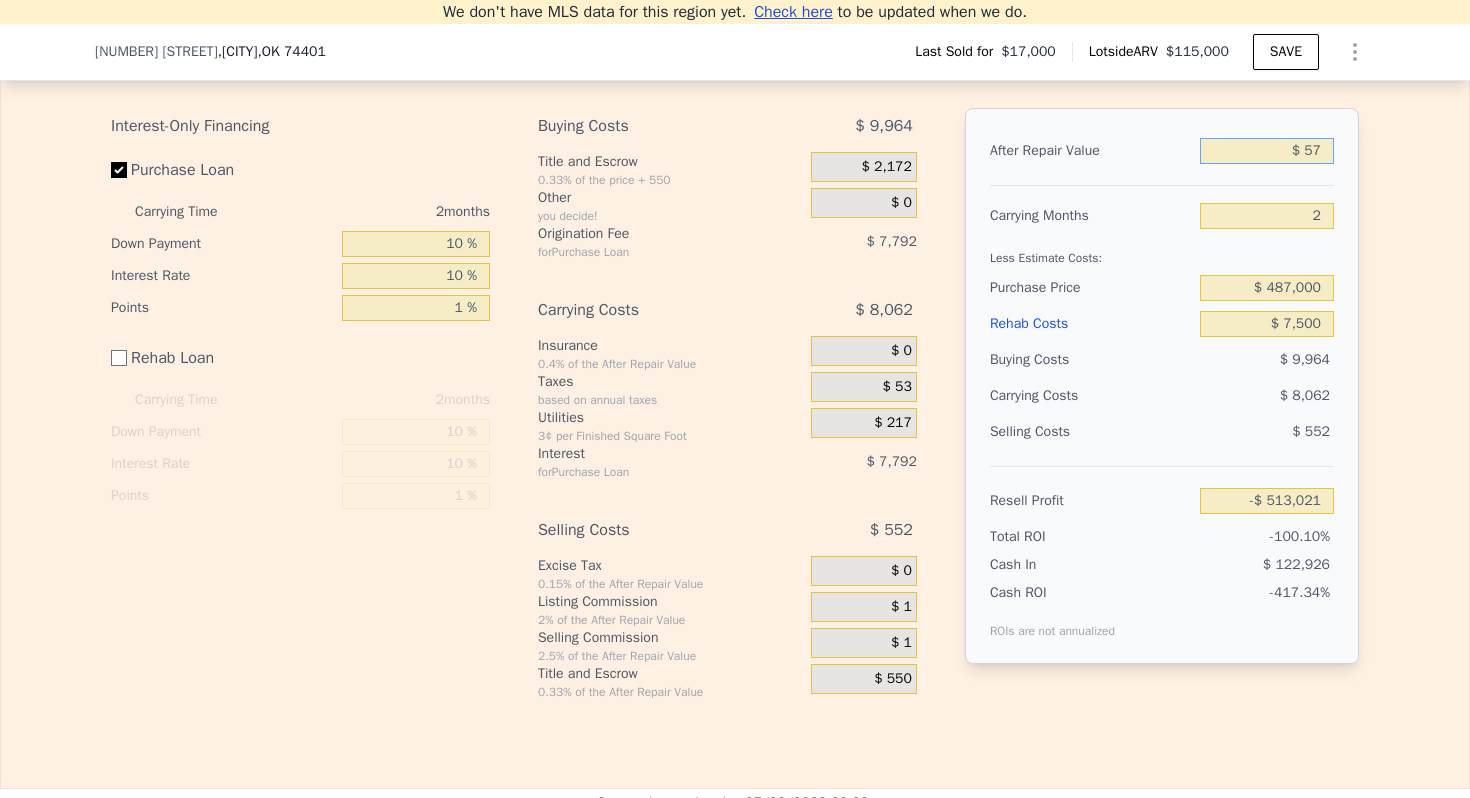 type on "$ 575" 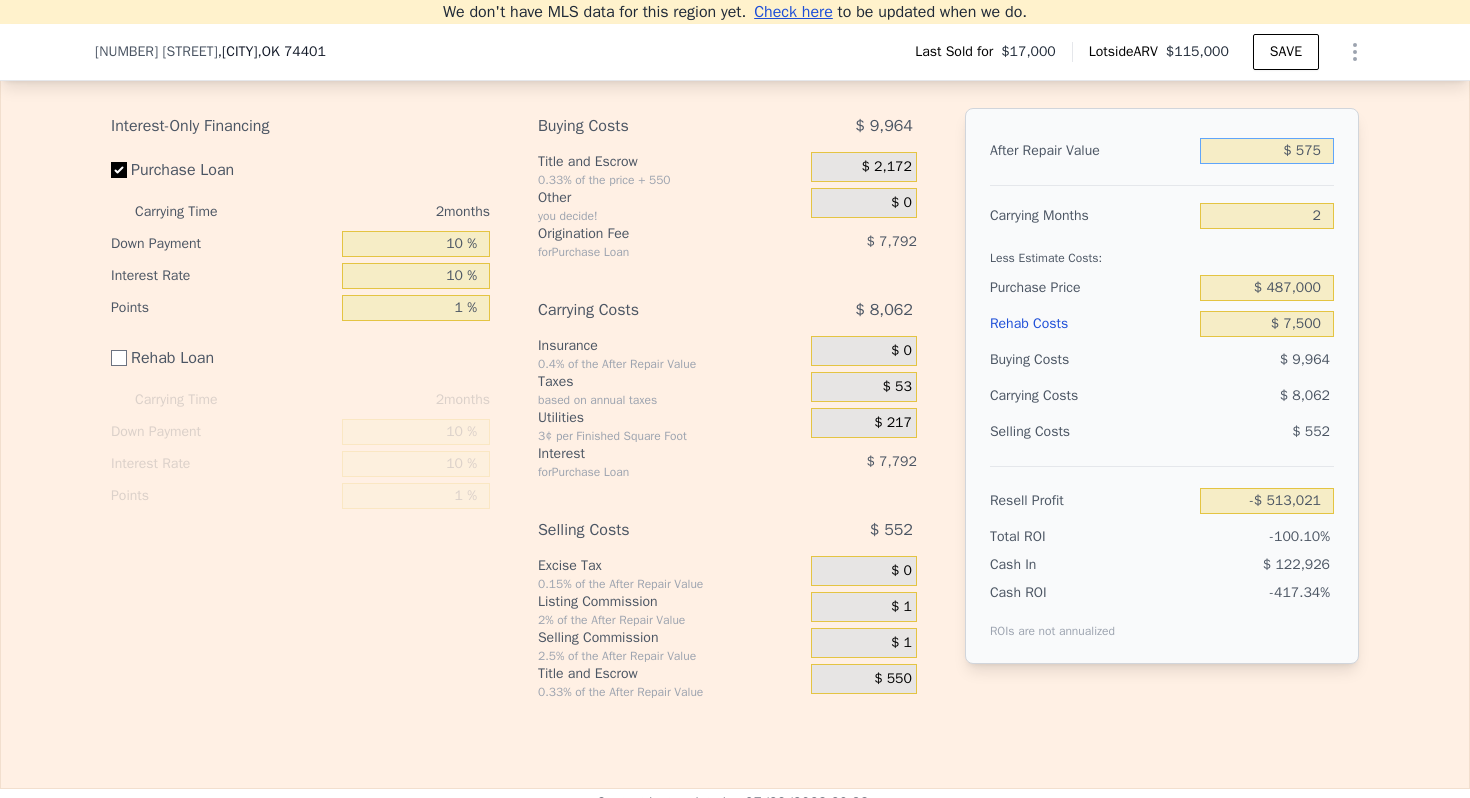 type on "-$ 512,530" 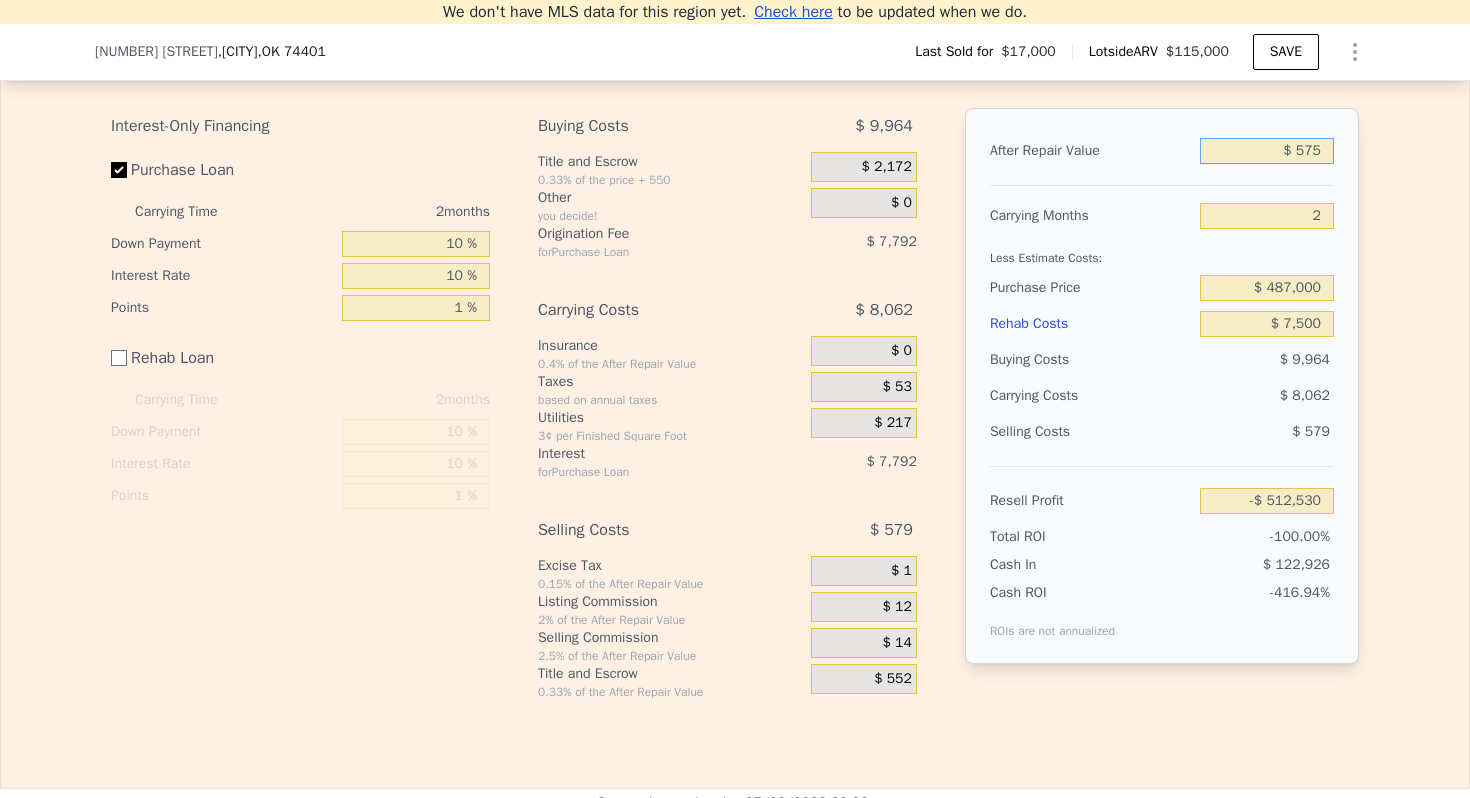 type on "$ 5,750" 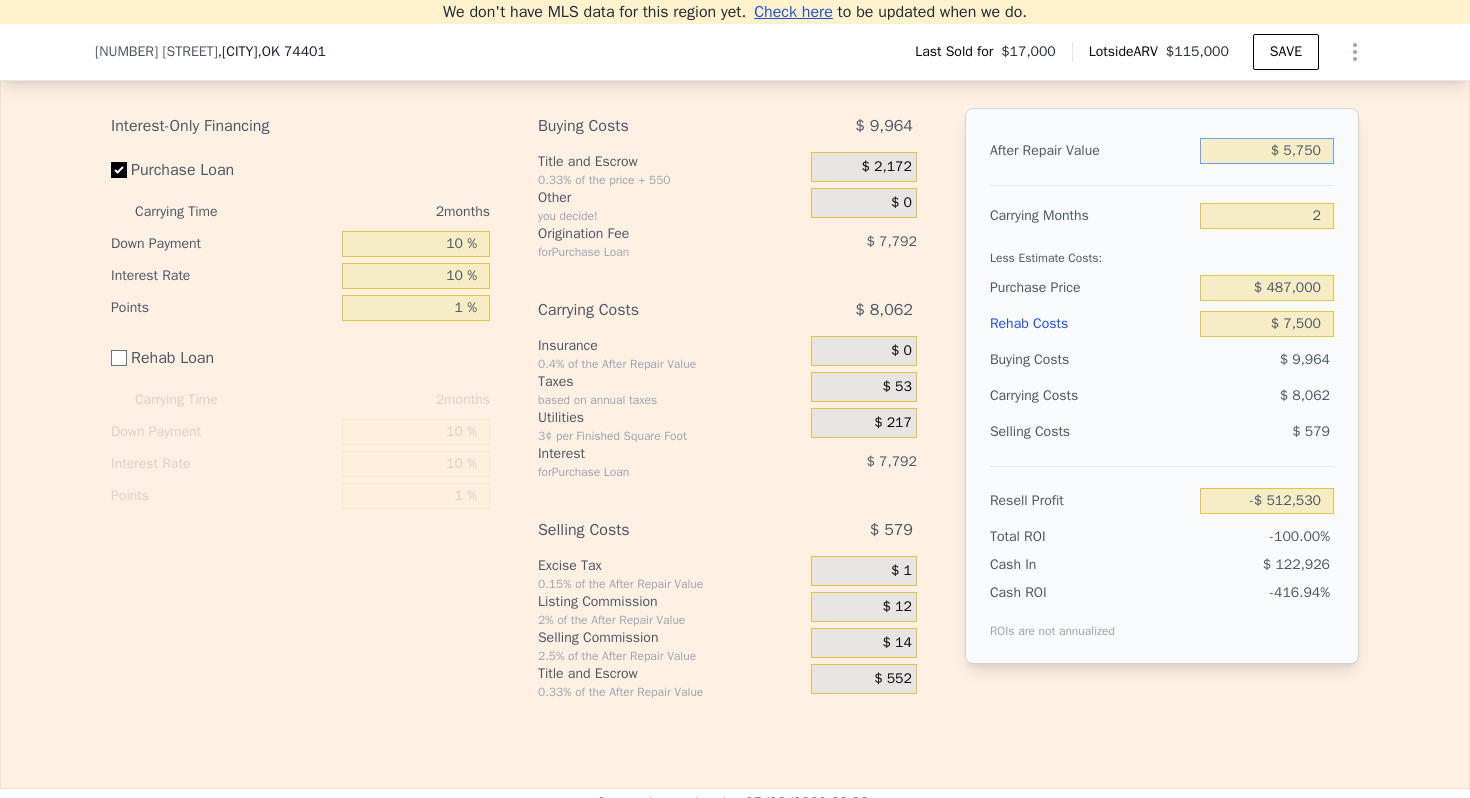 type on "-$ 507,617" 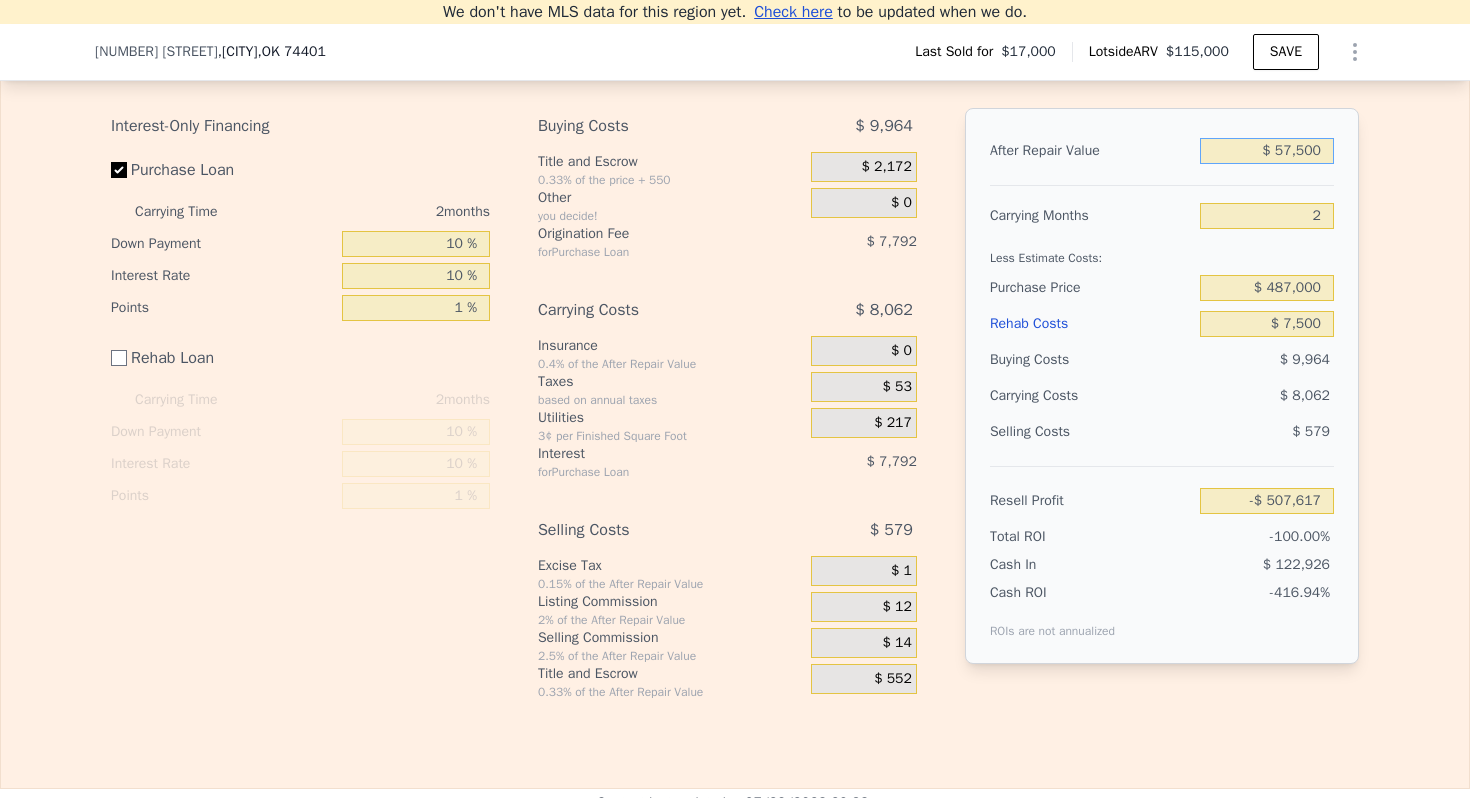 type on "$ 575,000" 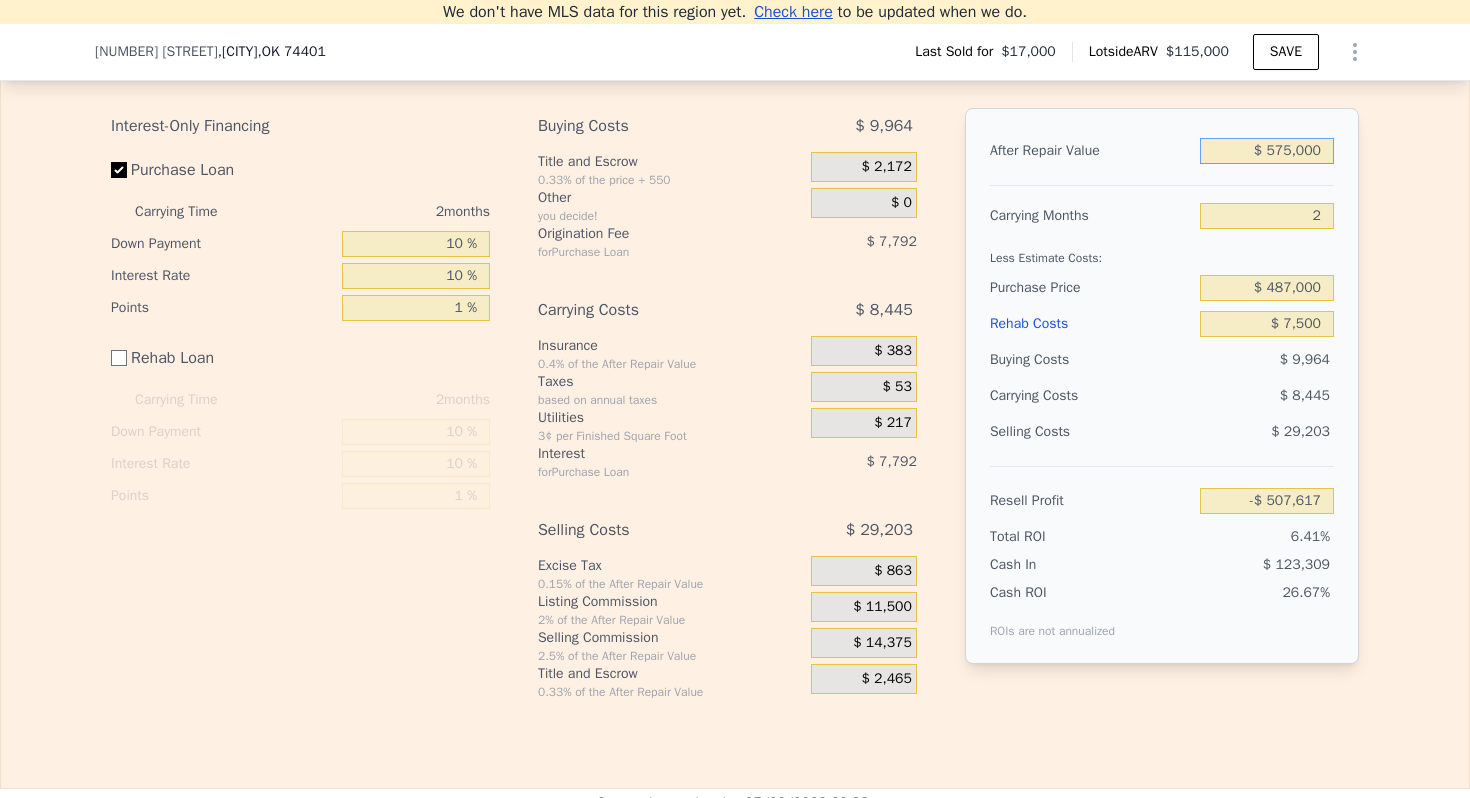 type on "$ 32,888" 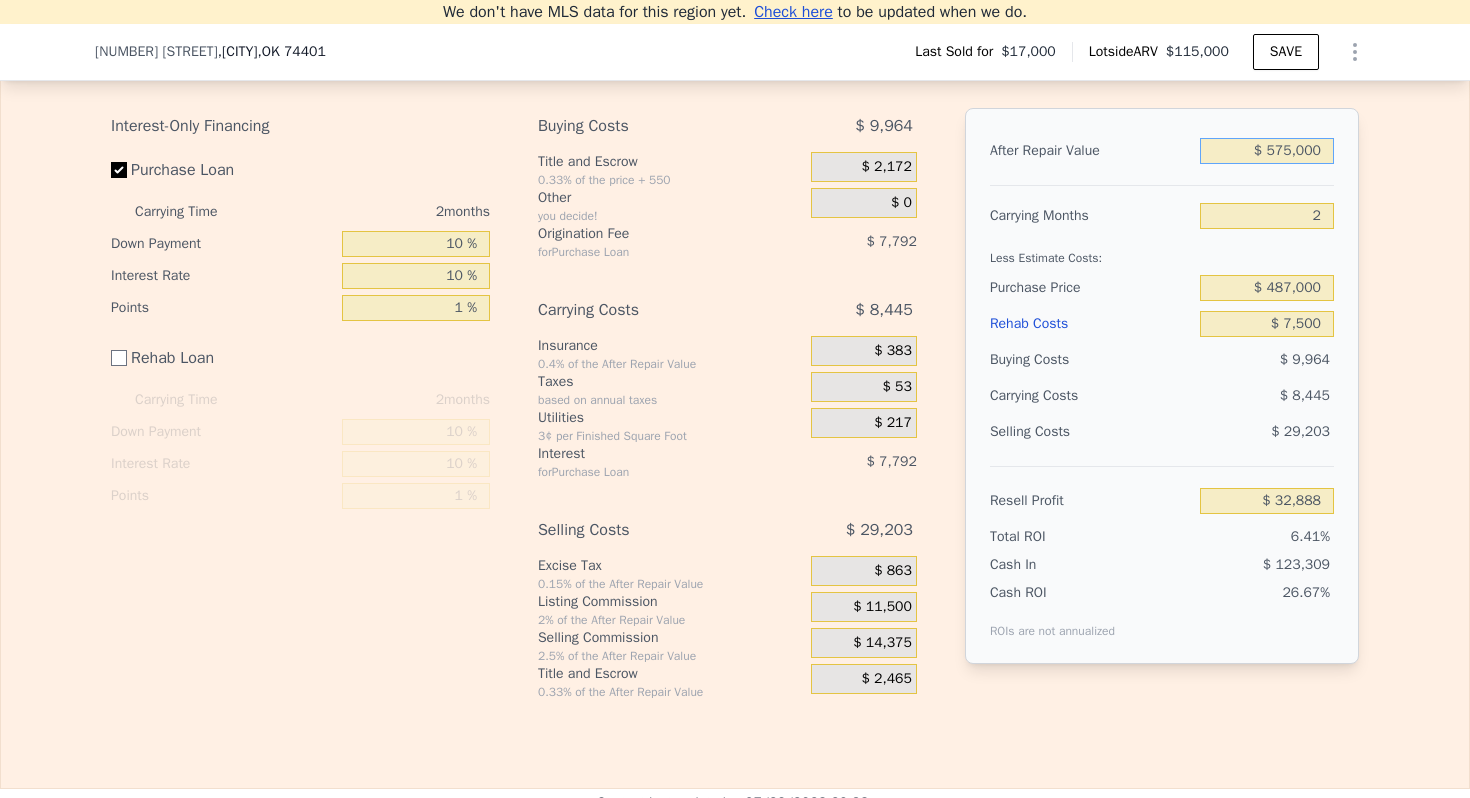 type on "$ 575,000" 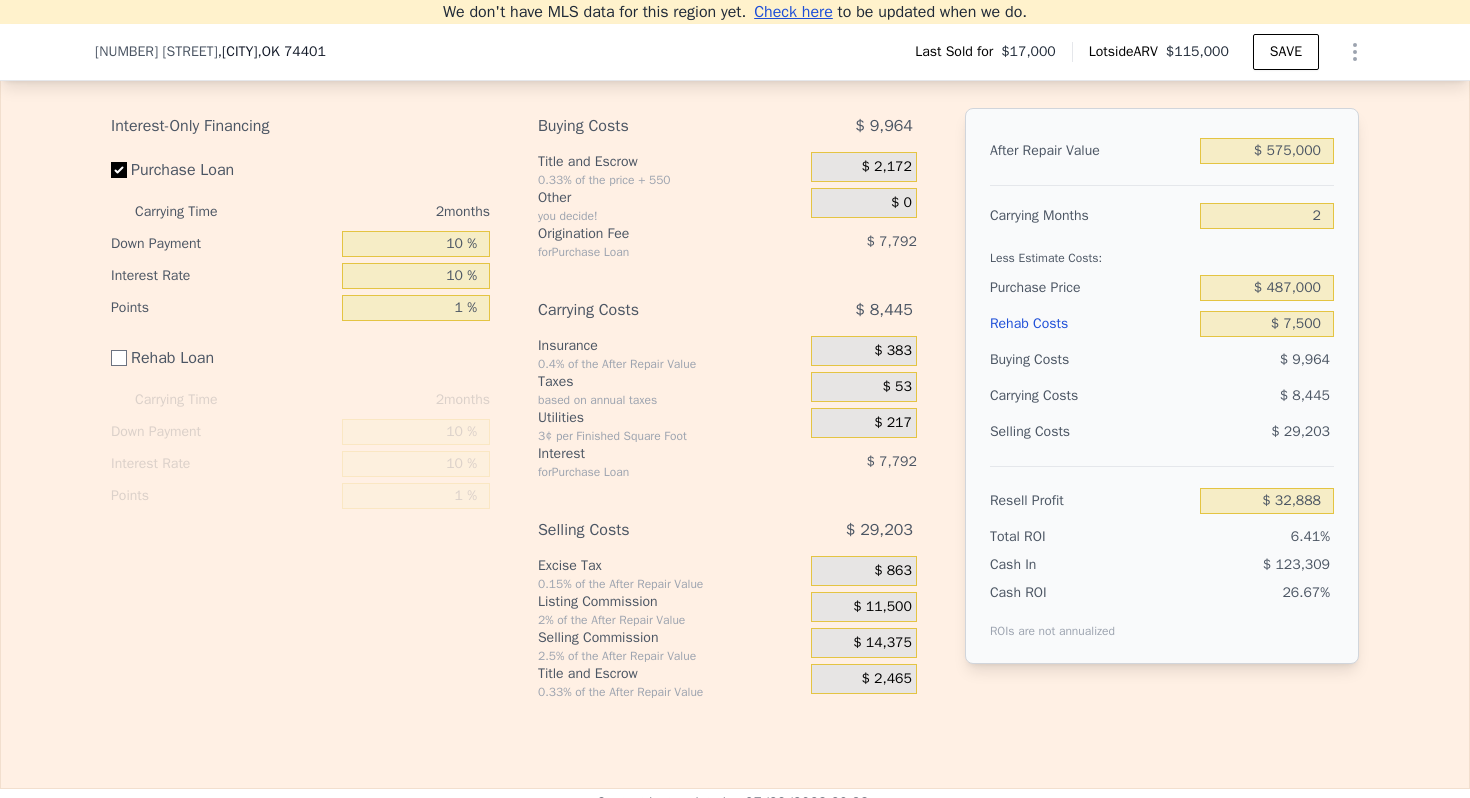 click on "Carrying Months" at bounding box center (1091, 216) 